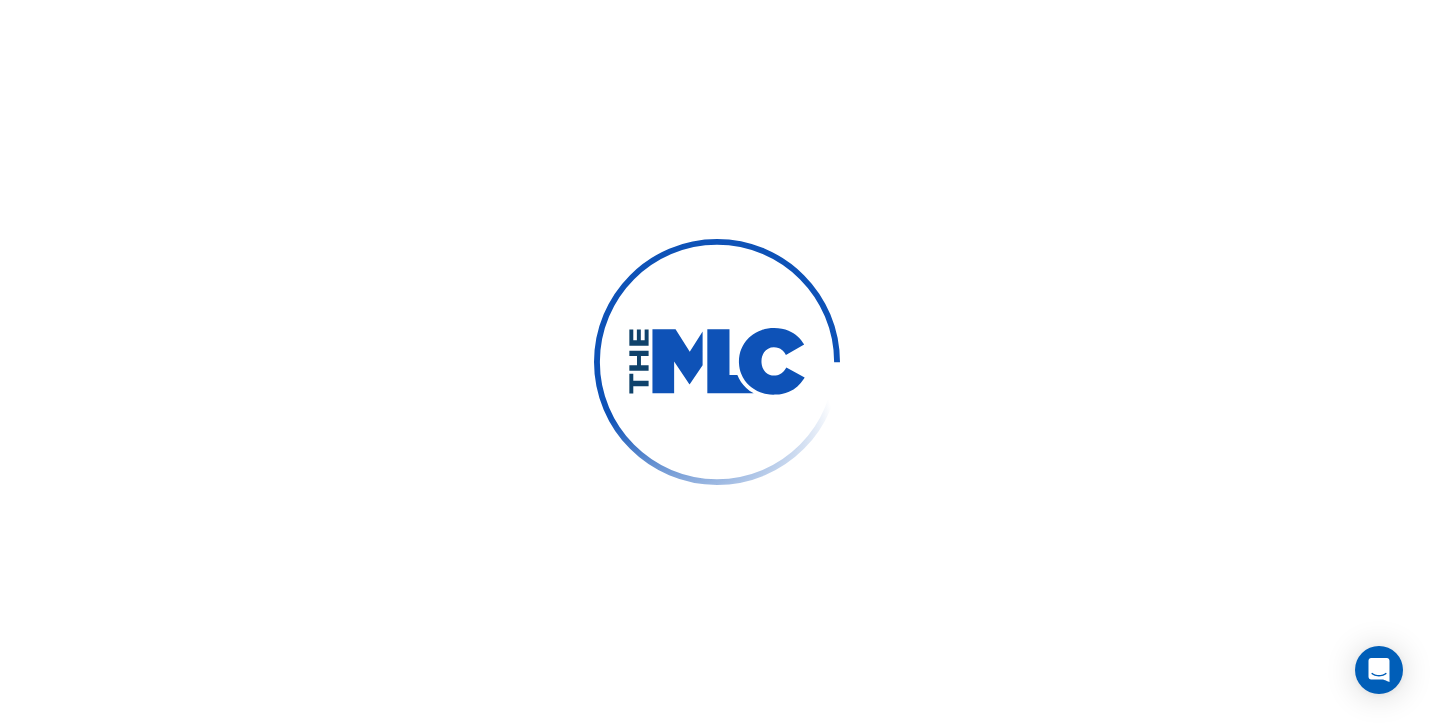 scroll, scrollTop: 0, scrollLeft: 0, axis: both 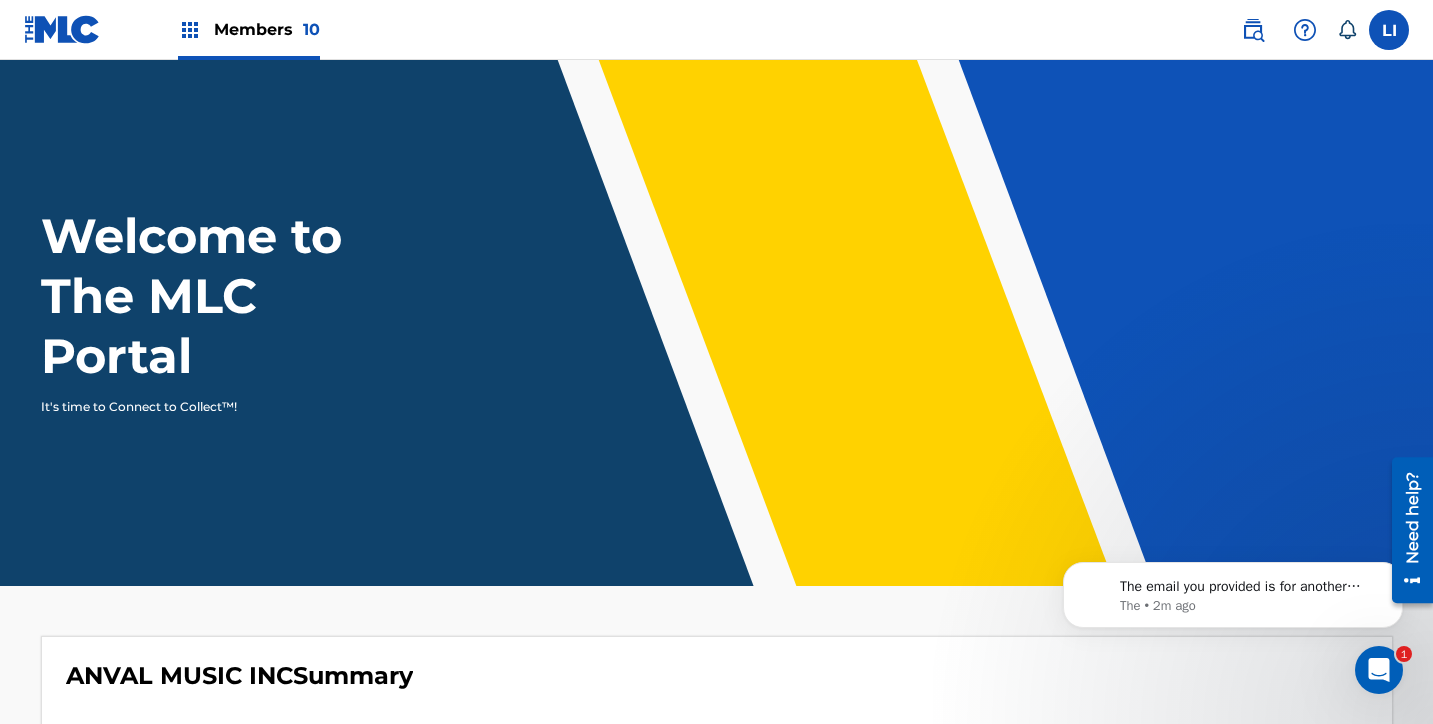 click on "Members    10" at bounding box center (267, 29) 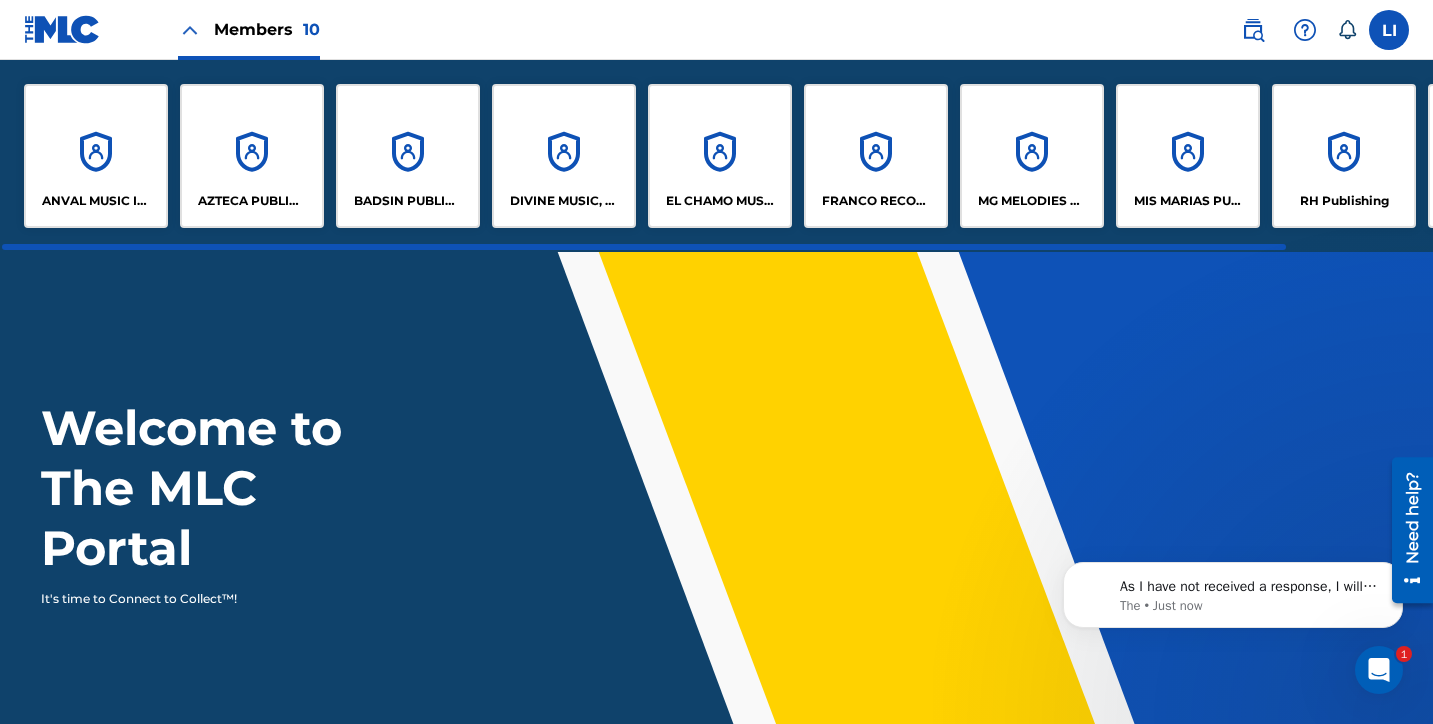 click 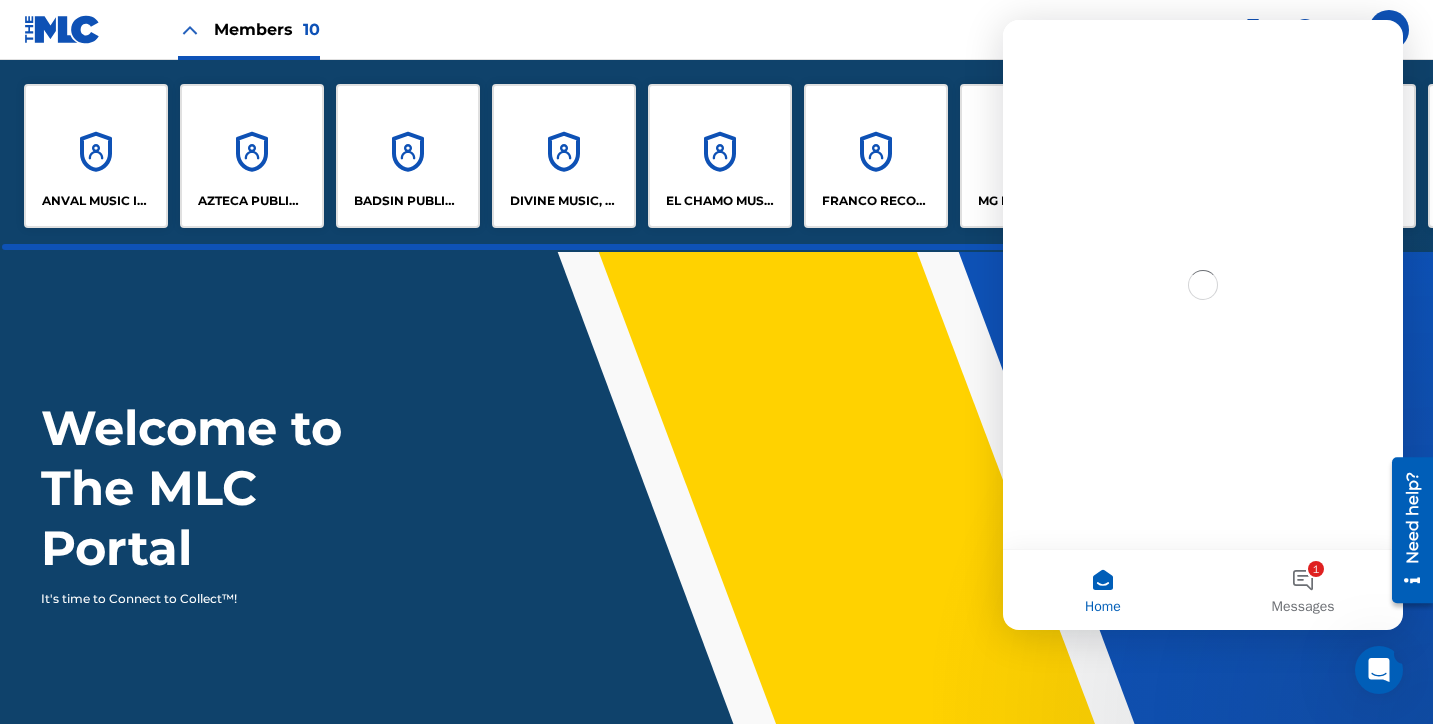 scroll, scrollTop: 0, scrollLeft: 0, axis: both 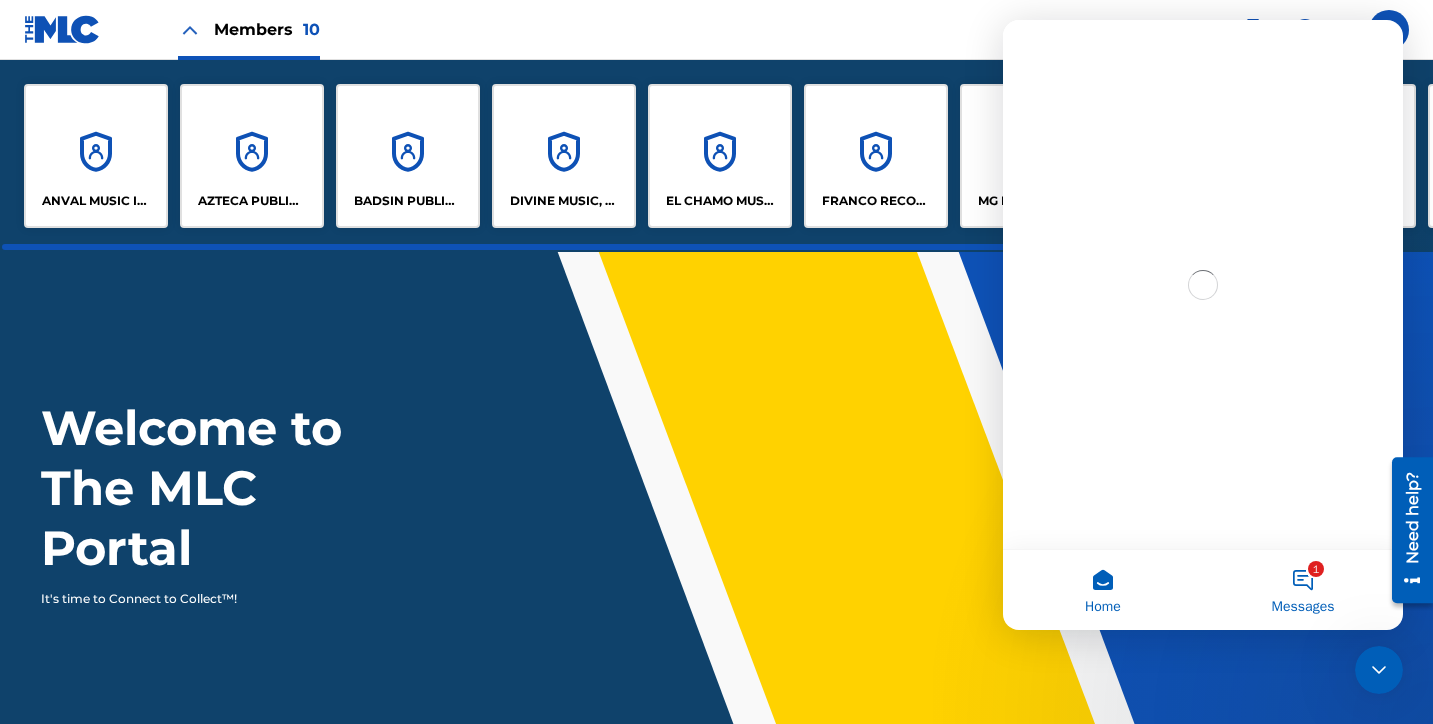 click on "1 Messages" at bounding box center [1303, 590] 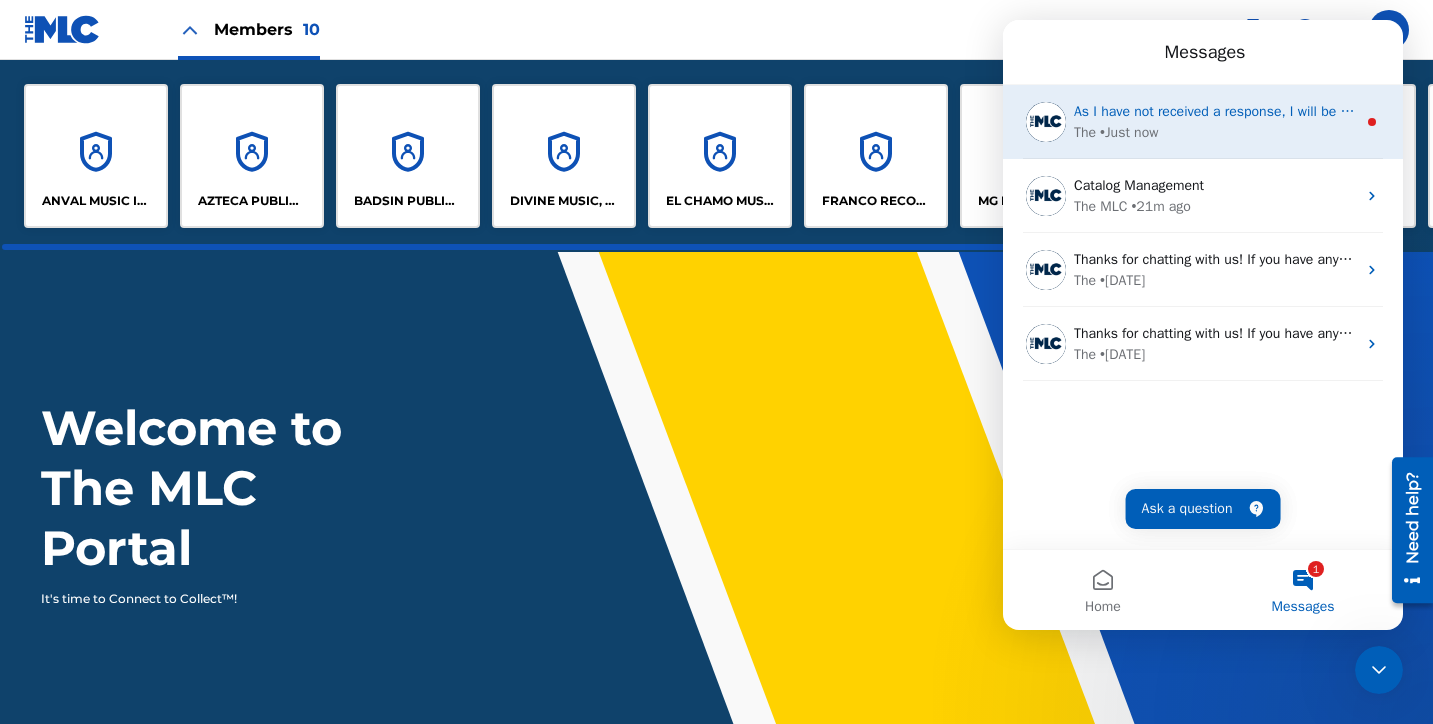 click on "The •  Just now" at bounding box center [1215, 132] 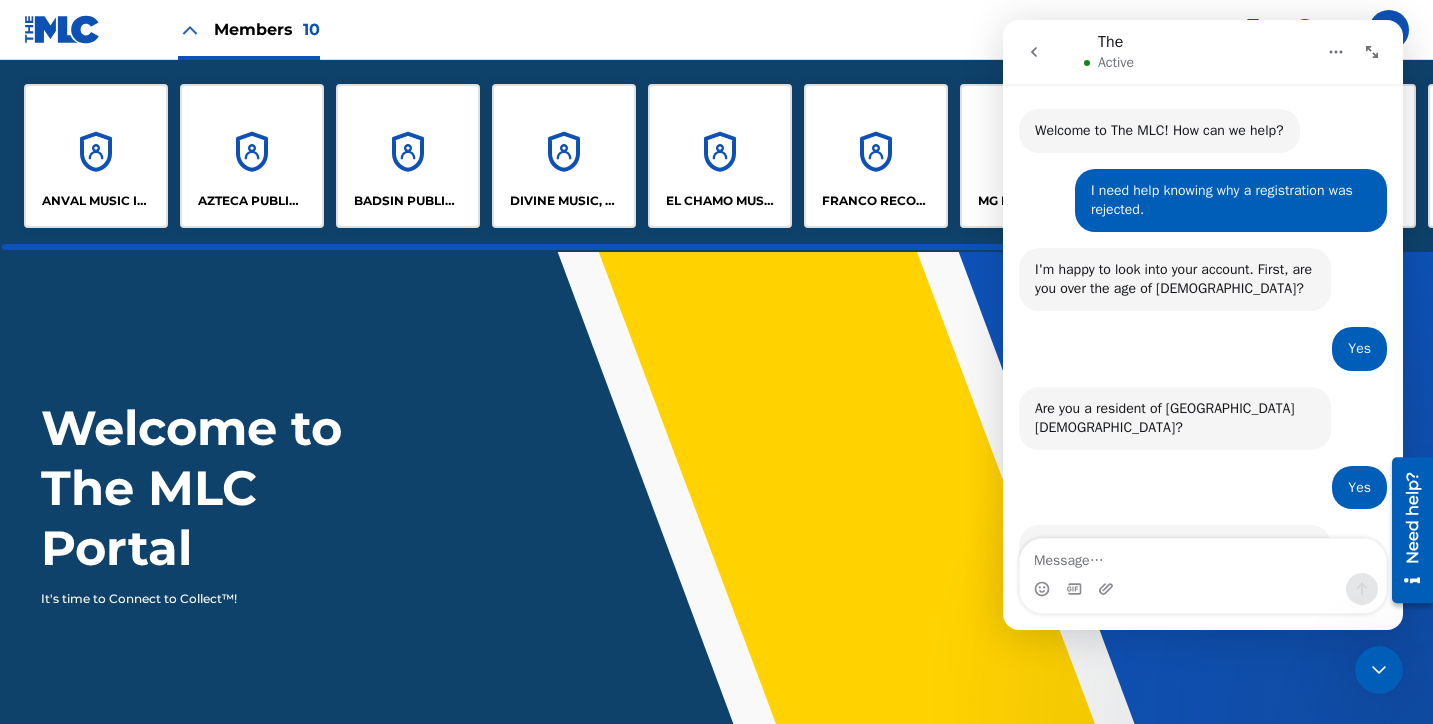 scroll, scrollTop: 3, scrollLeft: 0, axis: vertical 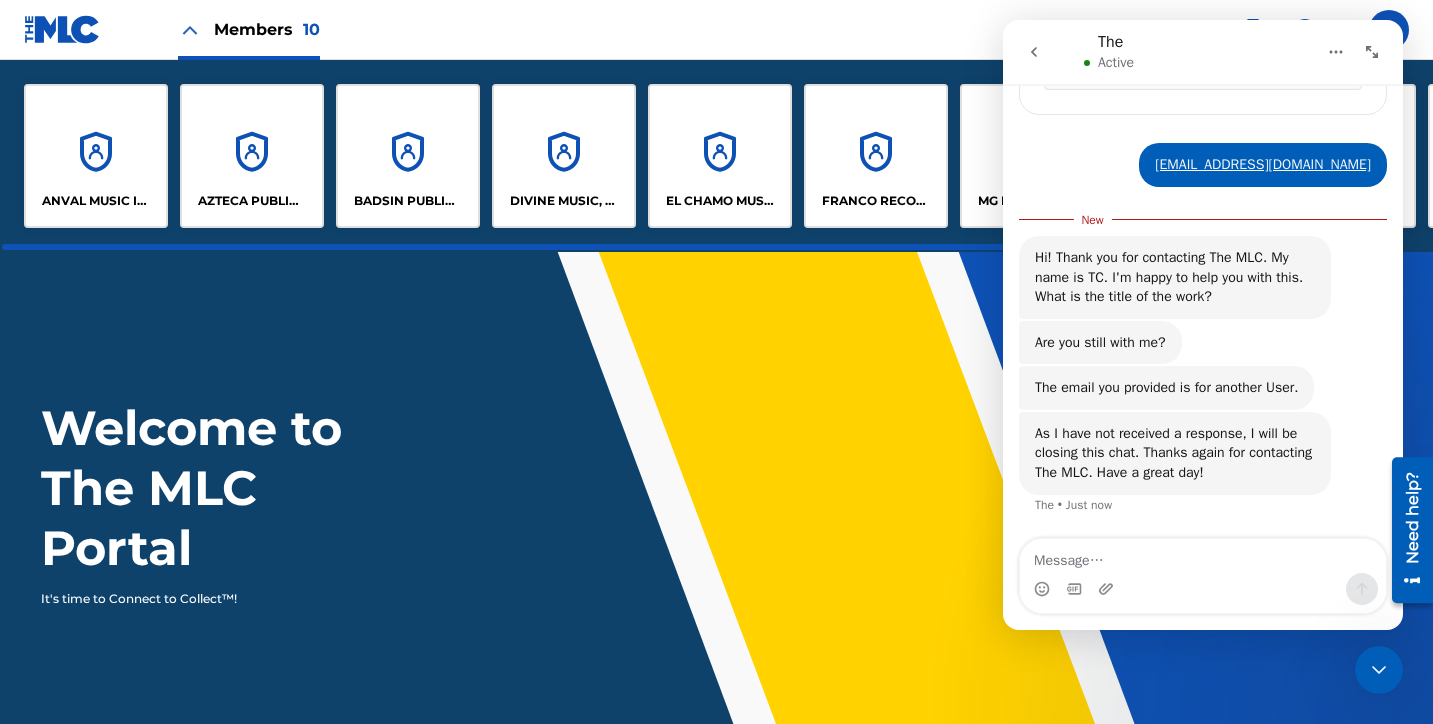 click at bounding box center (1203, 556) 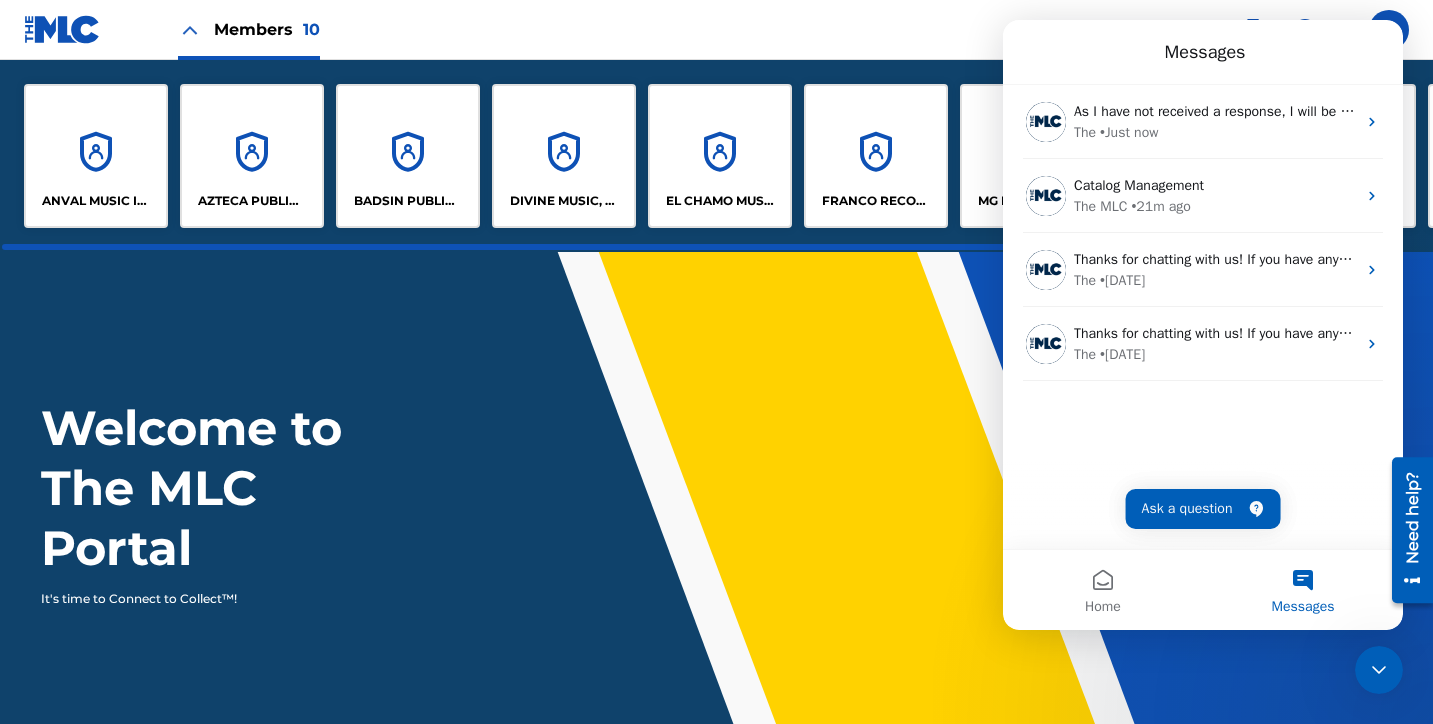 scroll, scrollTop: 0, scrollLeft: 0, axis: both 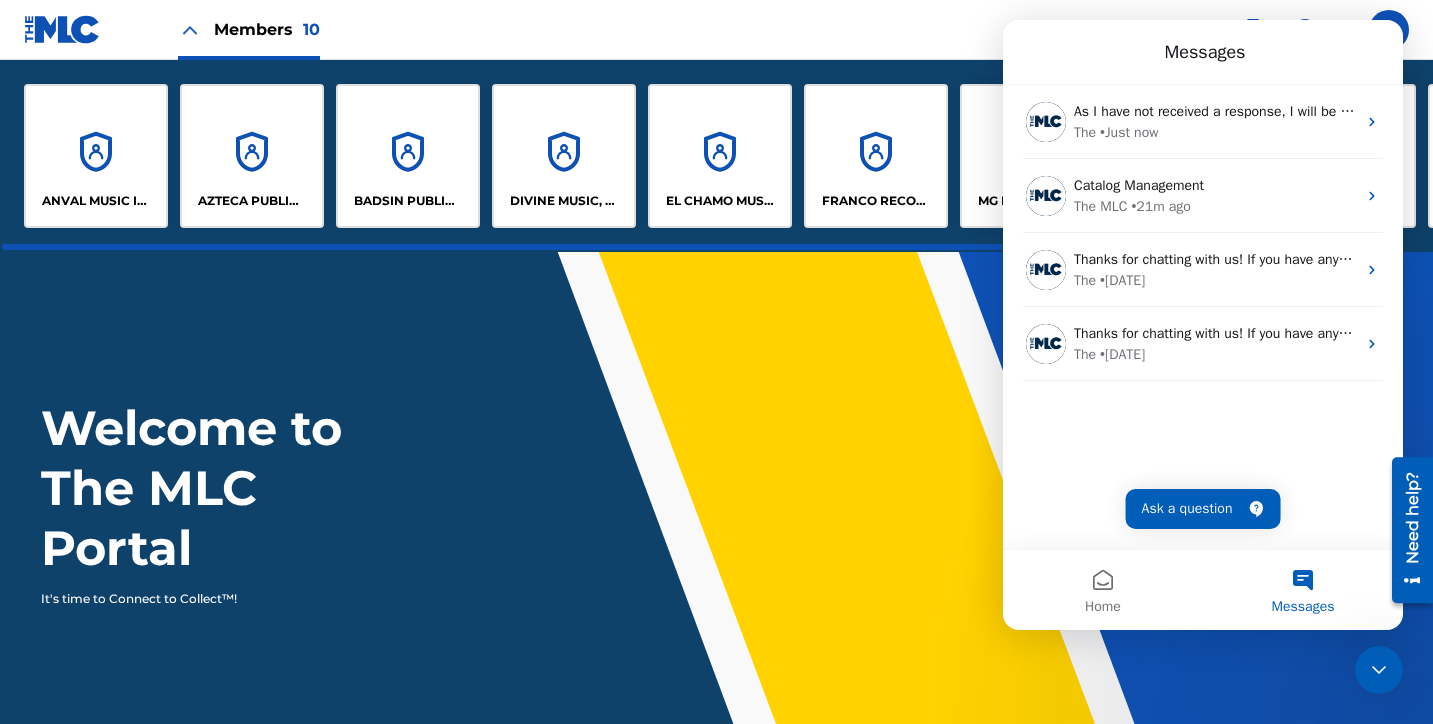 click at bounding box center (1379, 670) 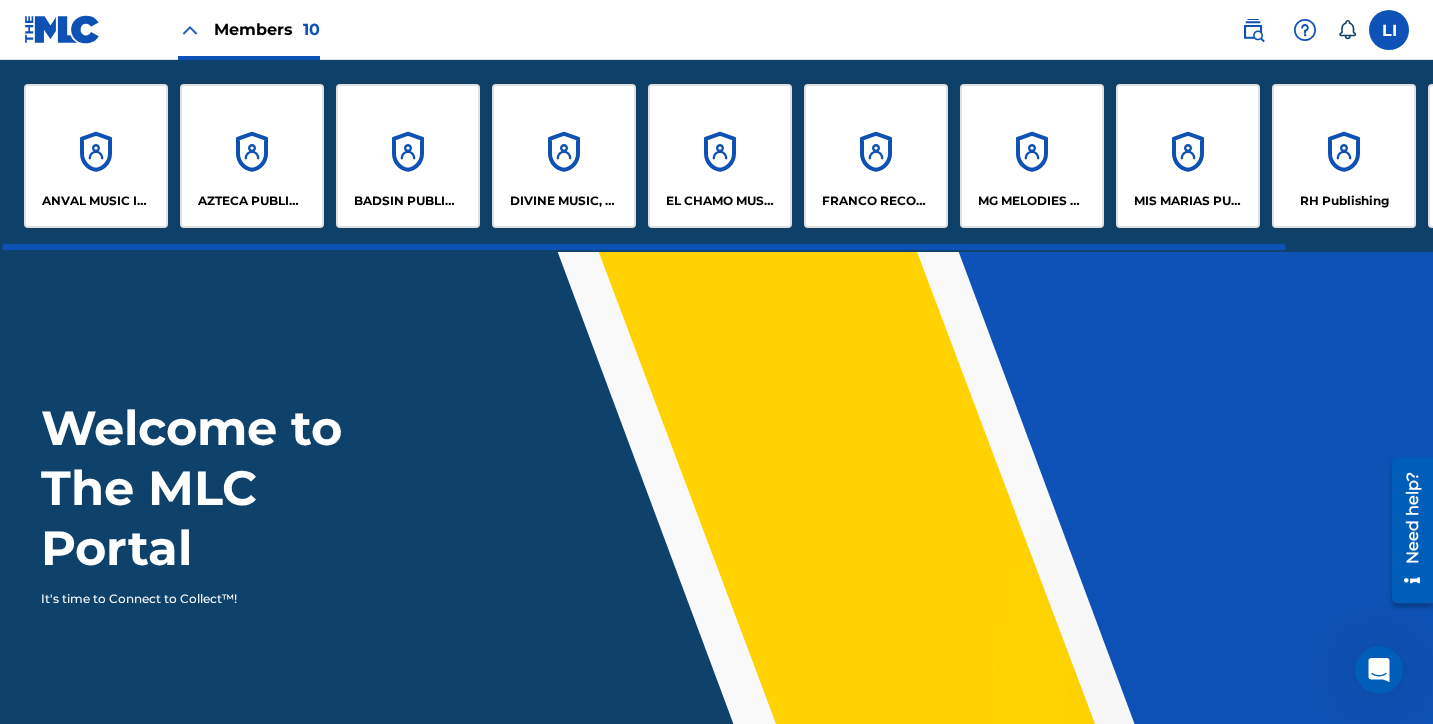 scroll, scrollTop: 0, scrollLeft: 0, axis: both 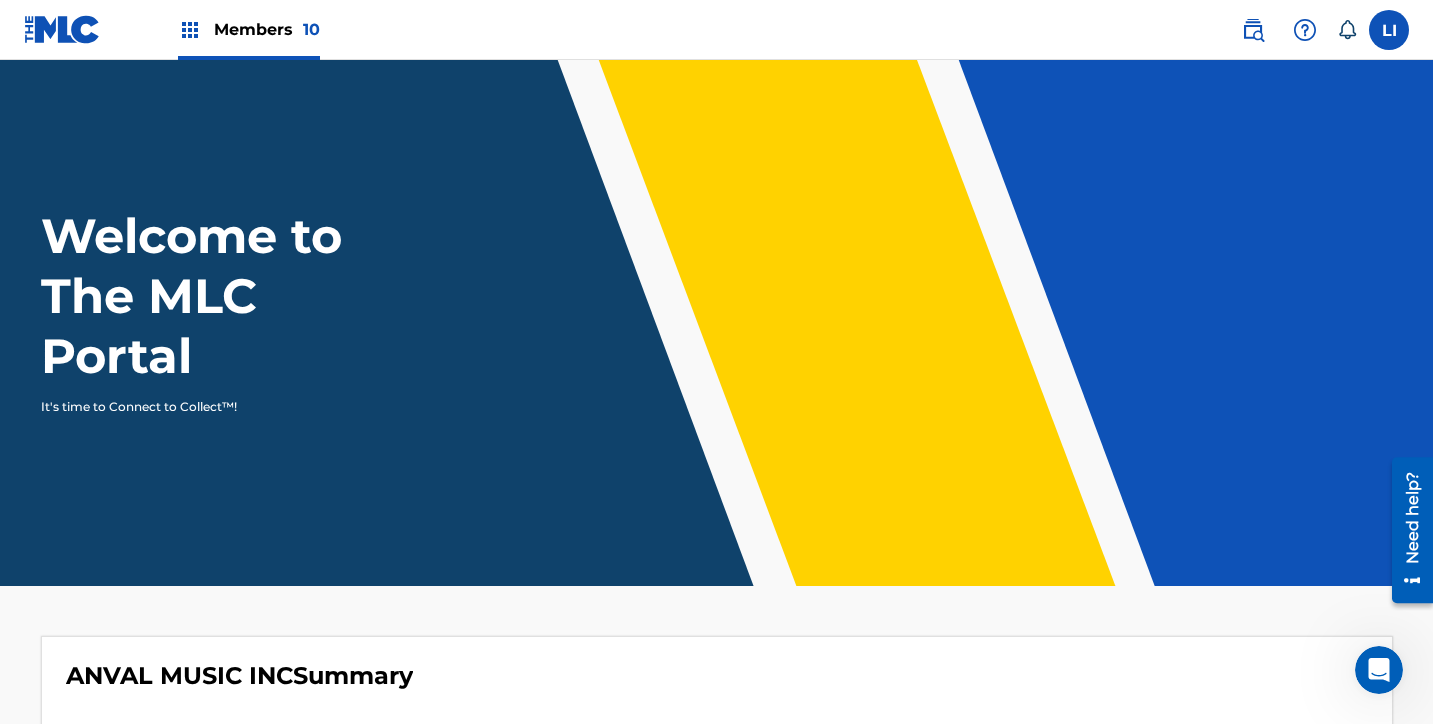 click at bounding box center [1389, 30] 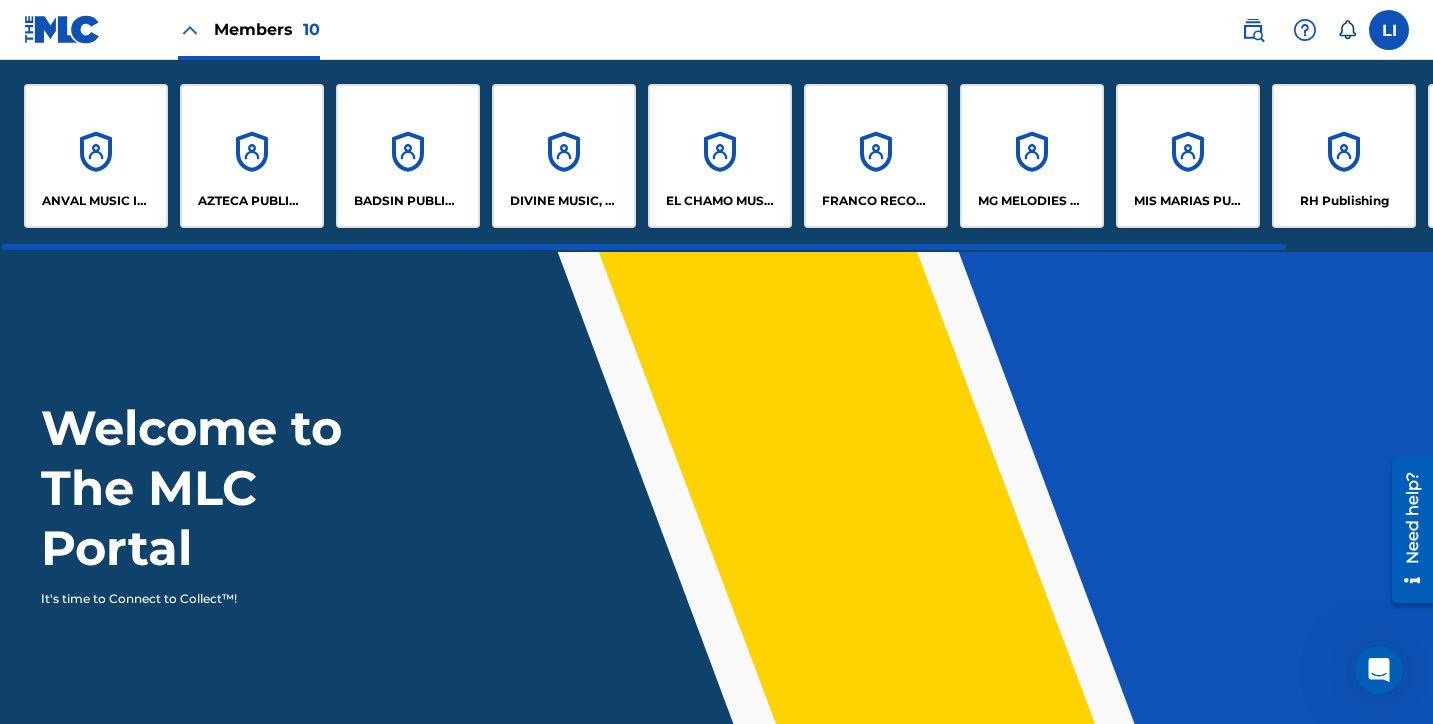 click on "DIVINE MUSIC, INC." at bounding box center [564, 156] 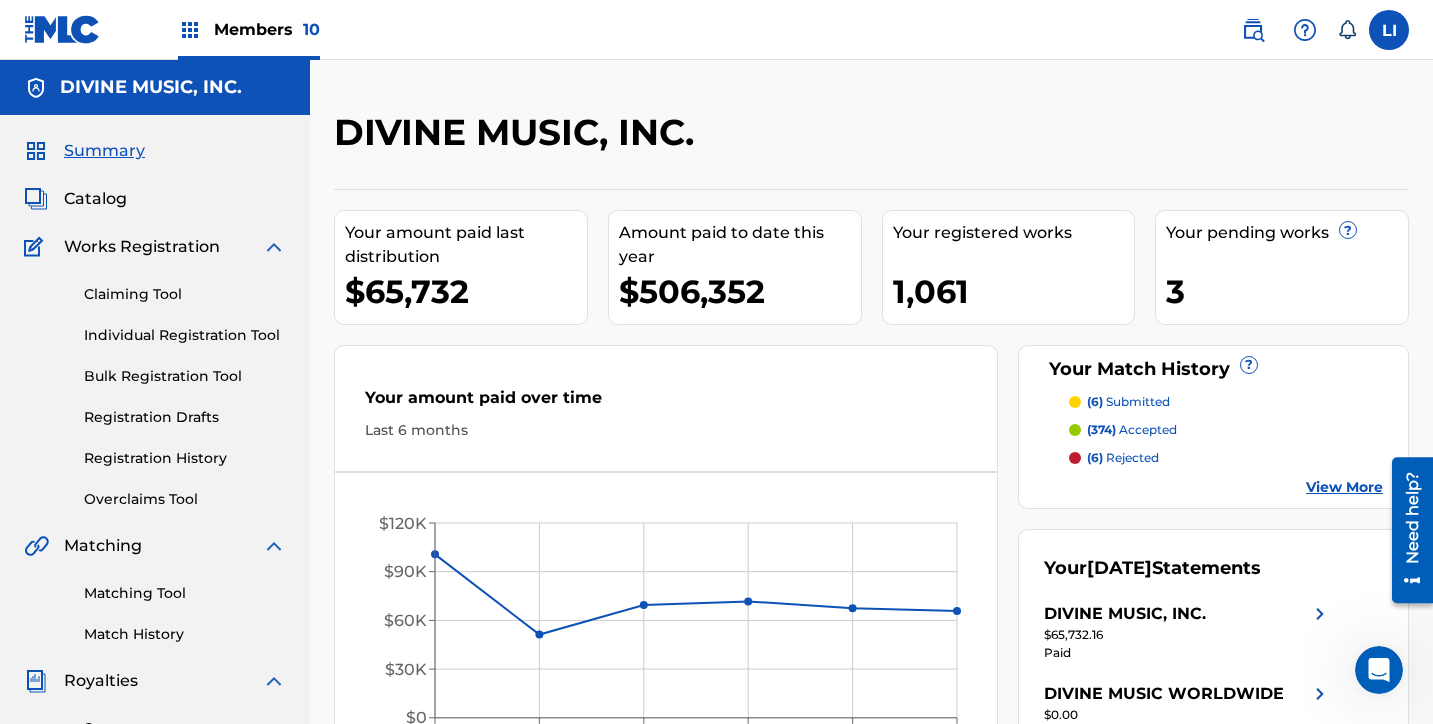 click at bounding box center (1379, 670) 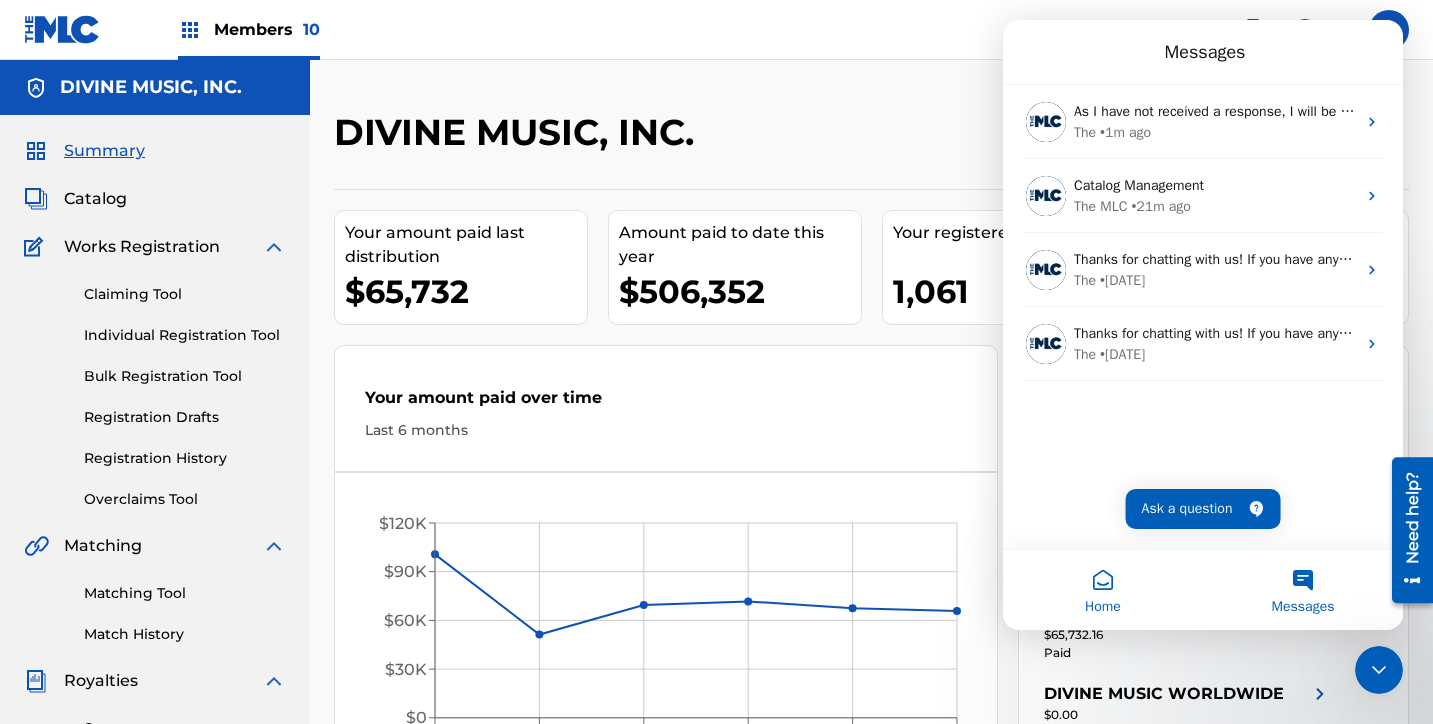 click on "Home" at bounding box center [1103, 590] 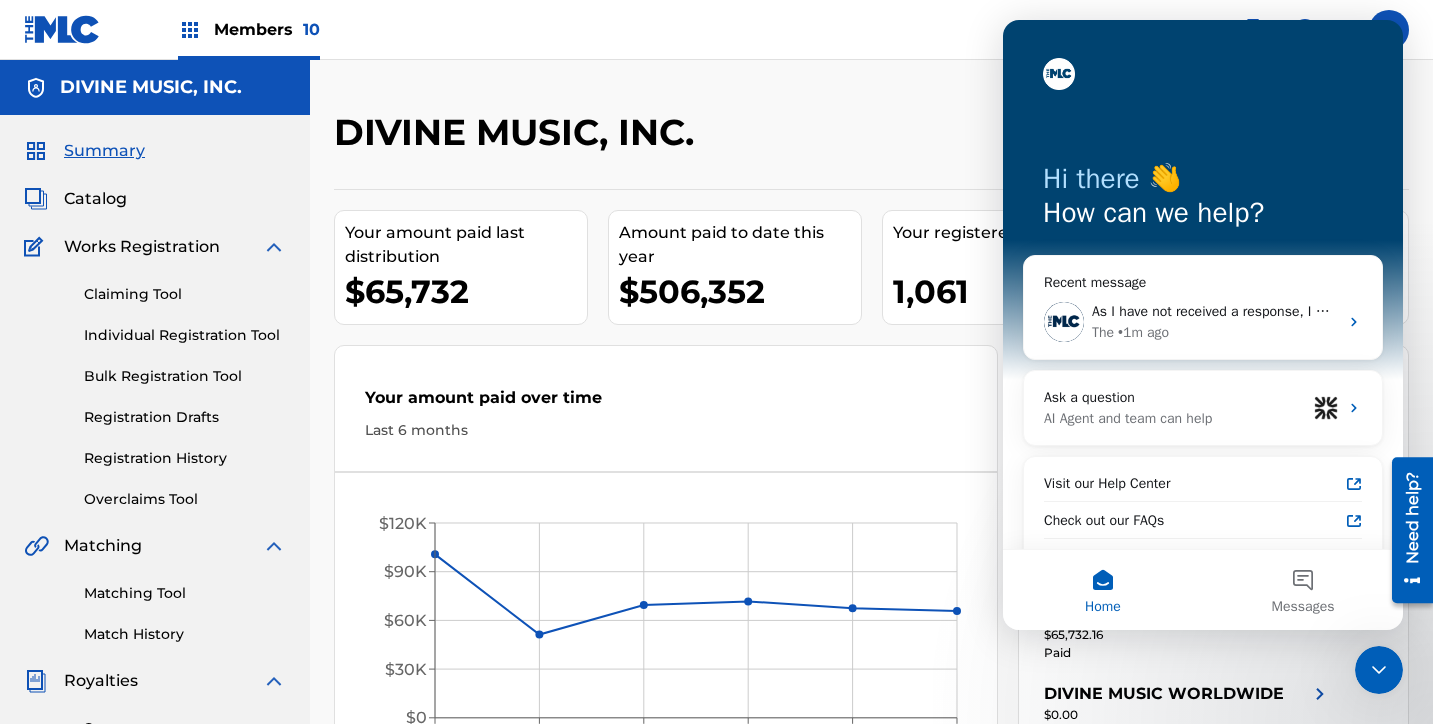 click at bounding box center [1059, 74] 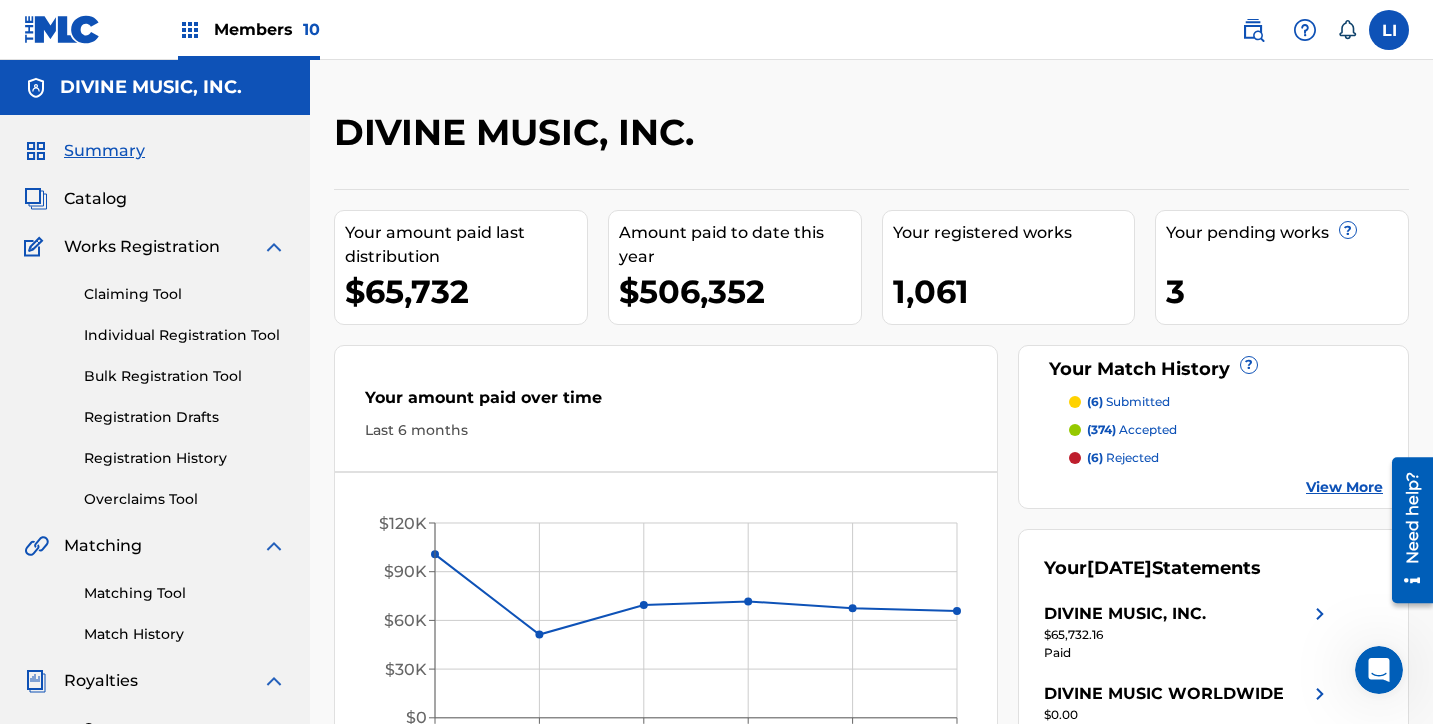 click on "Your amount paid last distribution   $65,732 Amount paid to date this year   $506,352 Your registered works   1,061 Your pending works   ? 3 Your Match History ? (6)   submitted (374)   accepted (6)   rejected View More Your amount paid over time Last 6 months Feb '25 Mar '25 Apr '25 May '25 Jun '25 Jul '25 $0 $30K $60K $90K $120K Your  July 2025  Statements DIVINE MUSIC, INC. $65,732.16 Paid DIVINE MUSIC WORLDWIDE $0.00 Deferred (Internal) KALJA PUBLISHING $0.00 Deferred (Internal) View More" at bounding box center (871, 536) 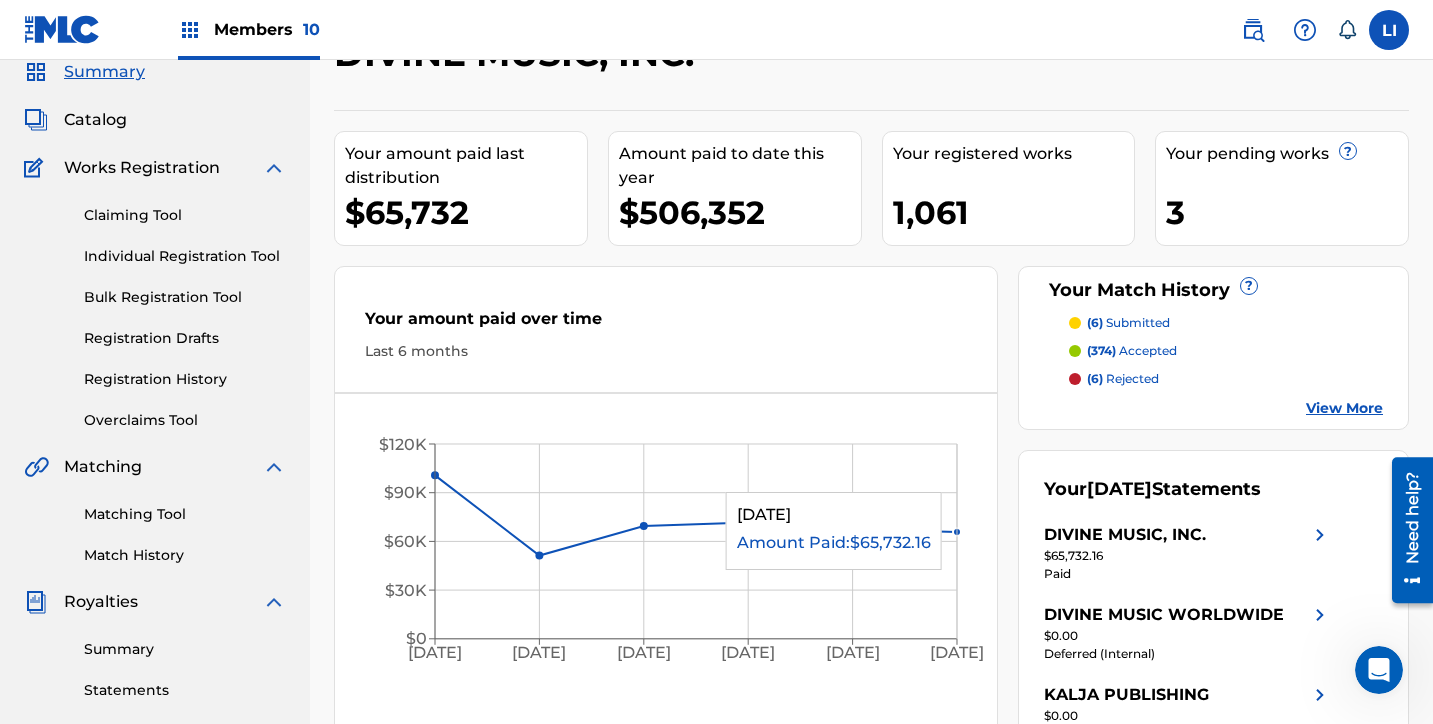 scroll, scrollTop: 0, scrollLeft: 0, axis: both 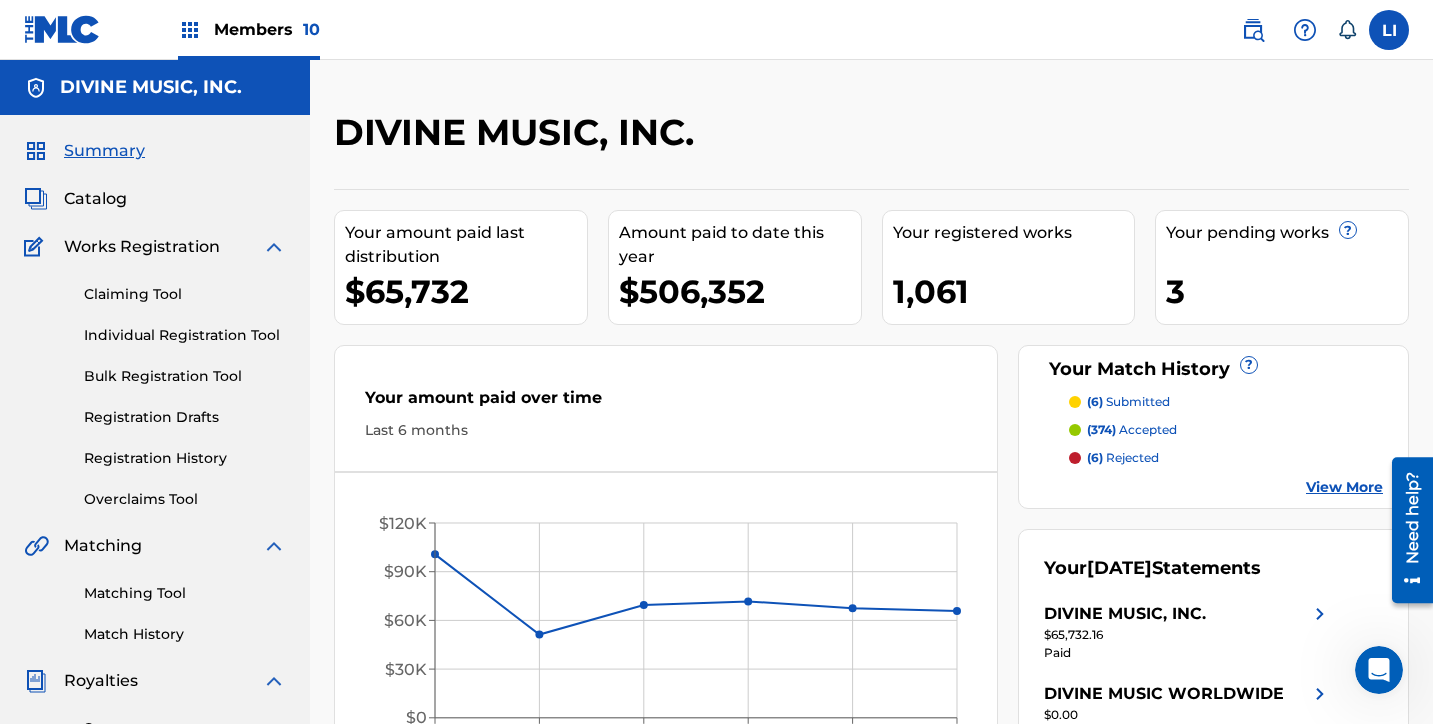 click on "Members    10" at bounding box center [267, 29] 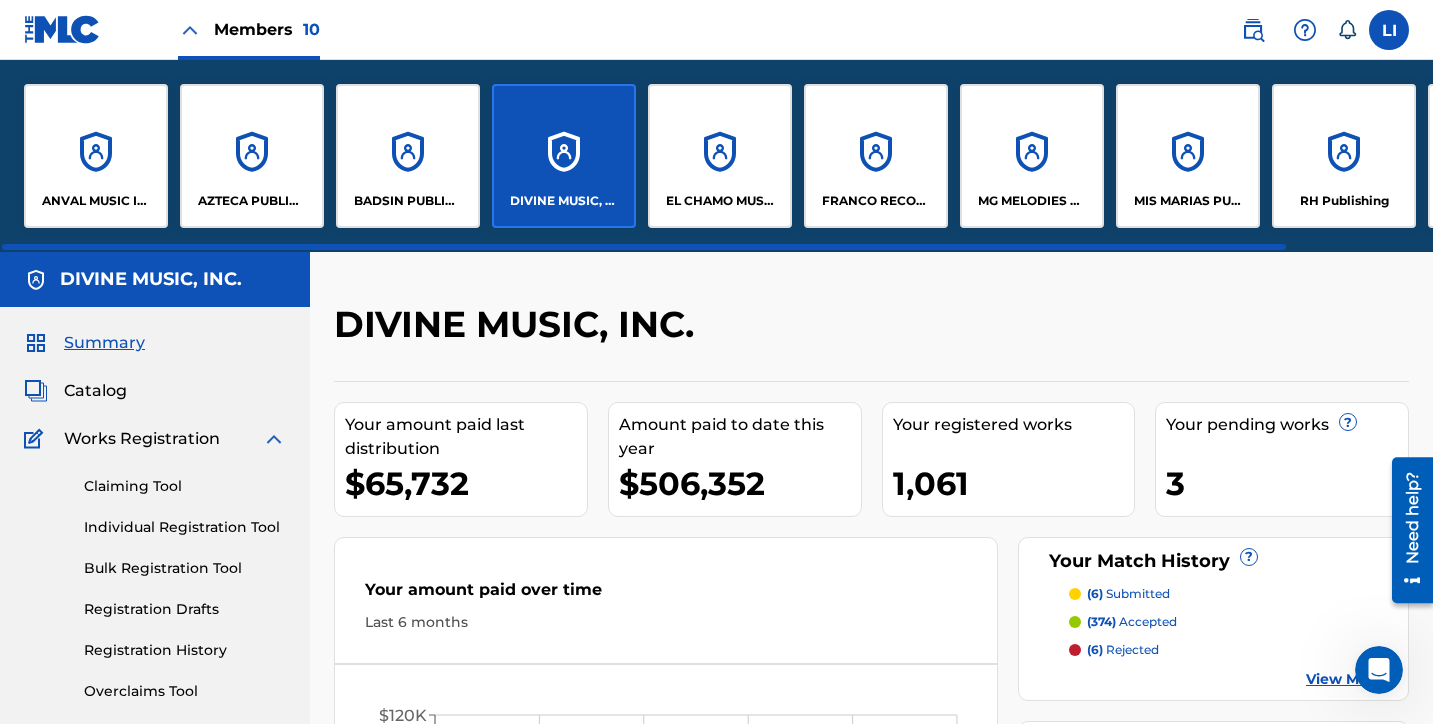 click at bounding box center (1389, 30) 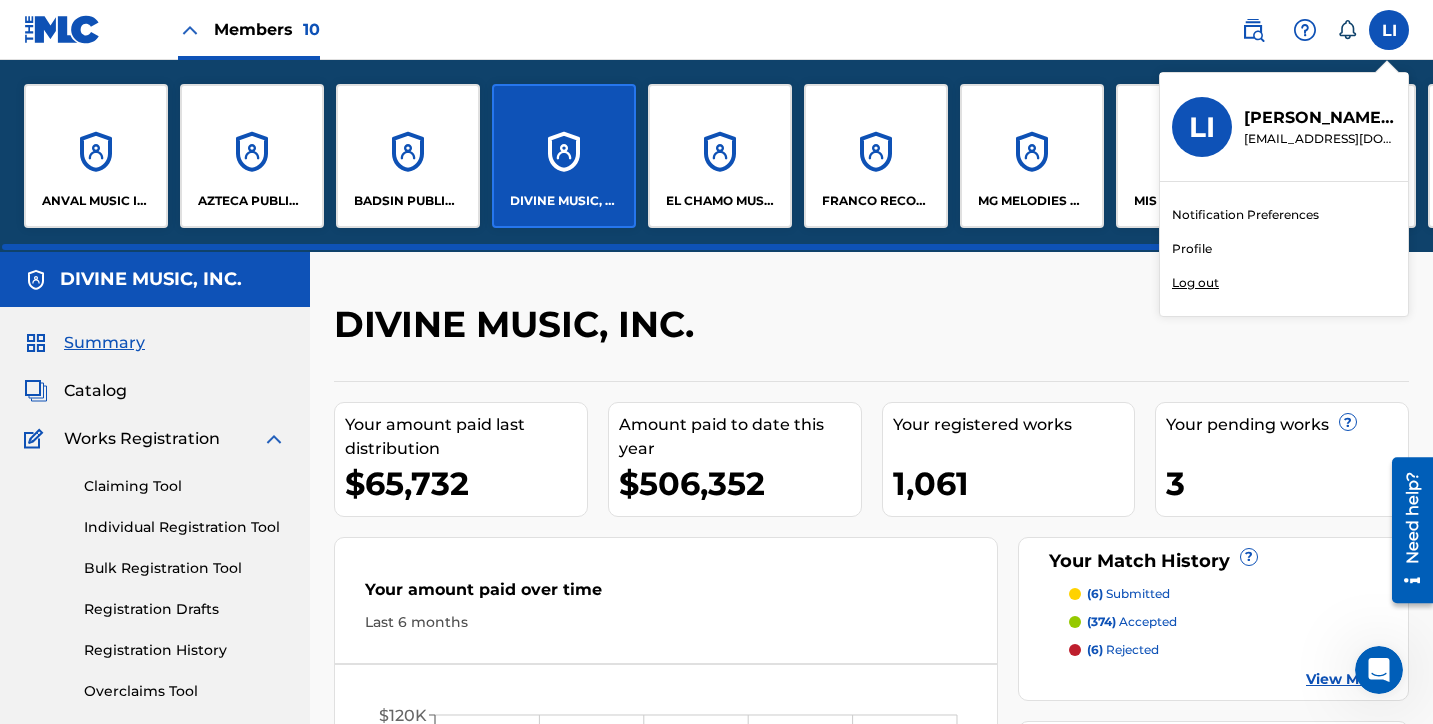 click on "Profile" at bounding box center (1192, 249) 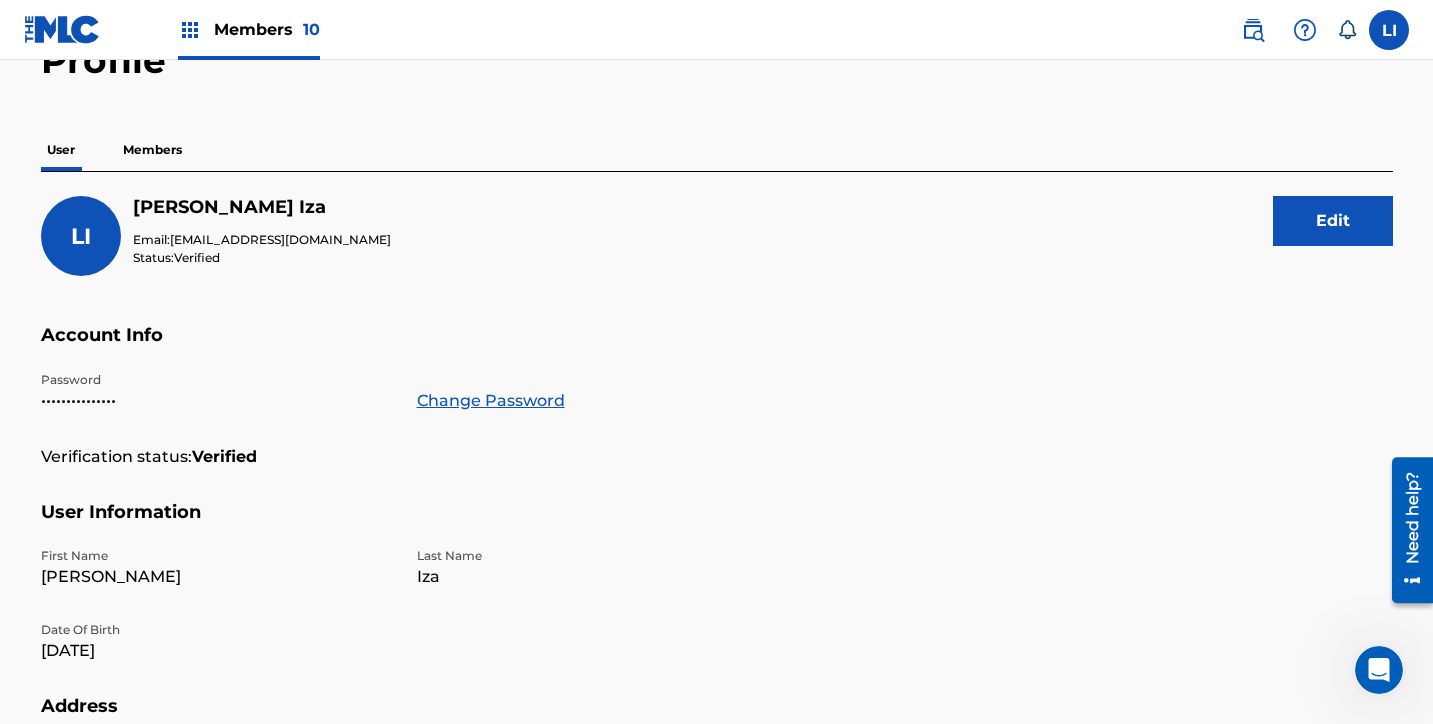 scroll, scrollTop: 0, scrollLeft: 0, axis: both 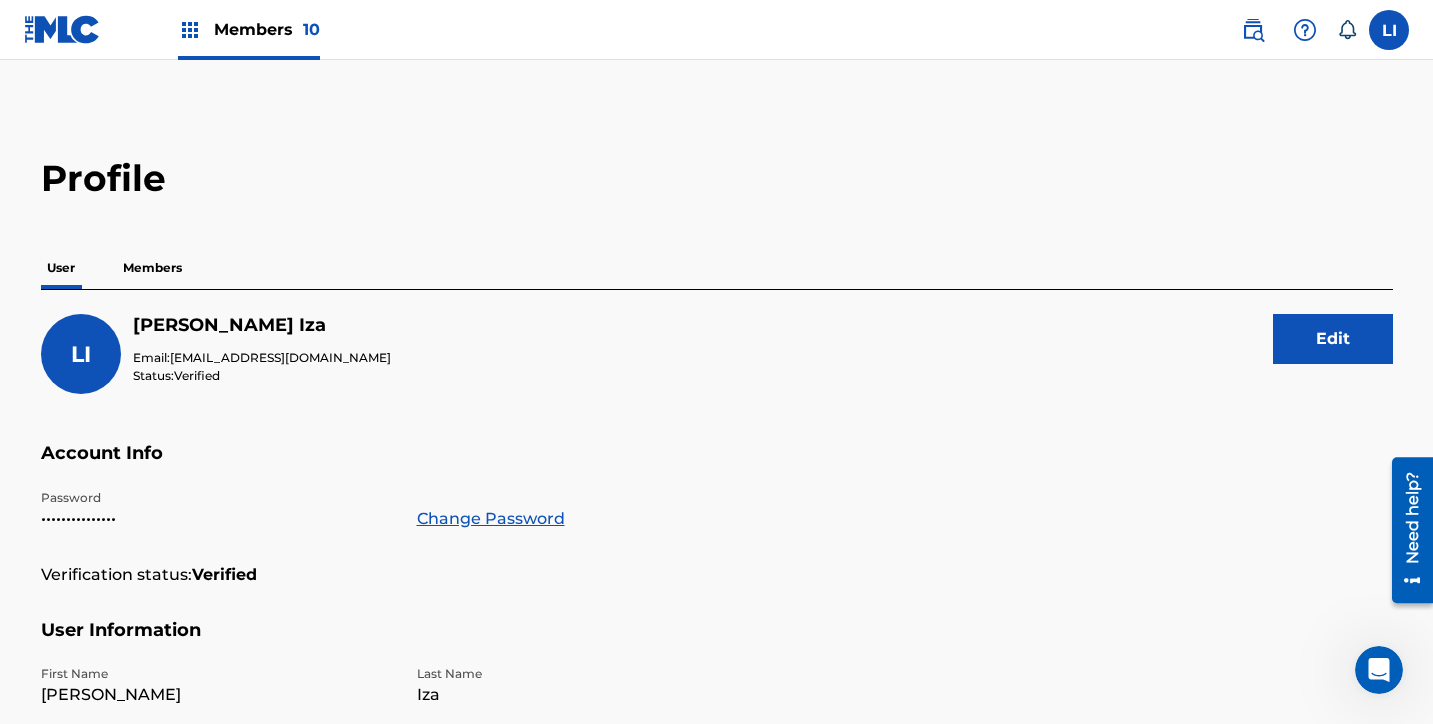click on "Members    10 LI LI Lilia   Iza liliai@divinesongs.com Notification Preferences Profile Log out" at bounding box center [716, 30] 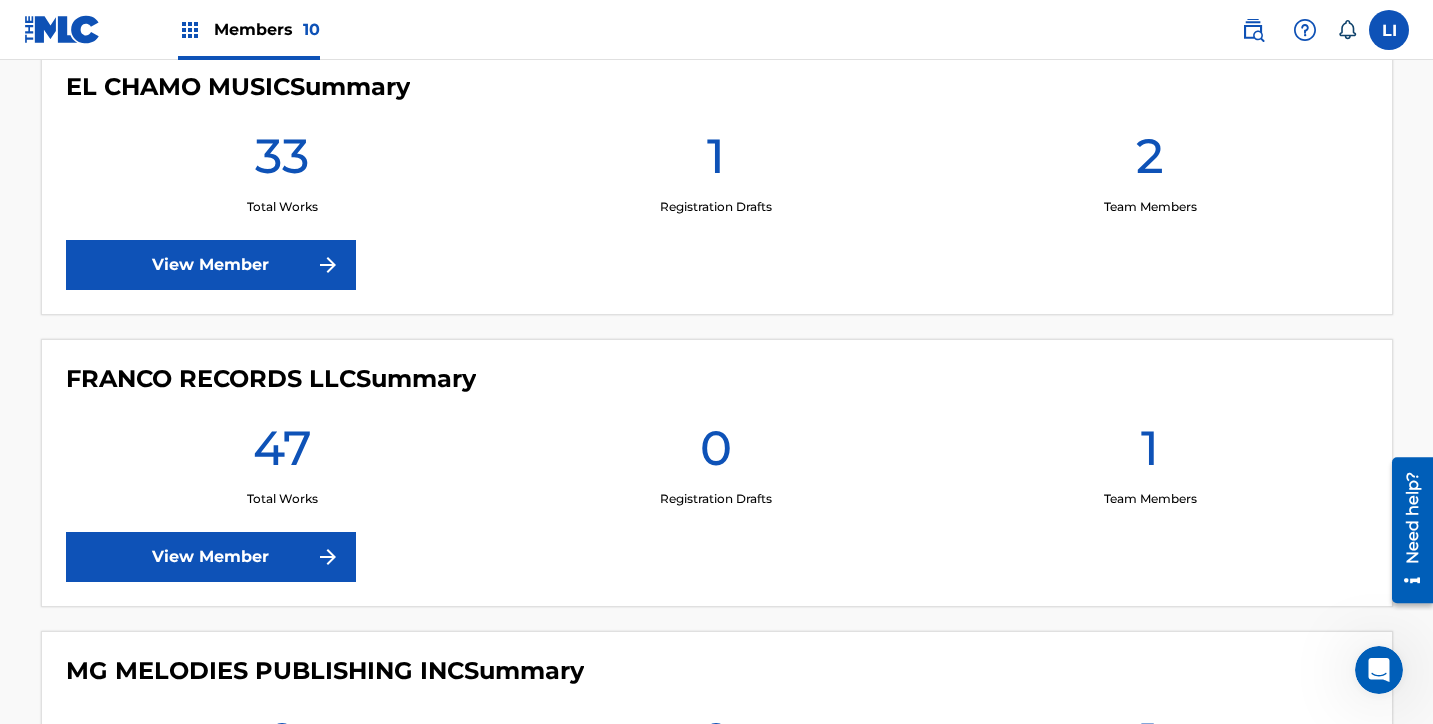scroll, scrollTop: 1803, scrollLeft: 0, axis: vertical 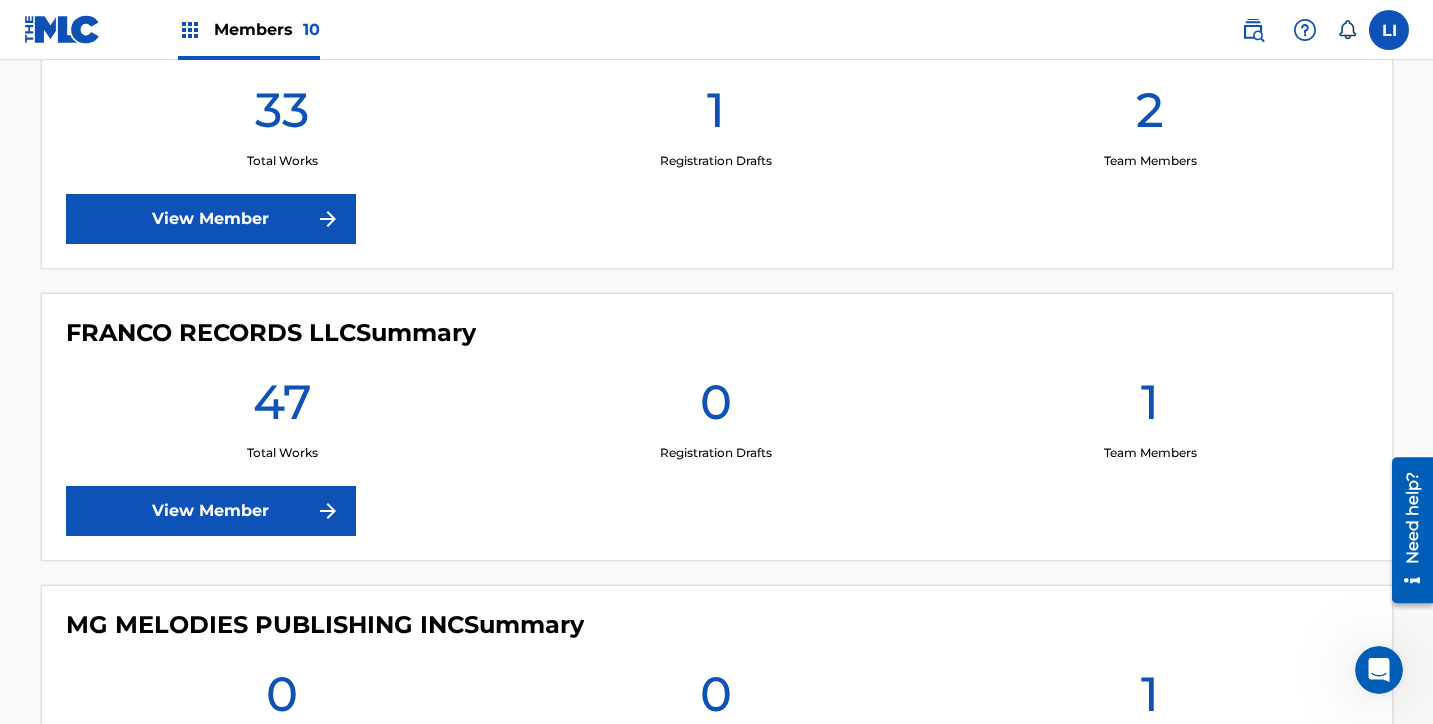 click at bounding box center [1389, 30] 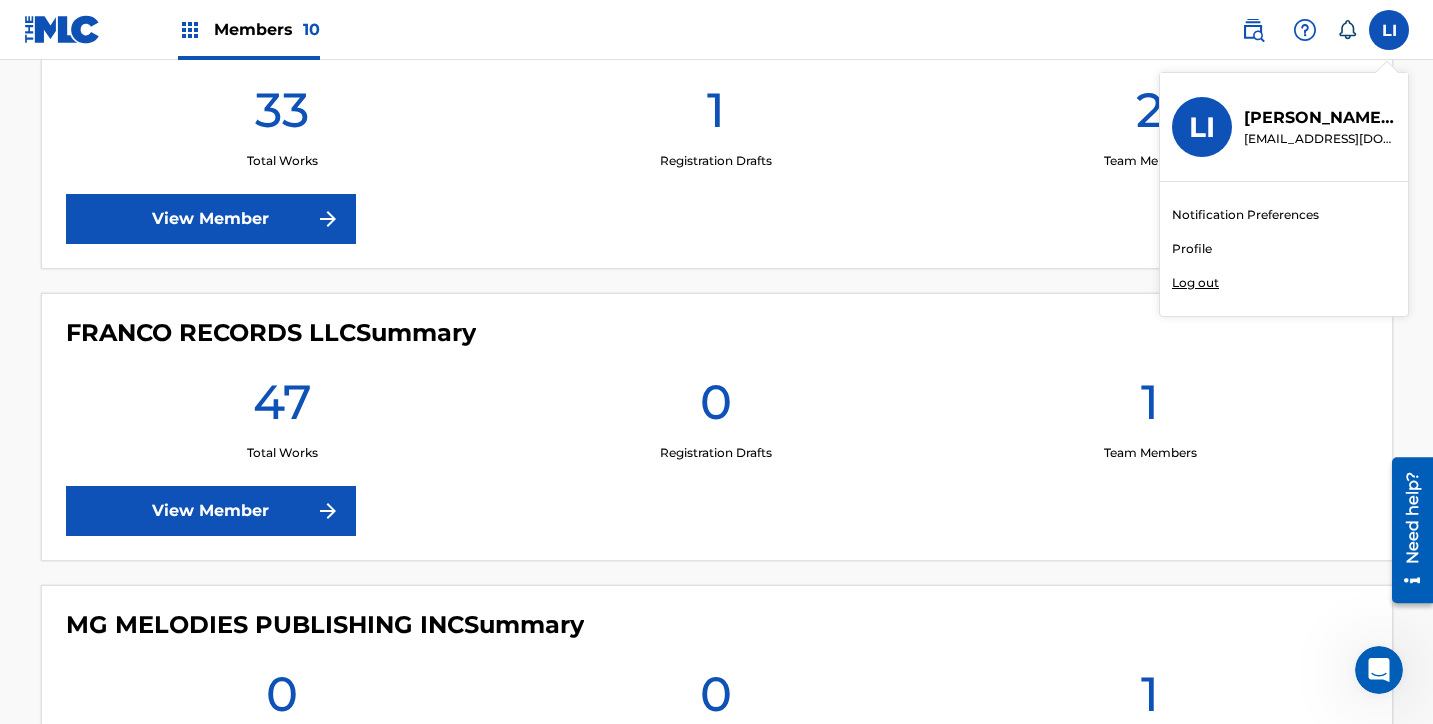click at bounding box center [1253, 30] 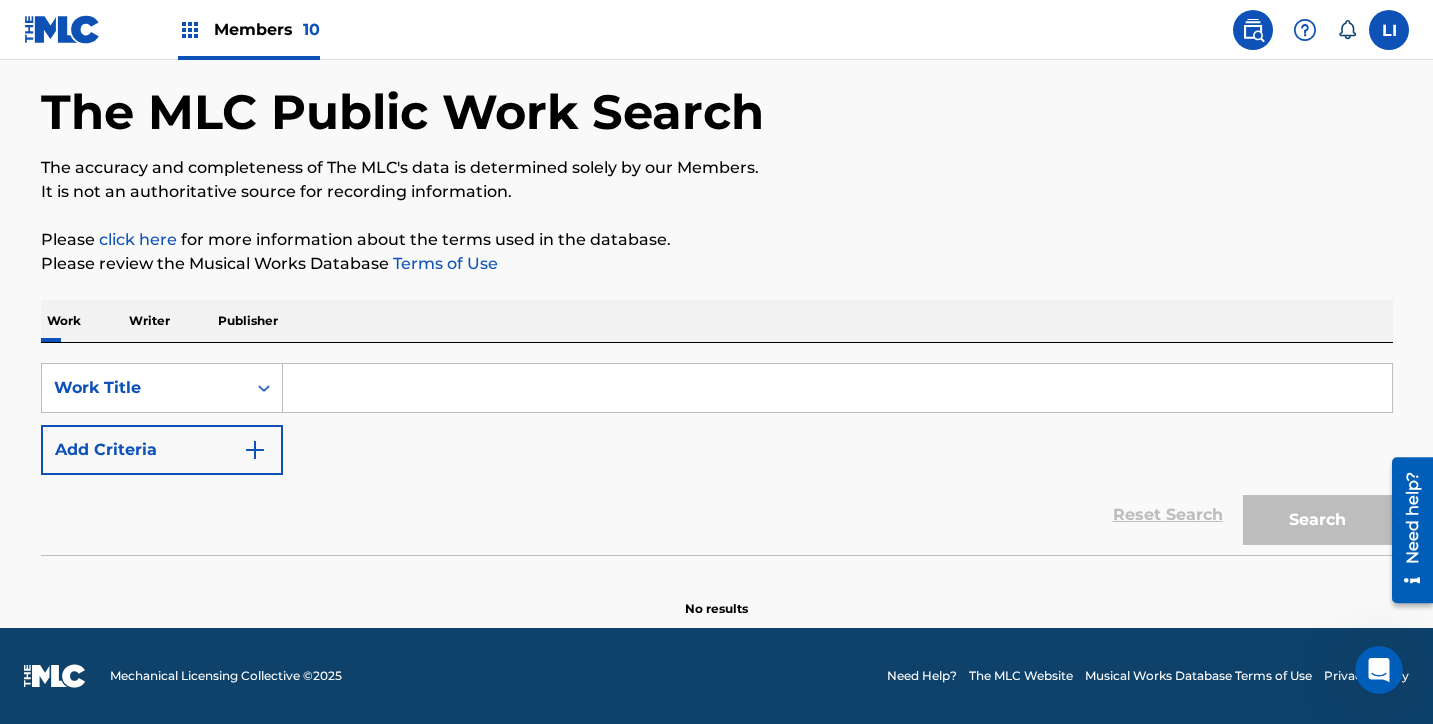 scroll, scrollTop: 0, scrollLeft: 0, axis: both 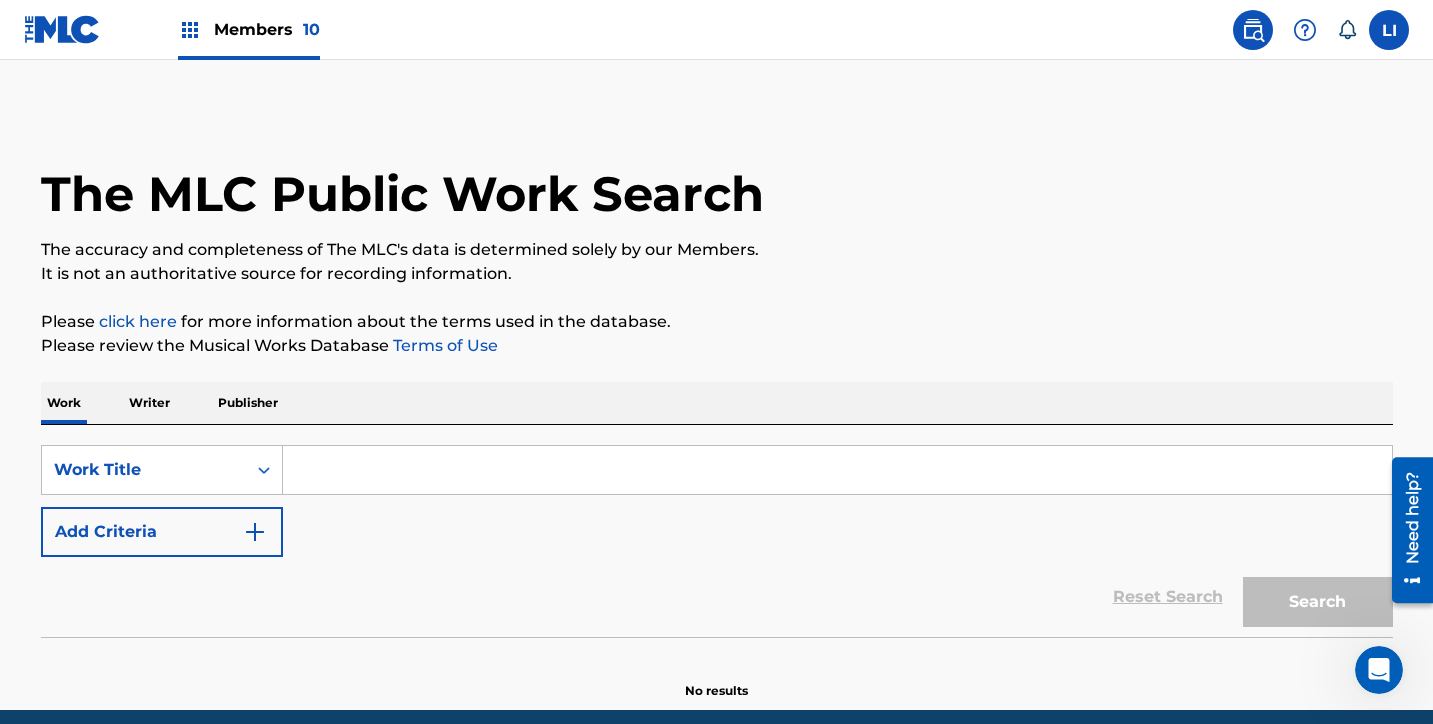 click at bounding box center (1389, 30) 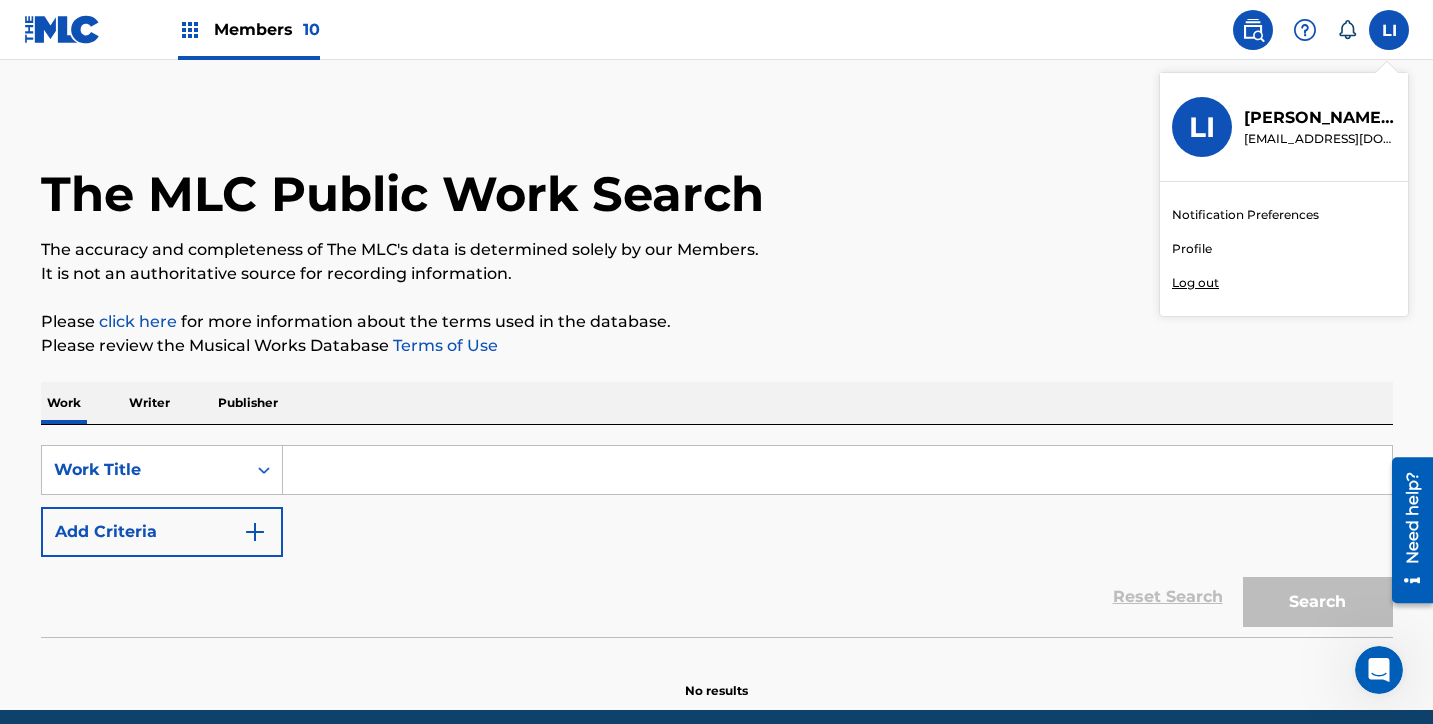 click on "[EMAIL_ADDRESS][DOMAIN_NAME]" at bounding box center (1320, 139) 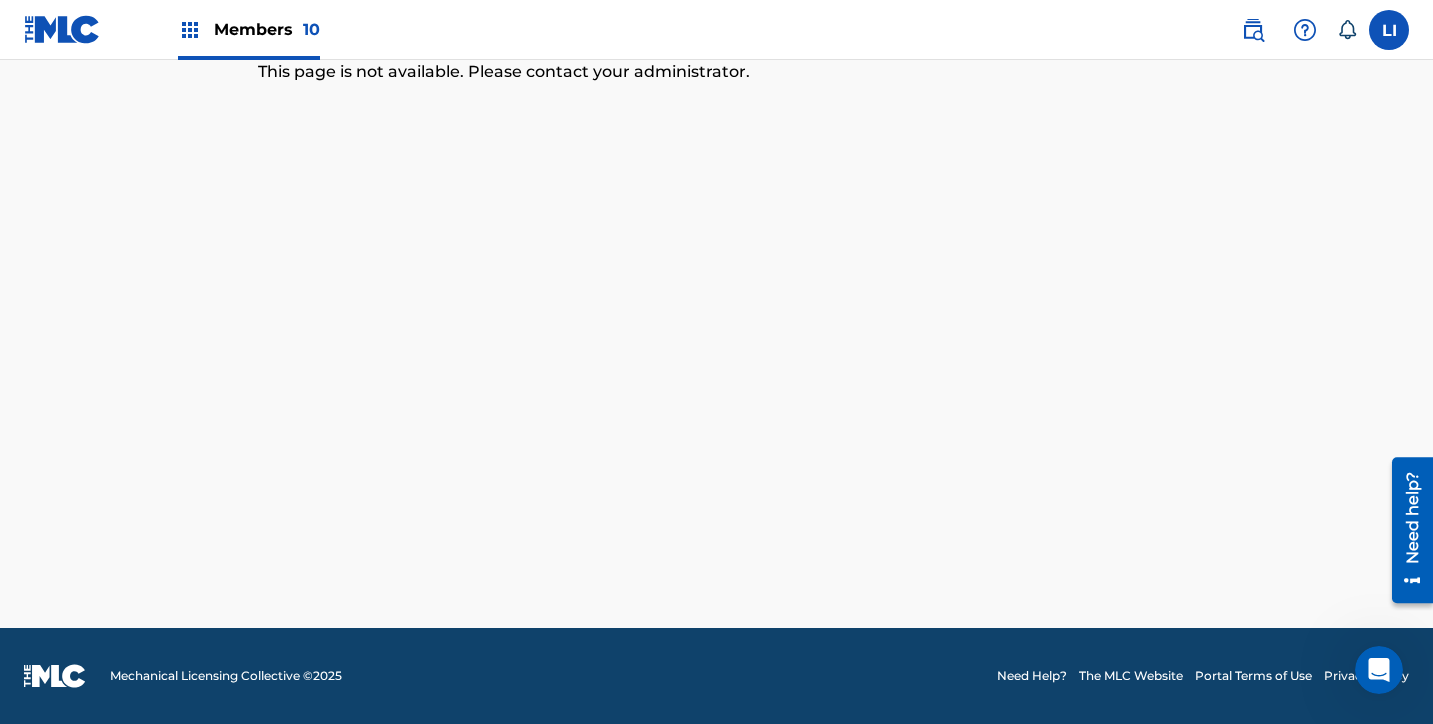 click at bounding box center (1389, 30) 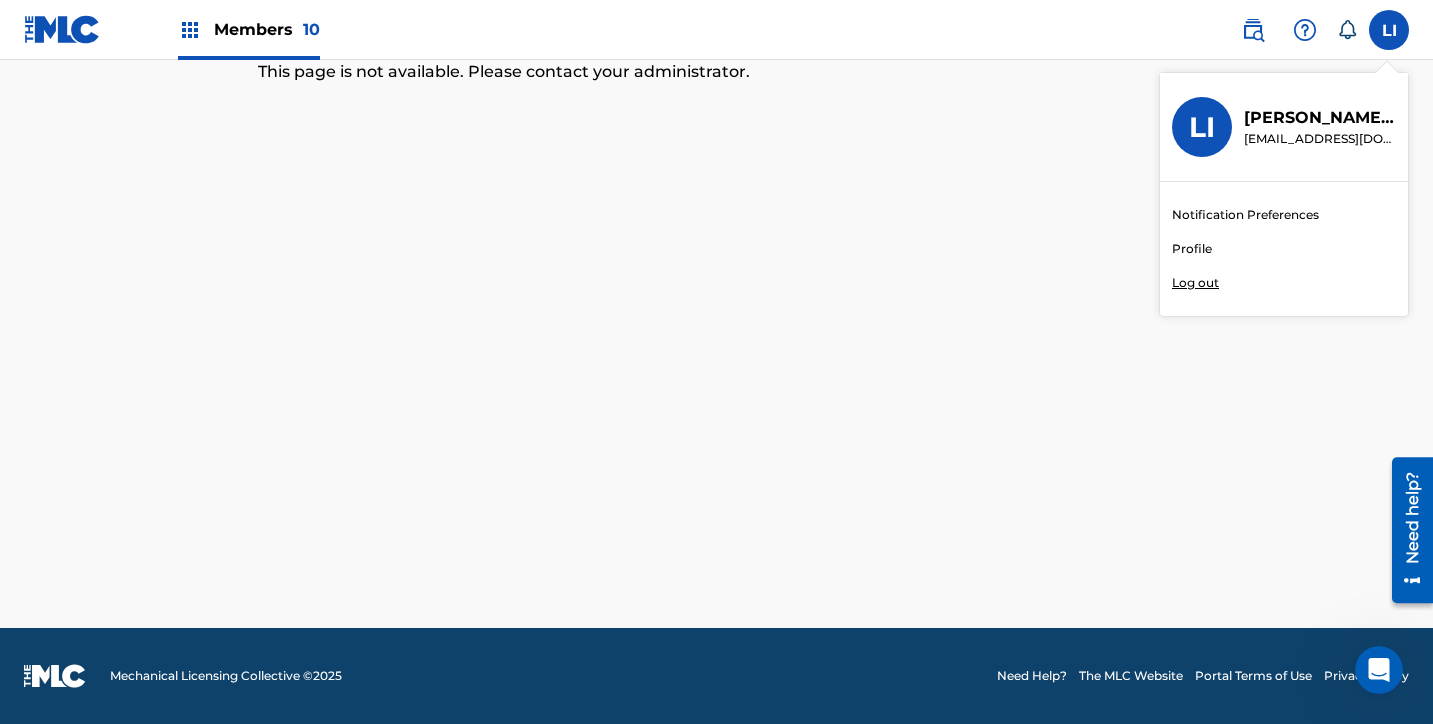click on "Profile" at bounding box center [1192, 249] 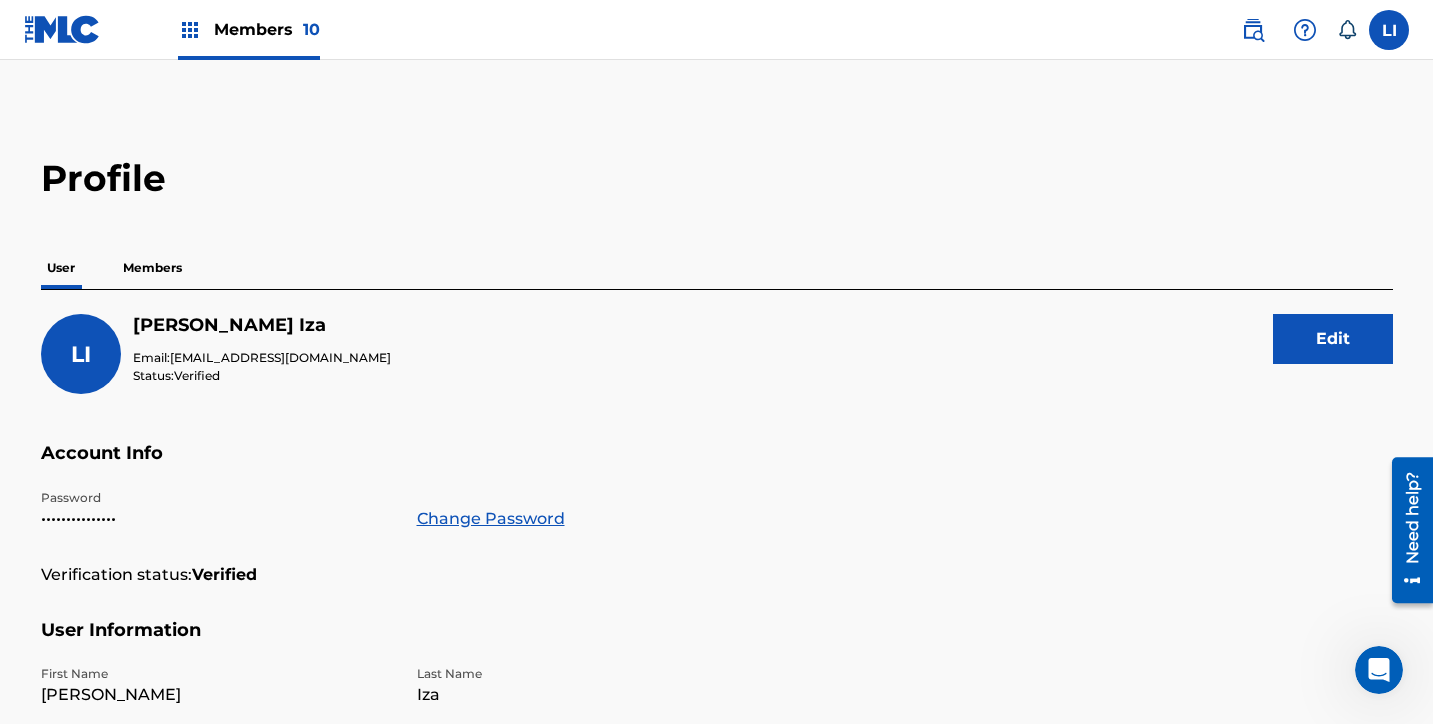 click on "Members" at bounding box center [152, 268] 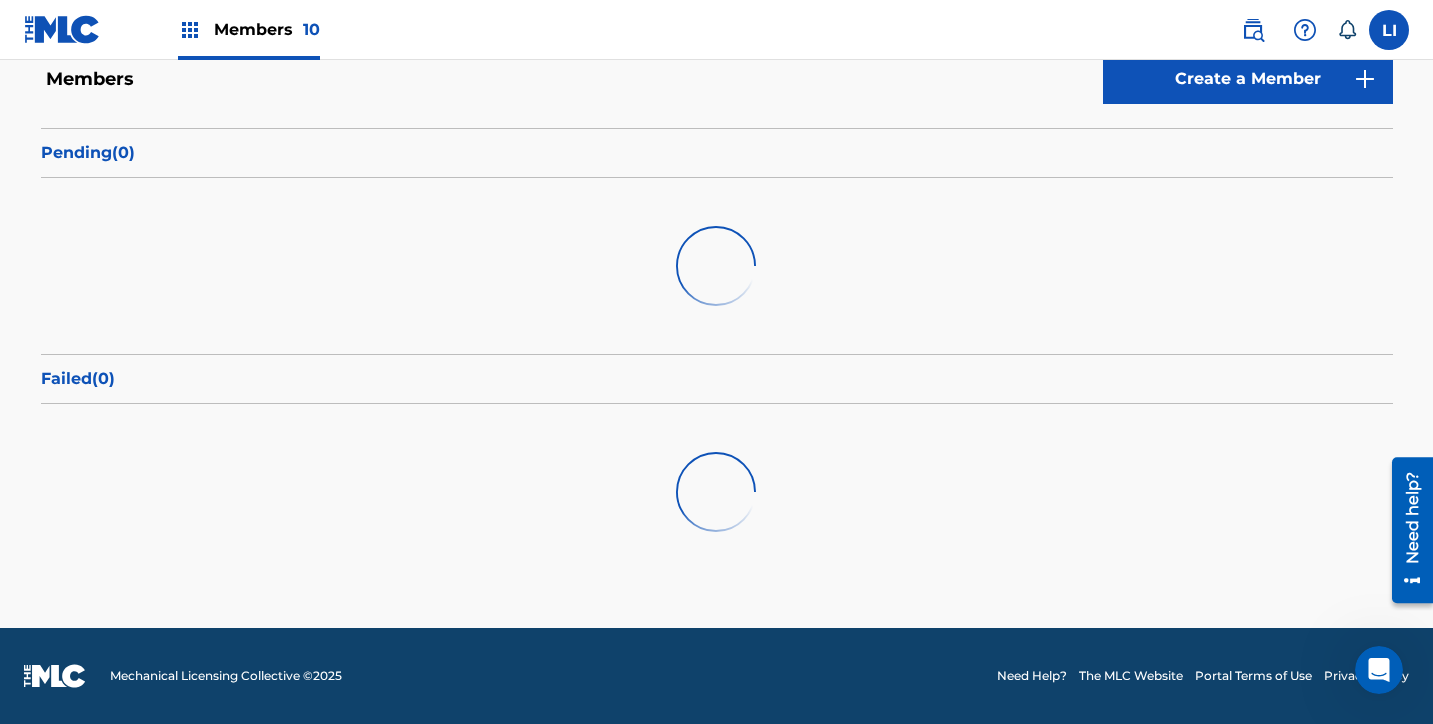 scroll, scrollTop: 40, scrollLeft: 0, axis: vertical 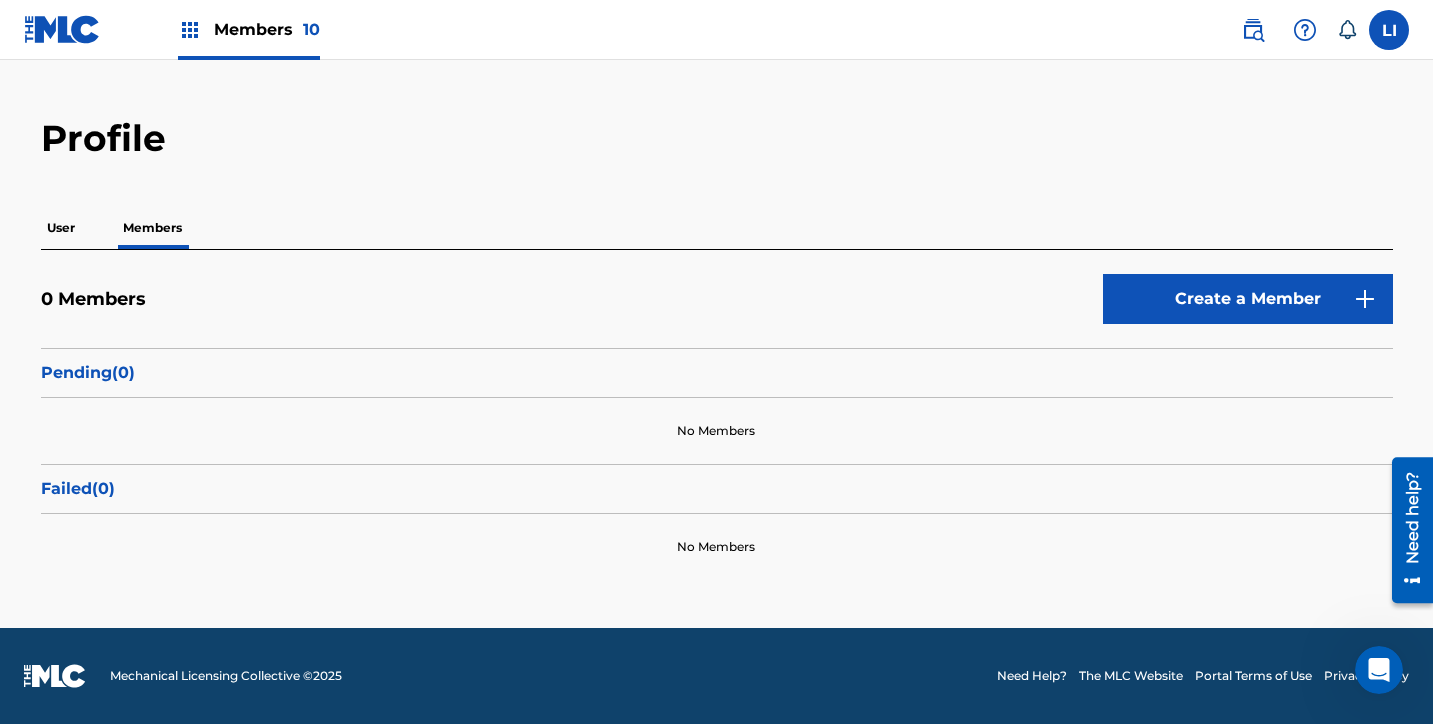 click on "Create a Member" at bounding box center (1248, 299) 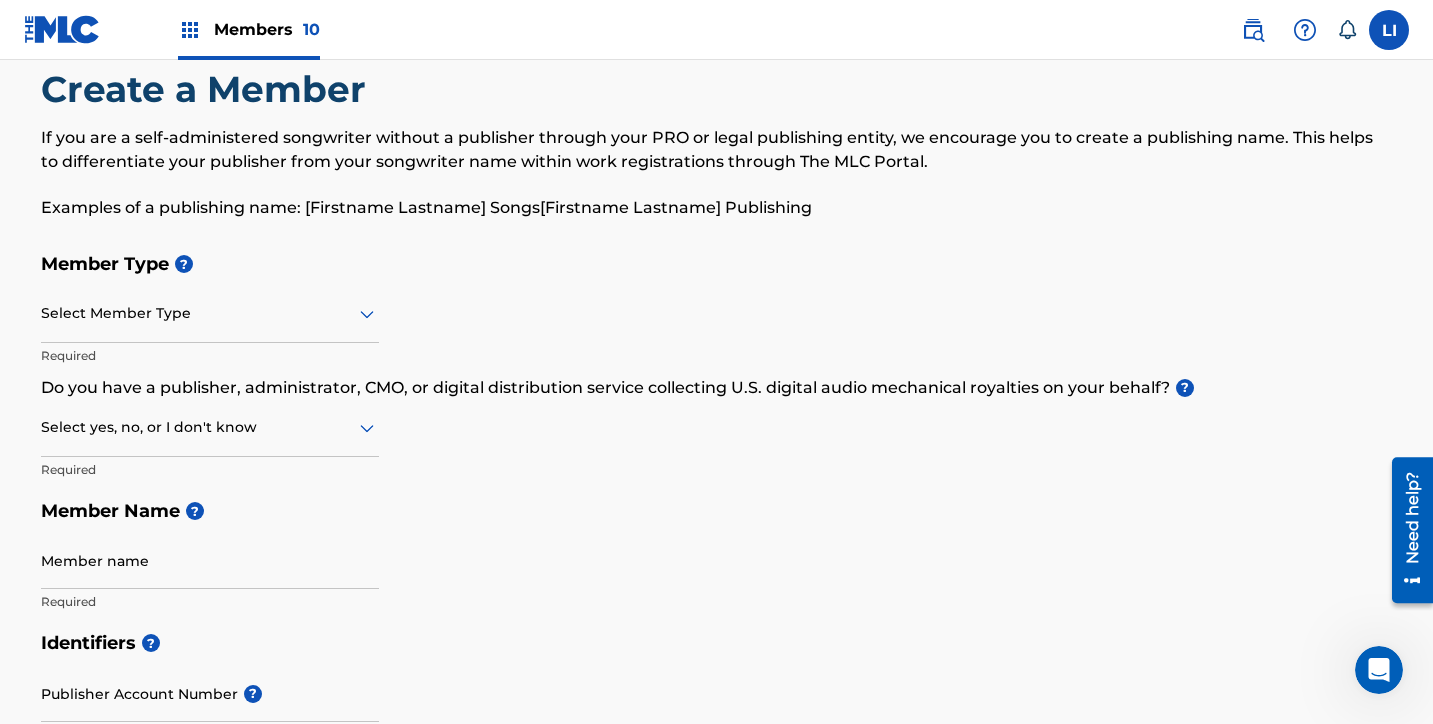 scroll, scrollTop: 151, scrollLeft: 0, axis: vertical 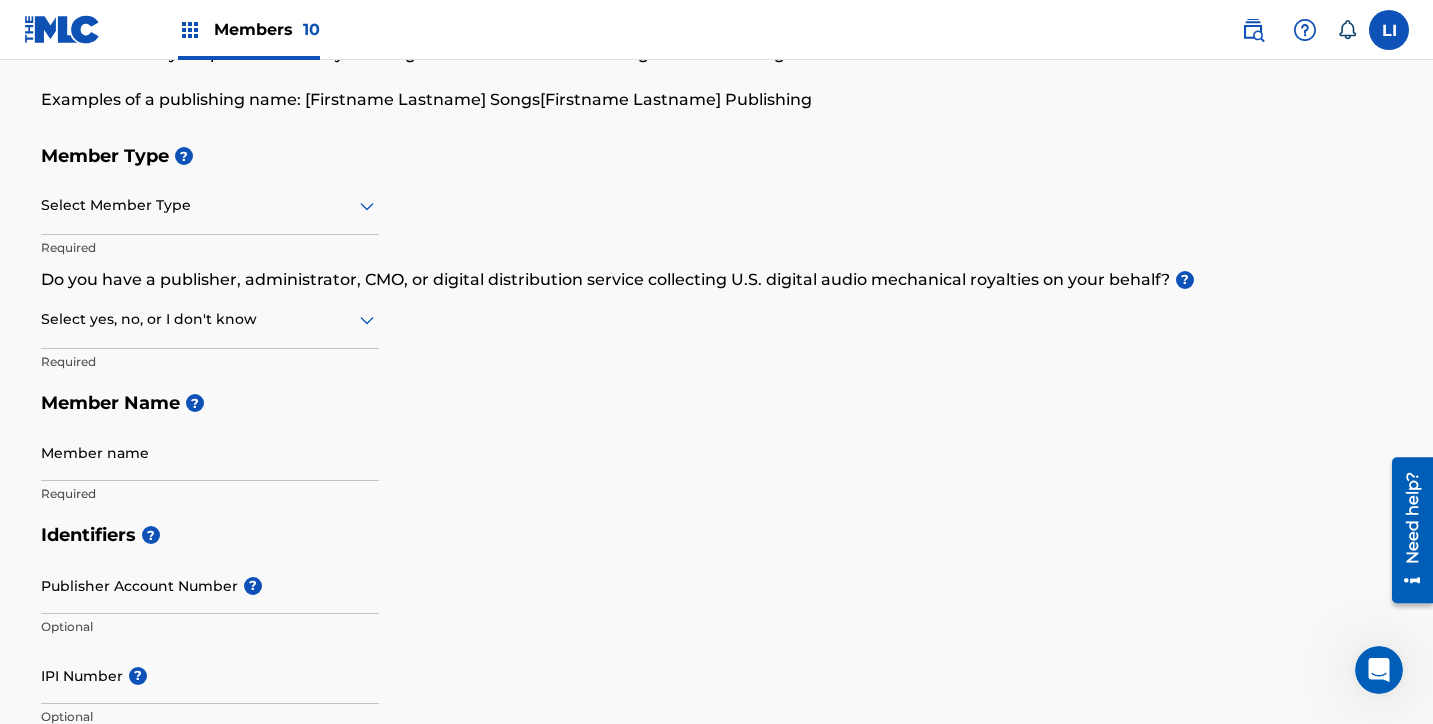 click on "Select Member Type" at bounding box center [210, 206] 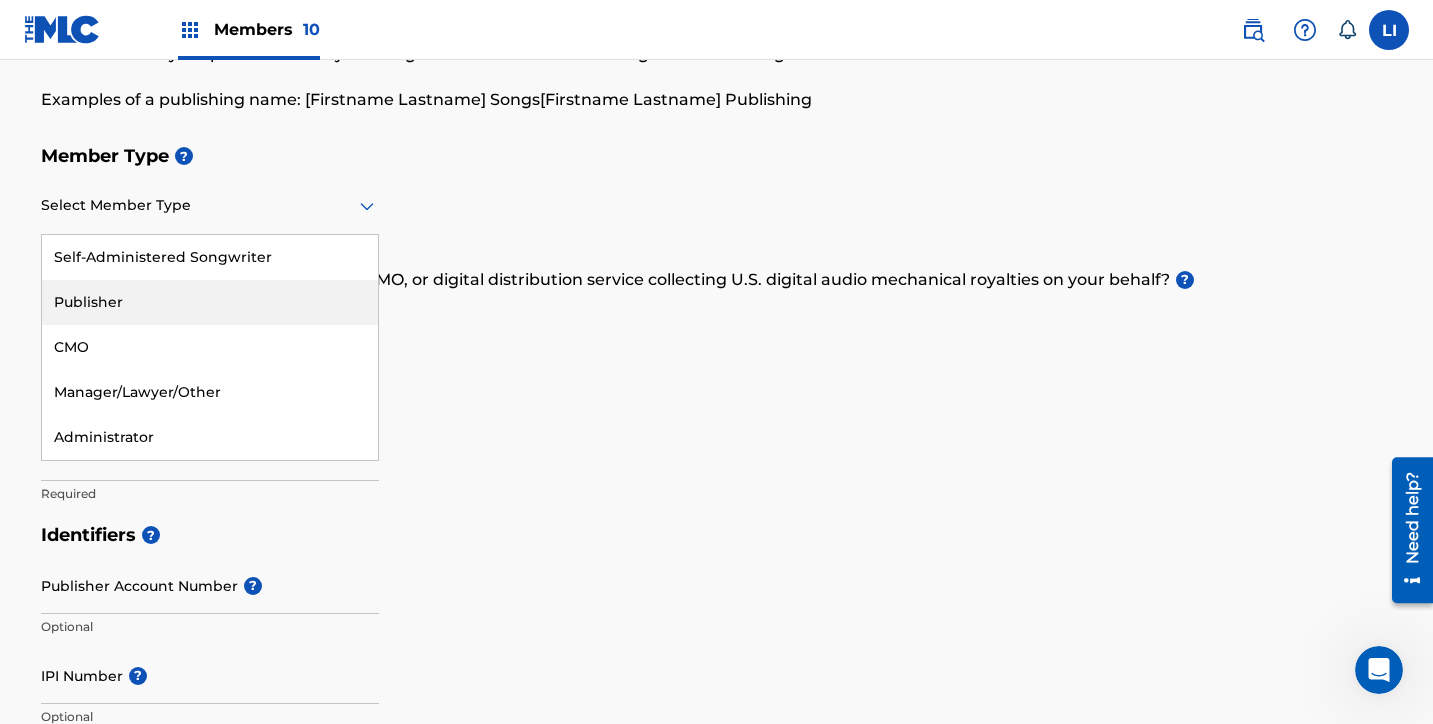 click on "Publisher" at bounding box center (210, 302) 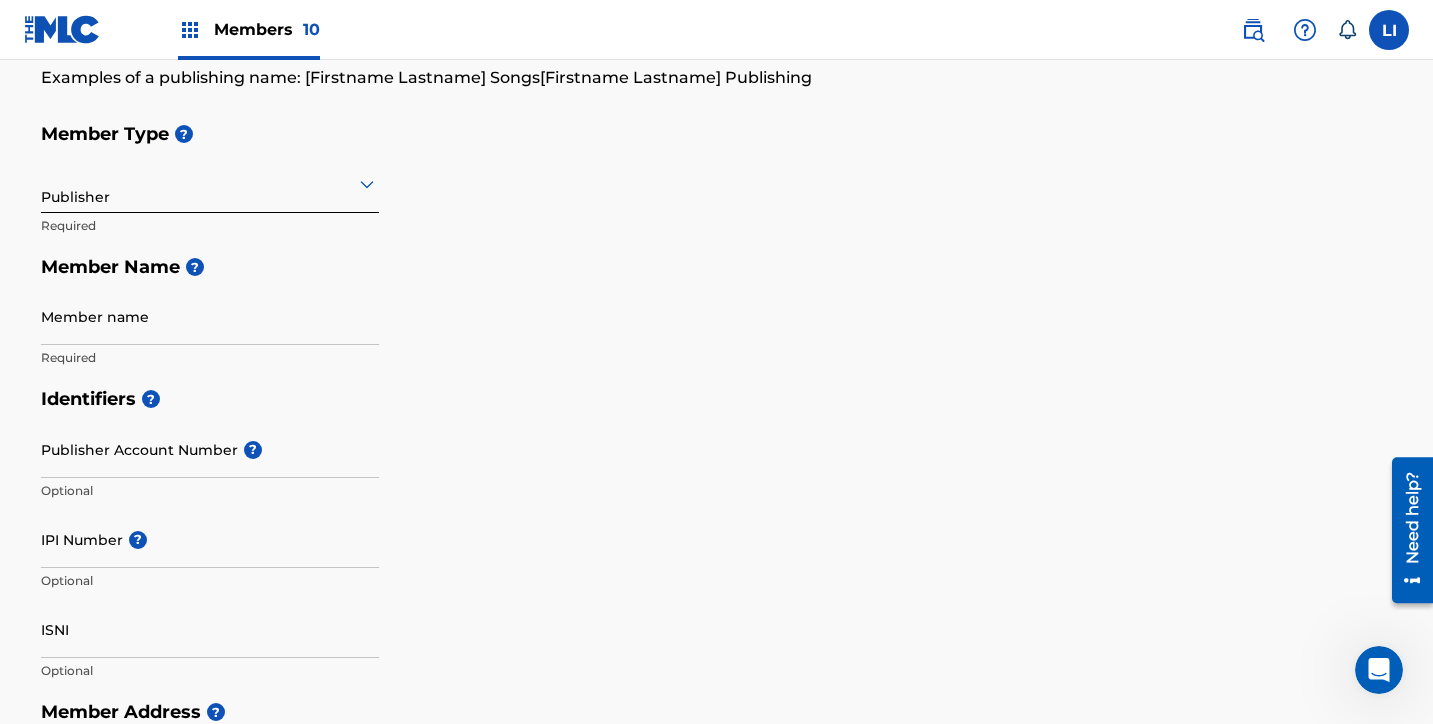 scroll, scrollTop: 174, scrollLeft: 0, axis: vertical 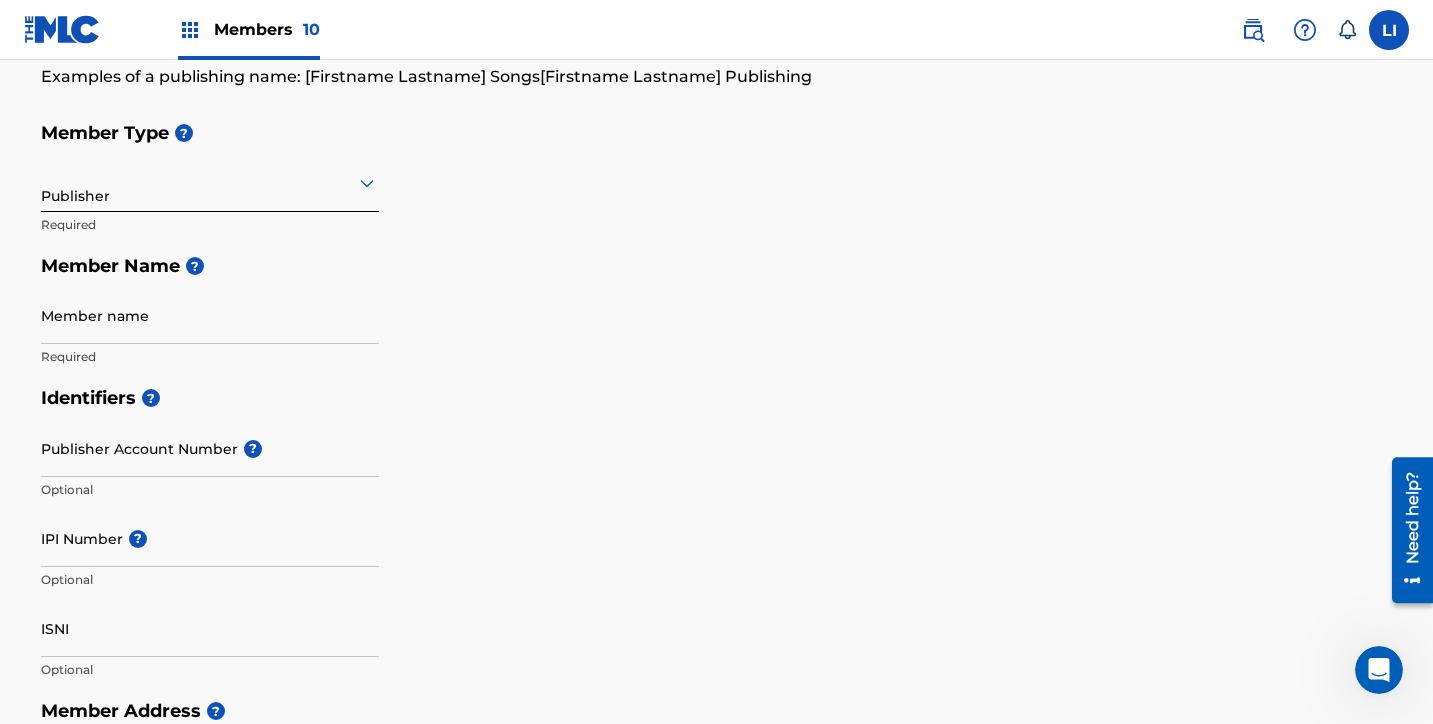 click on "Publisher" at bounding box center [210, 182] 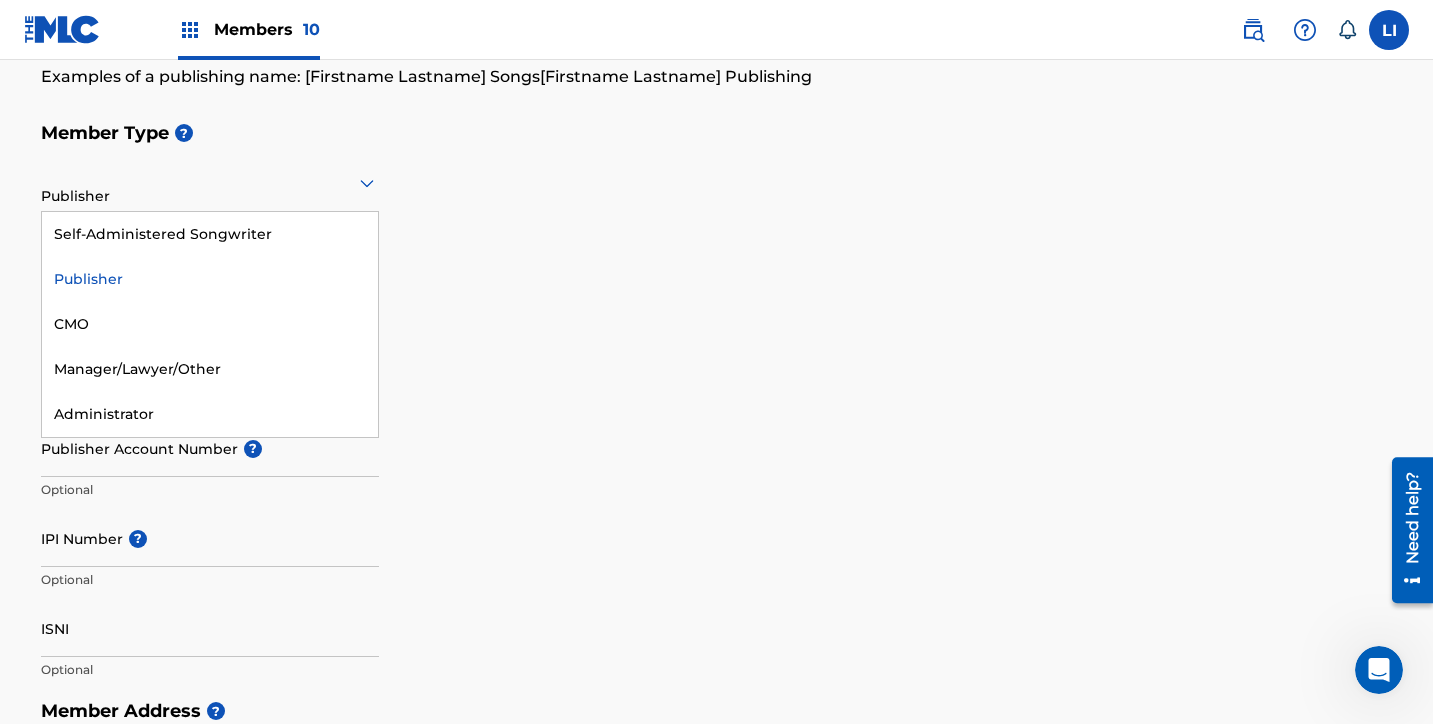 click on "Publisher" at bounding box center (210, 279) 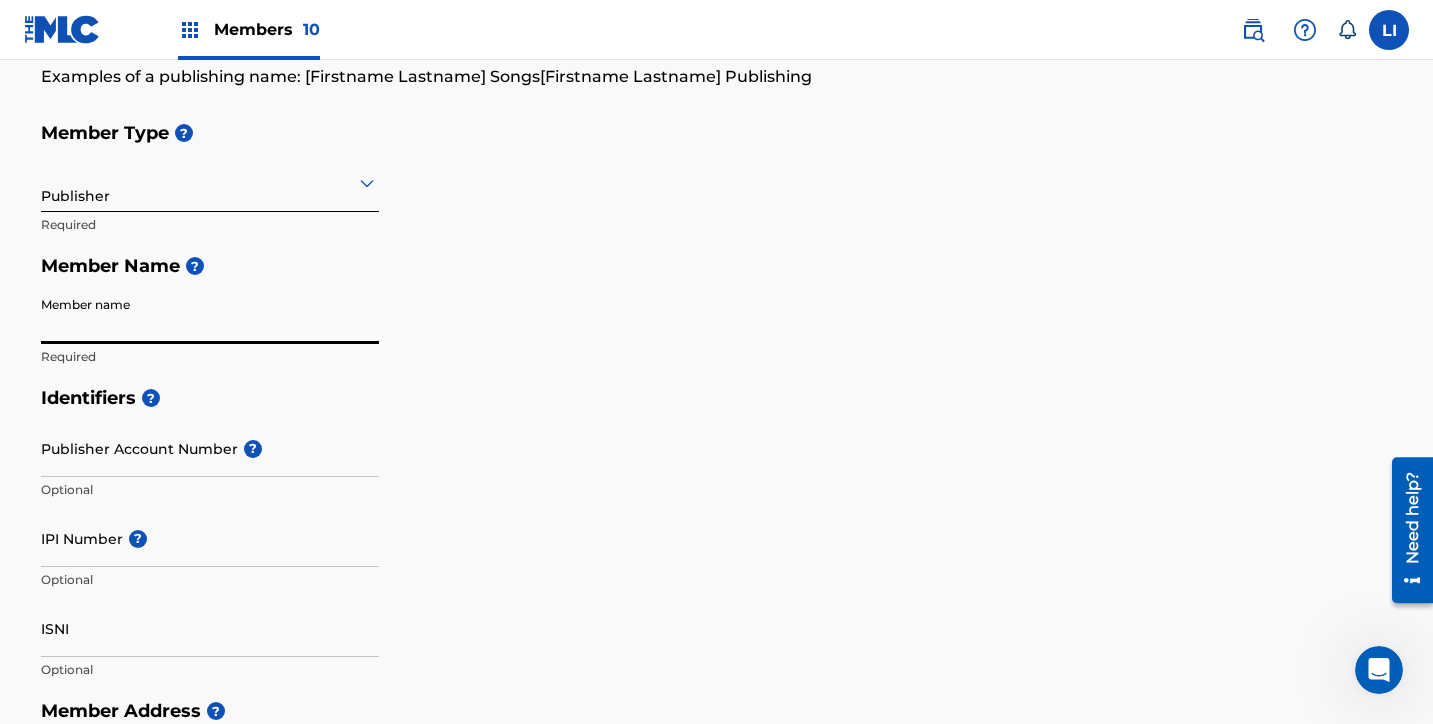 click on "Member name" at bounding box center [210, 315] 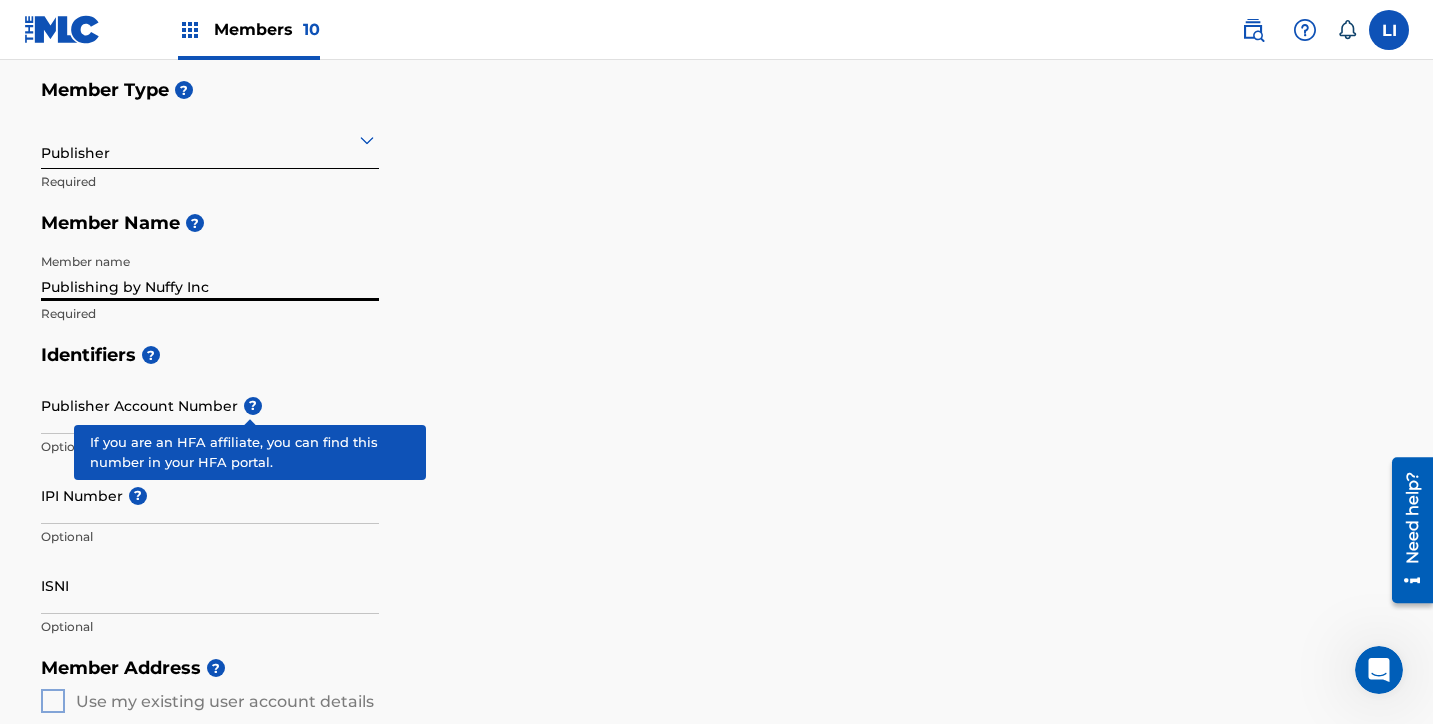 scroll, scrollTop: 256, scrollLeft: 0, axis: vertical 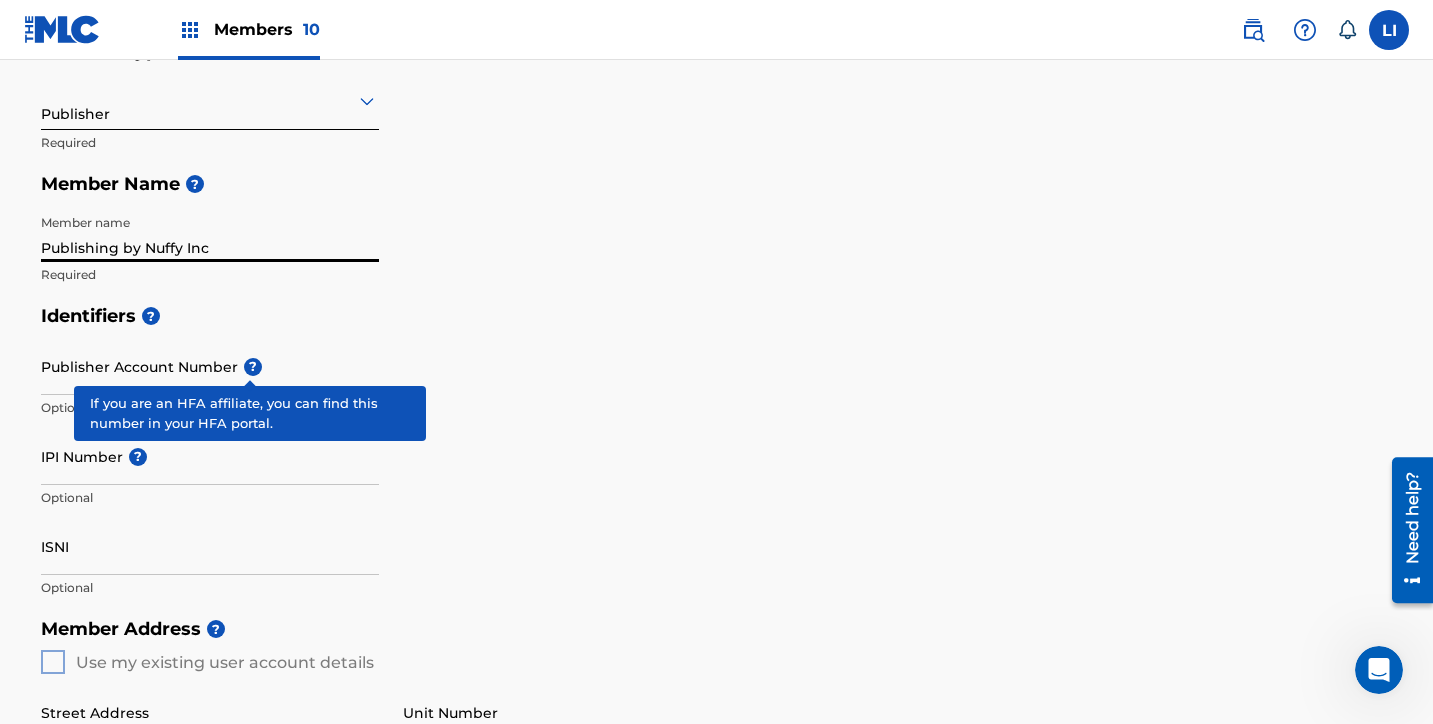 type on "Publishing by Nuffy Inc" 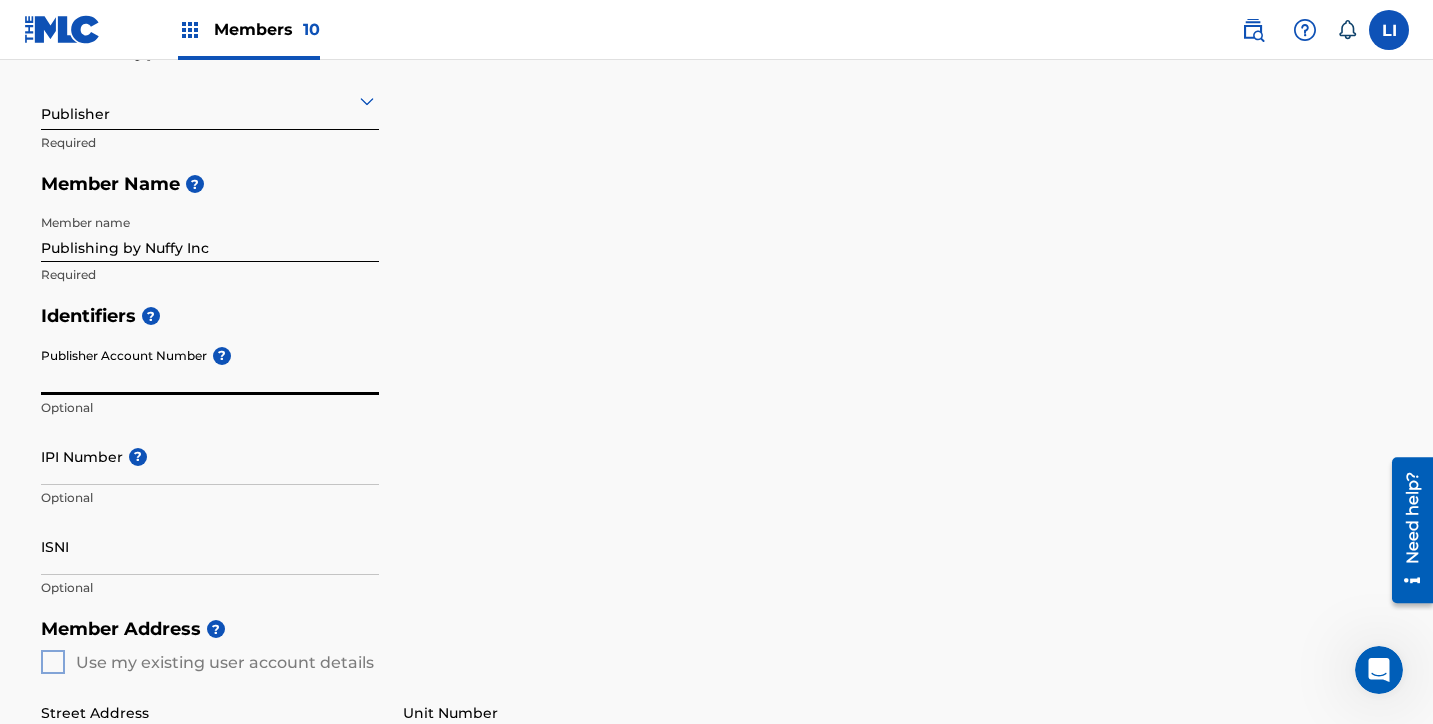 click on "Publisher Account Number ?" at bounding box center (210, 366) 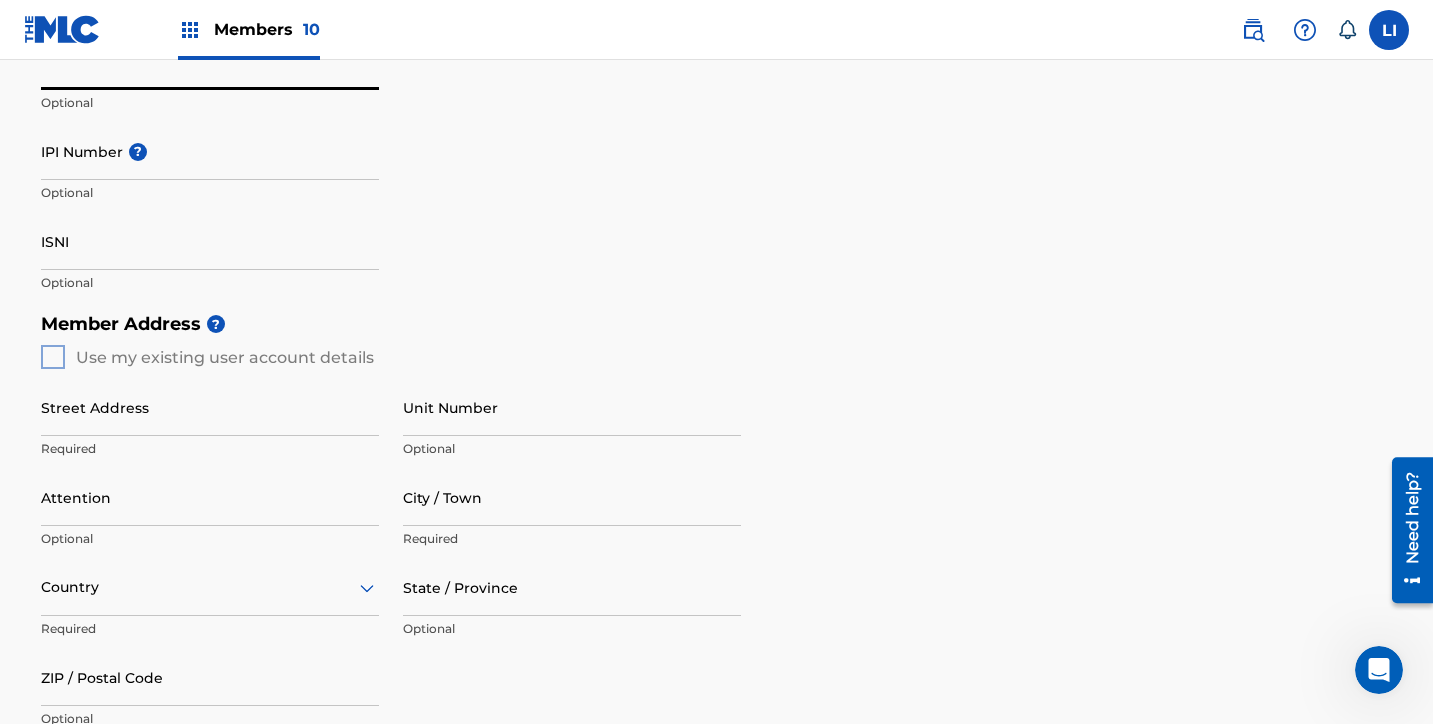 scroll, scrollTop: 663, scrollLeft: 0, axis: vertical 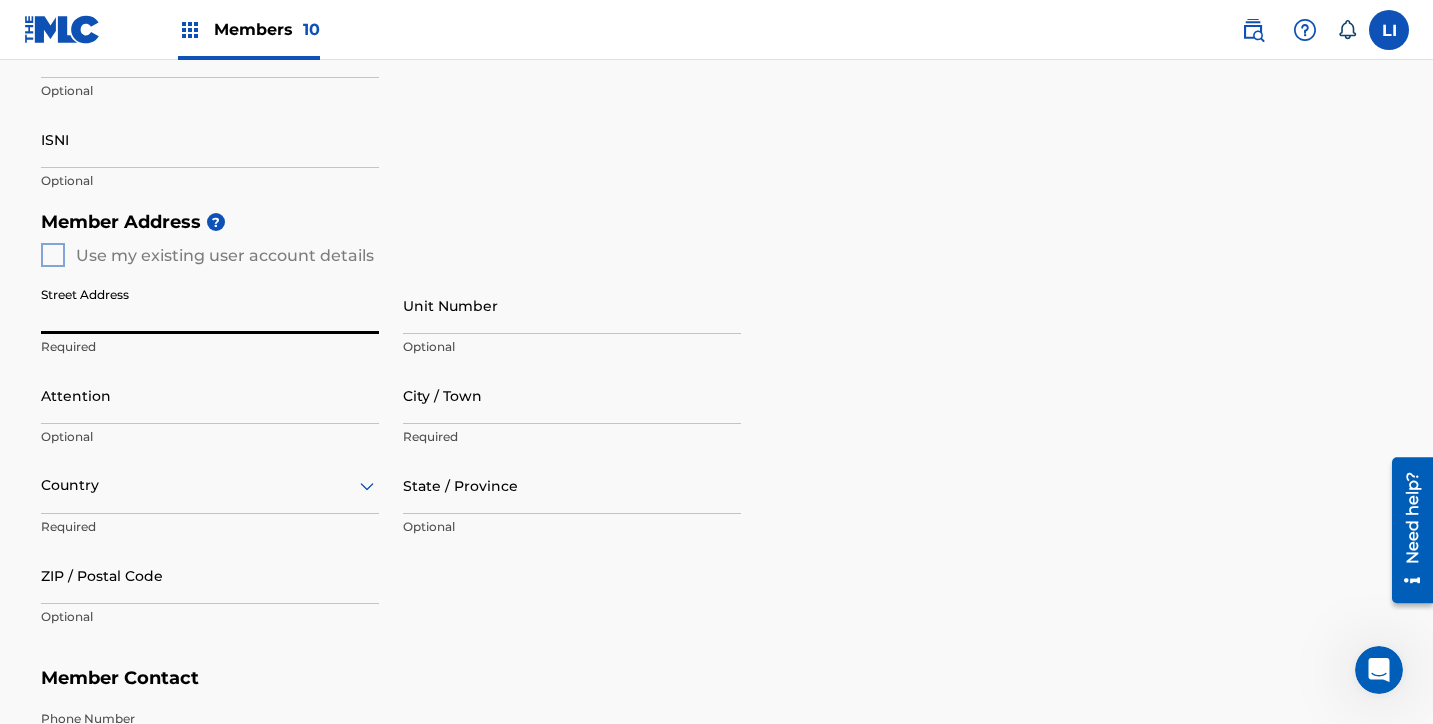 click on "Street Address" at bounding box center (210, 305) 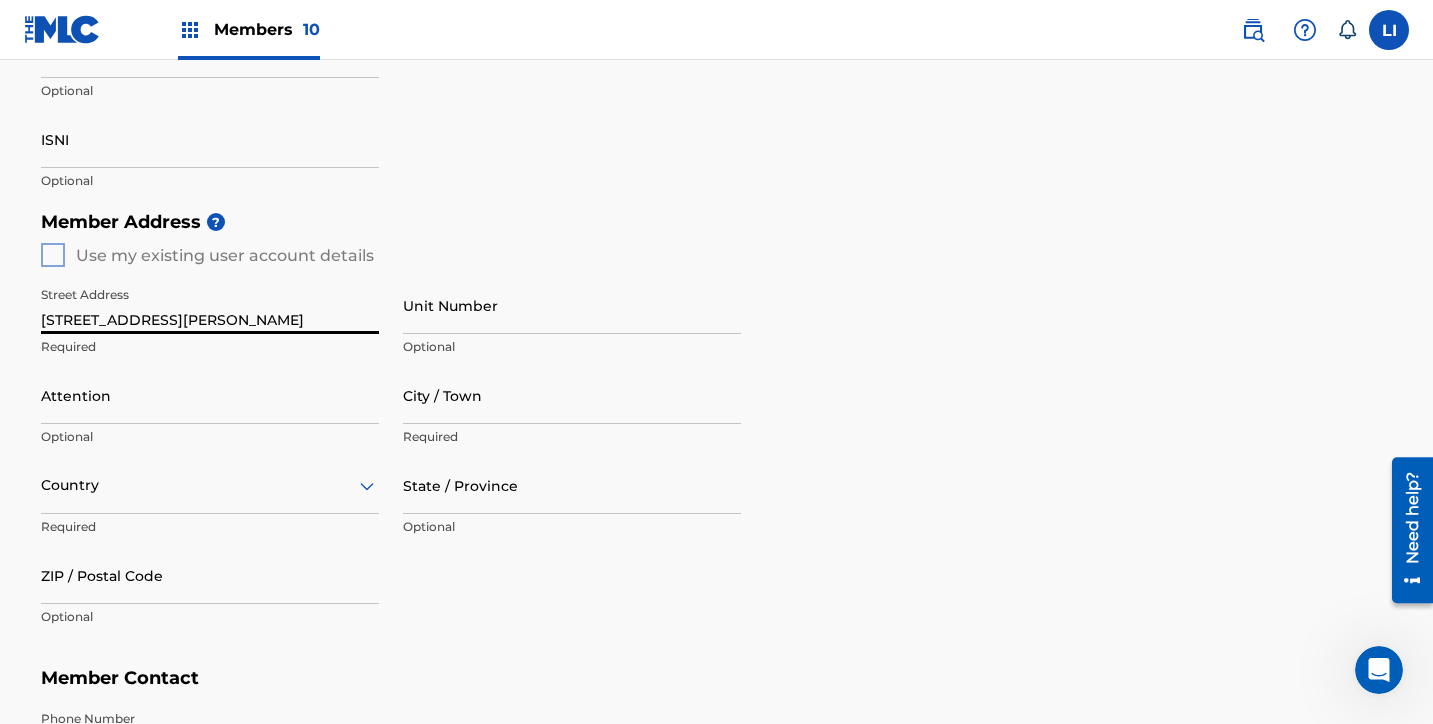 type on "285 Moss St" 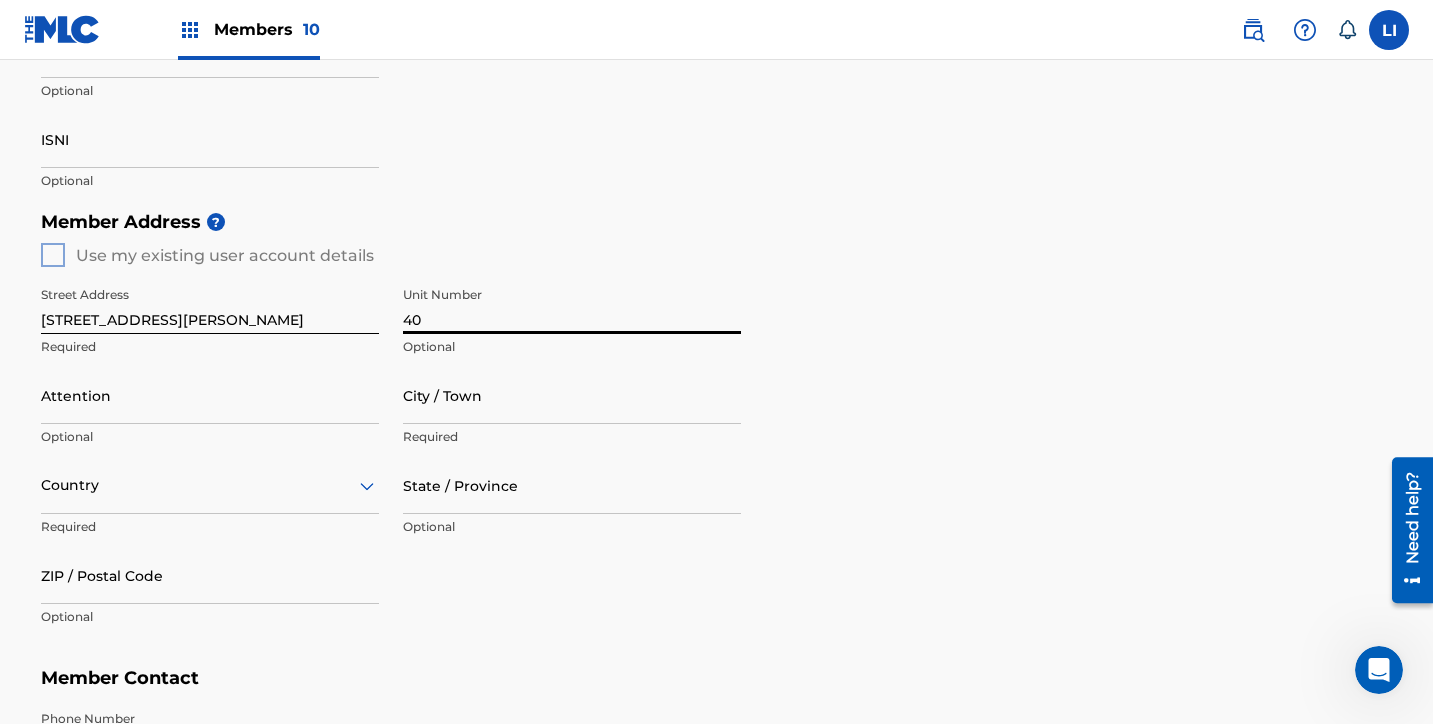 type on "40" 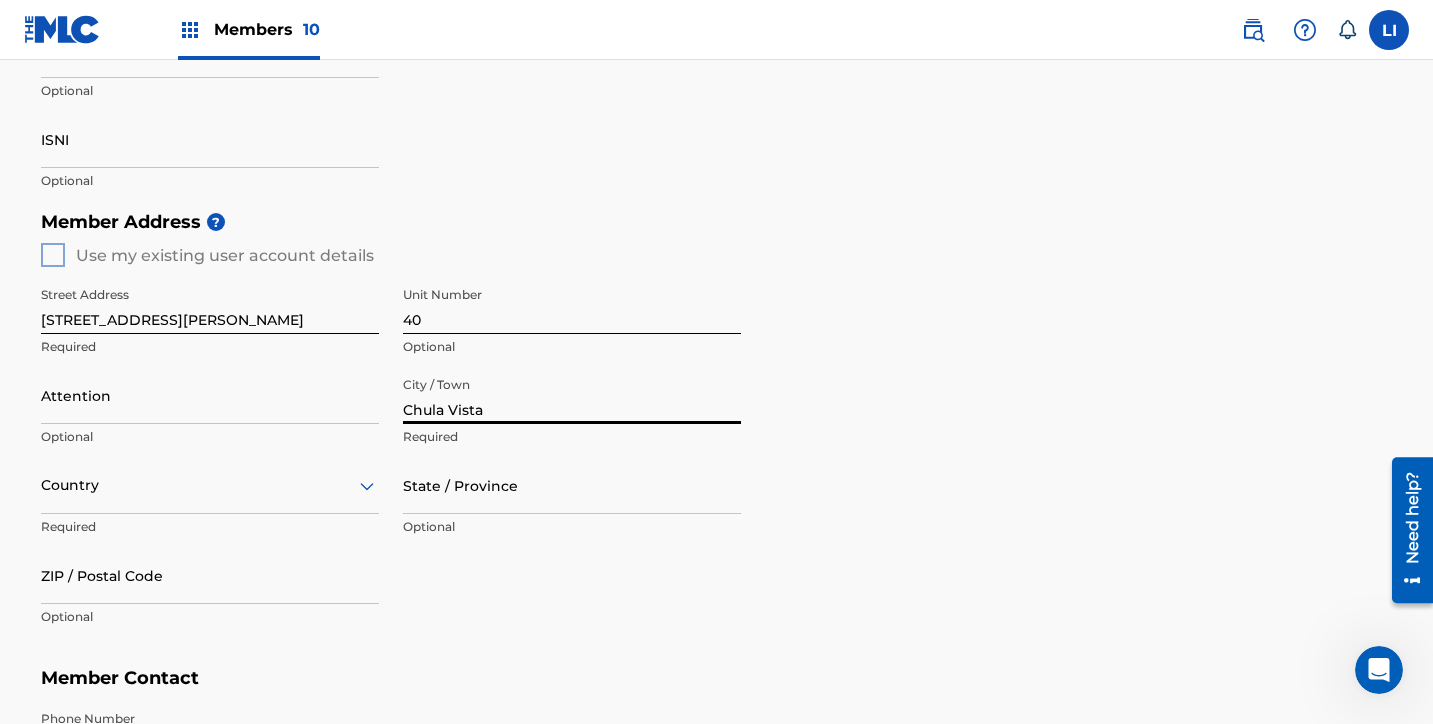 type on "Chula Vista" 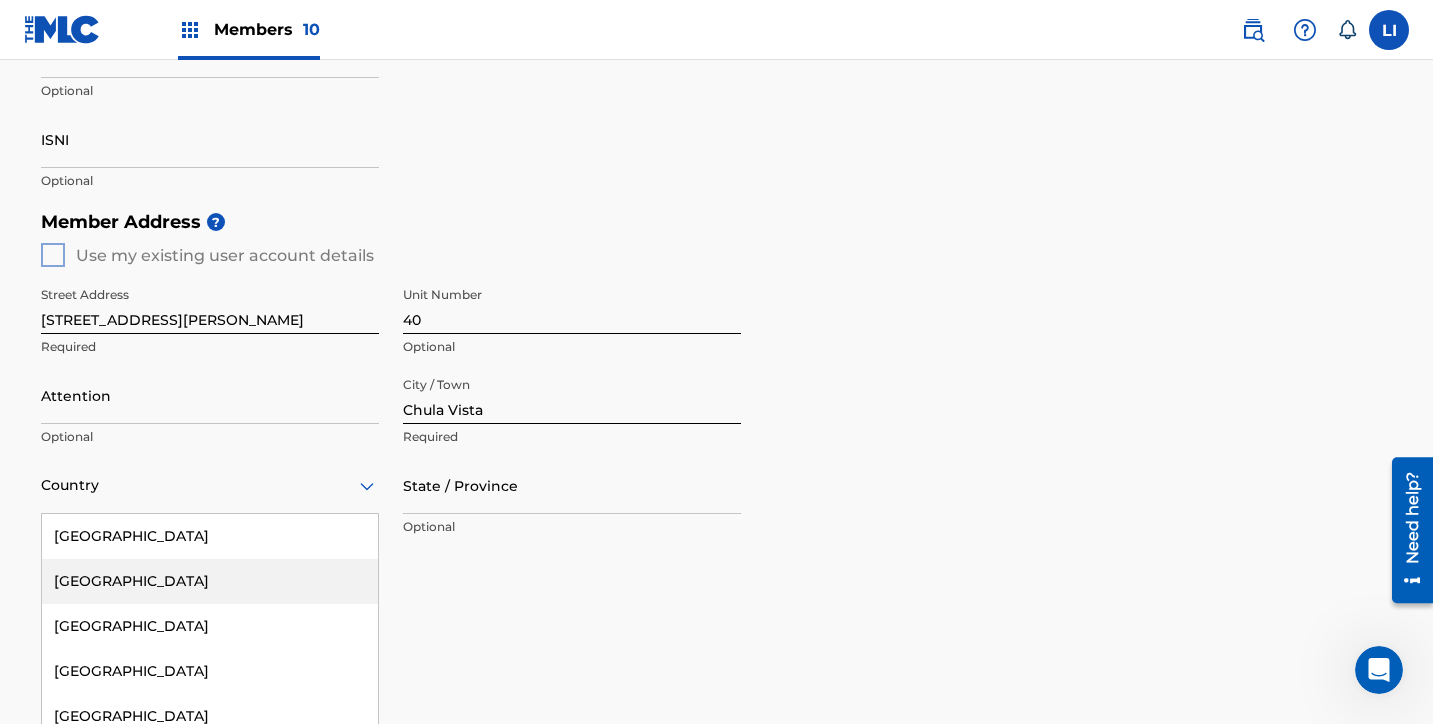 click on "Afghanistan, 2 of 223. 223 results available. Use Up and Down to choose options, press Enter to select the currently focused option, press Escape to exit the menu, press Tab to select the option and exit the menu. Country United States Afghanistan Albania Algeria Andorra Angola Anguilla Antigua and Barbuda Argentina Armenia Aruba Australia Austria Azerbaijan Bahamas Bahrain Bangladesh Barbados Belarus Belgium Belize Benin Bermuda Bhutan Bolivia Bosnia and Herzegovina Botswana Brazil Brunei Darussalam Bulgaria Burkina Faso Burundi Cambodia Cameroon Canada Cape Verde Cayman Islands Central African Republic Chad Chile China Colombia Comoros Congo Congo, the Democratic Republic of the Cook Islands Costa Rica Cote D'Ivoire Croatia Cuba Cyprus Czech Republic Denmark Djibouti Dominica Dominican Republic Ecuador Egypt El Salvador Equatorial Guinea Eritrea Estonia Ethiopia Falkland Islands (Malvinas) Faroe Islands Fiji Finland France French Guiana French Polynesia Gabon Gambia Georgia Germany Ghana Gibraltar Greece" at bounding box center (210, 485) 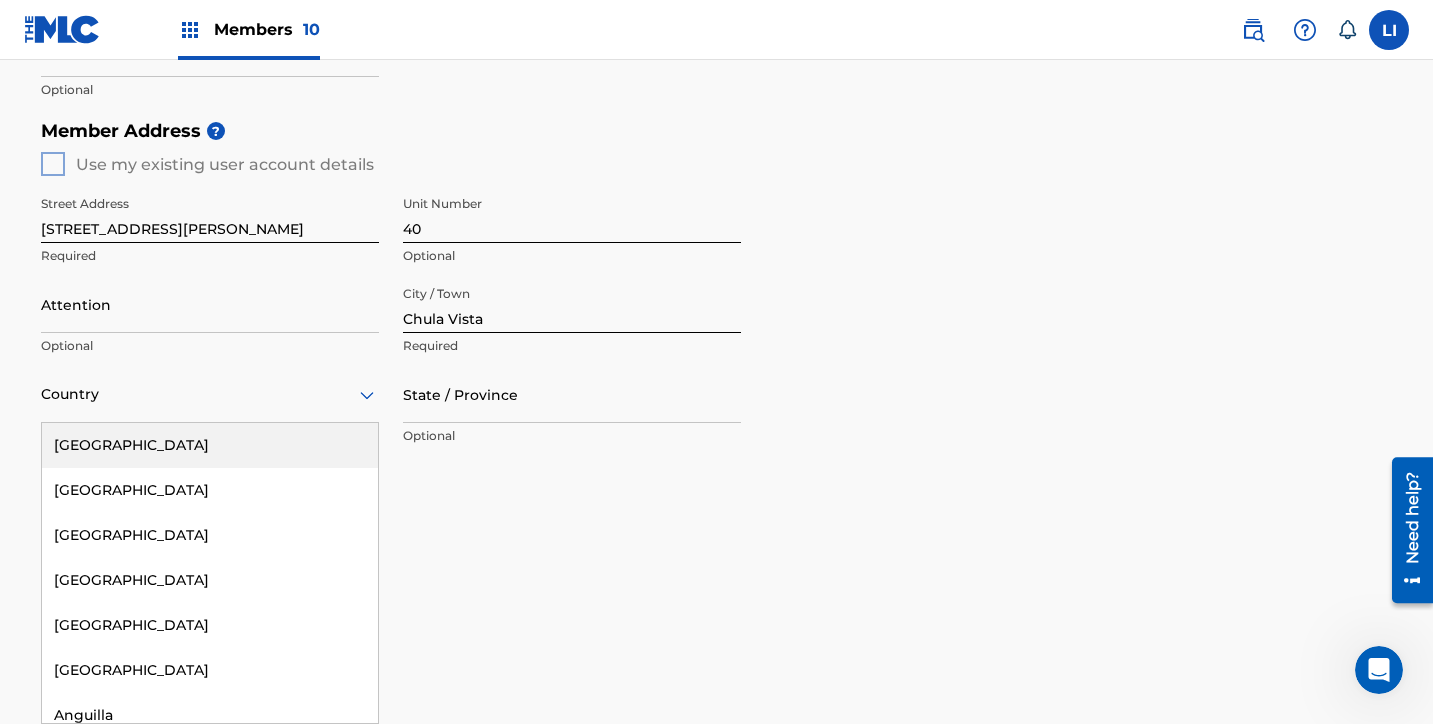 click on "United States" at bounding box center [210, 445] 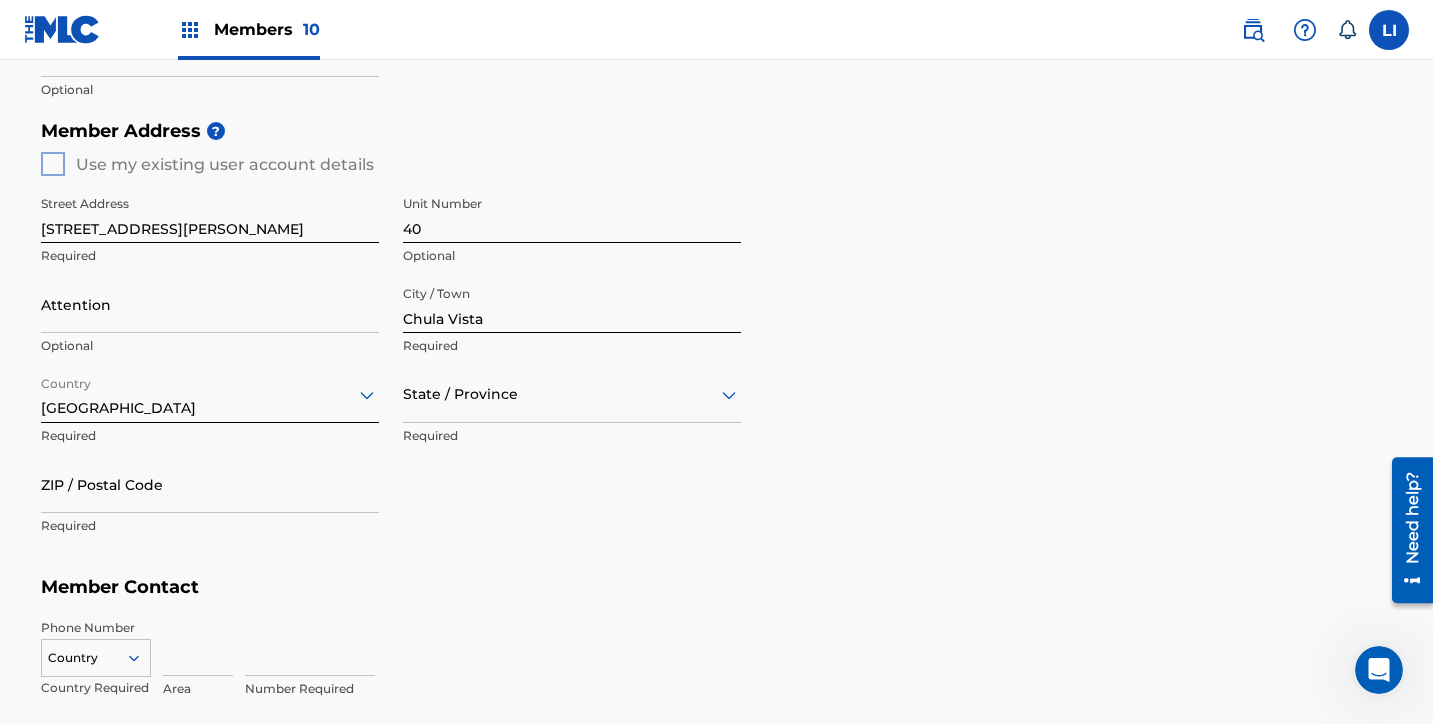 click at bounding box center [572, 394] 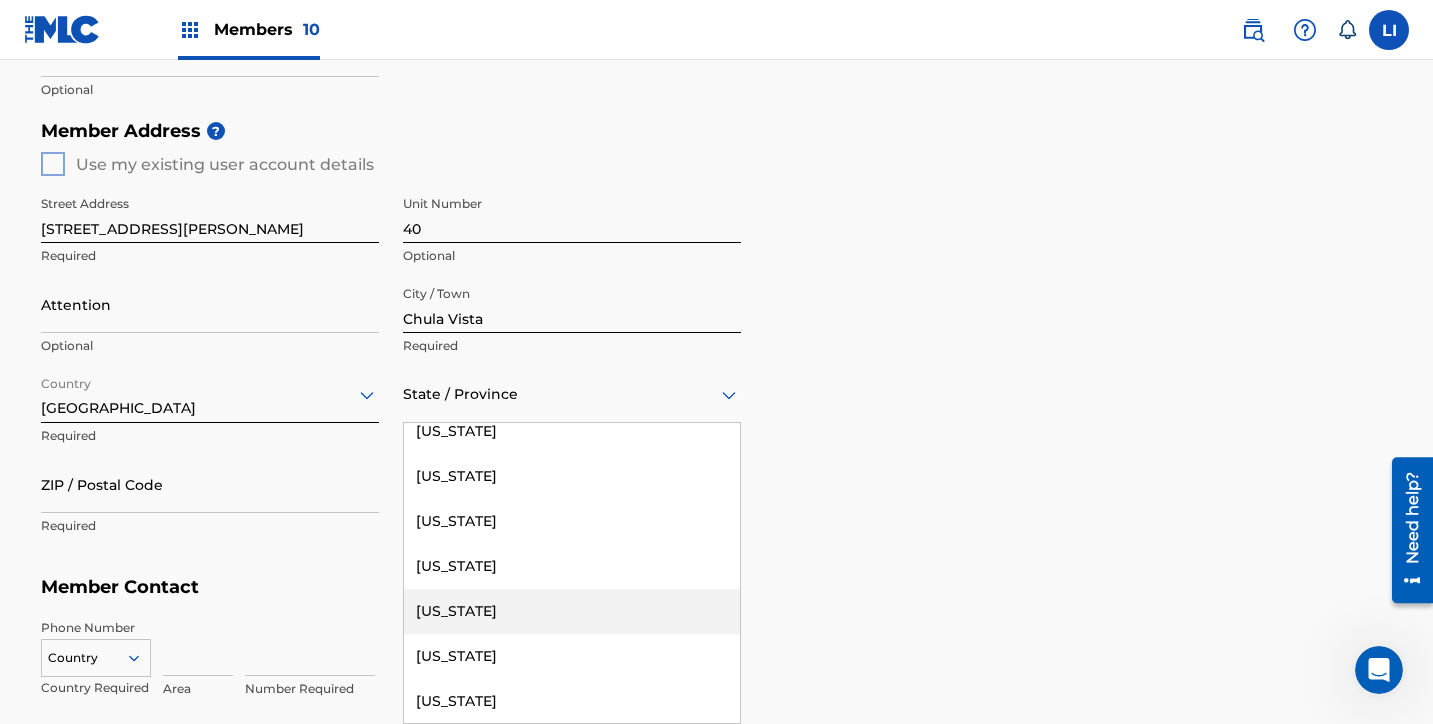 scroll, scrollTop: 156, scrollLeft: 0, axis: vertical 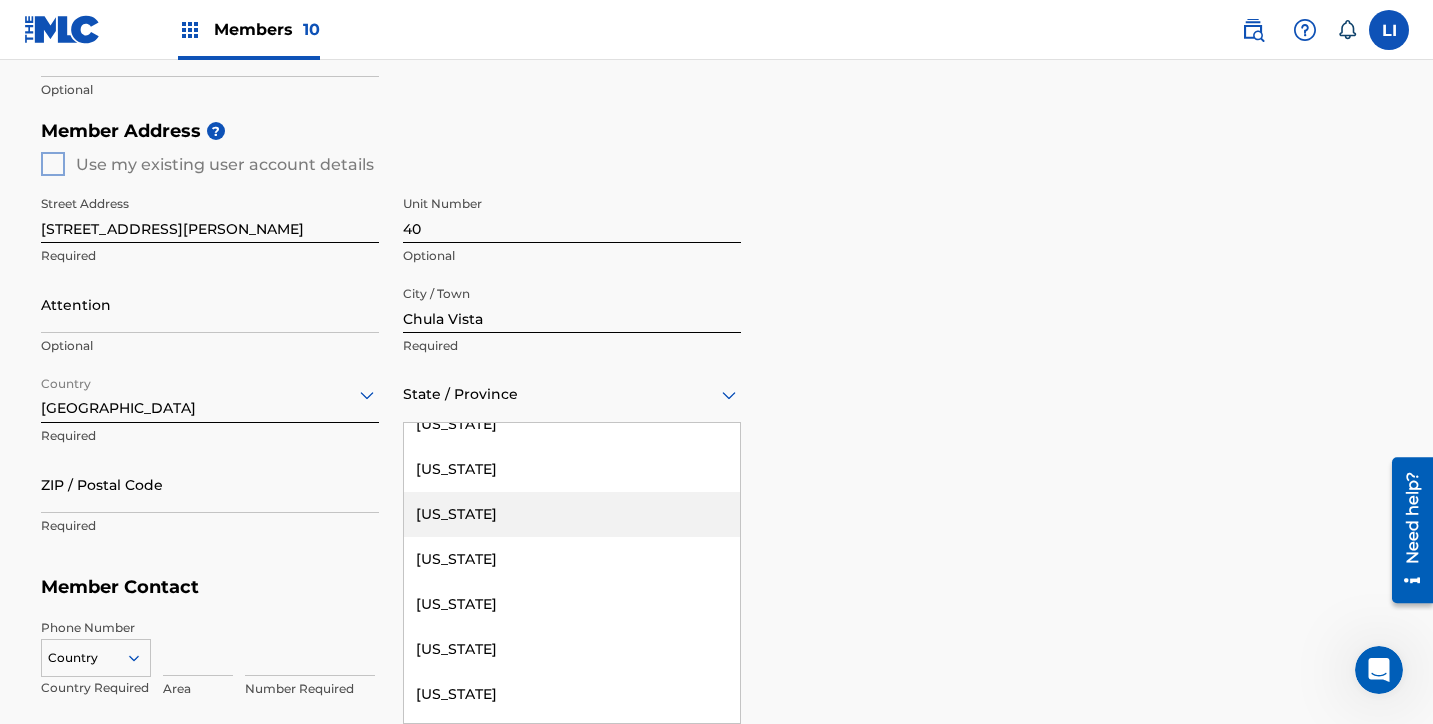 click on "California" at bounding box center (572, 514) 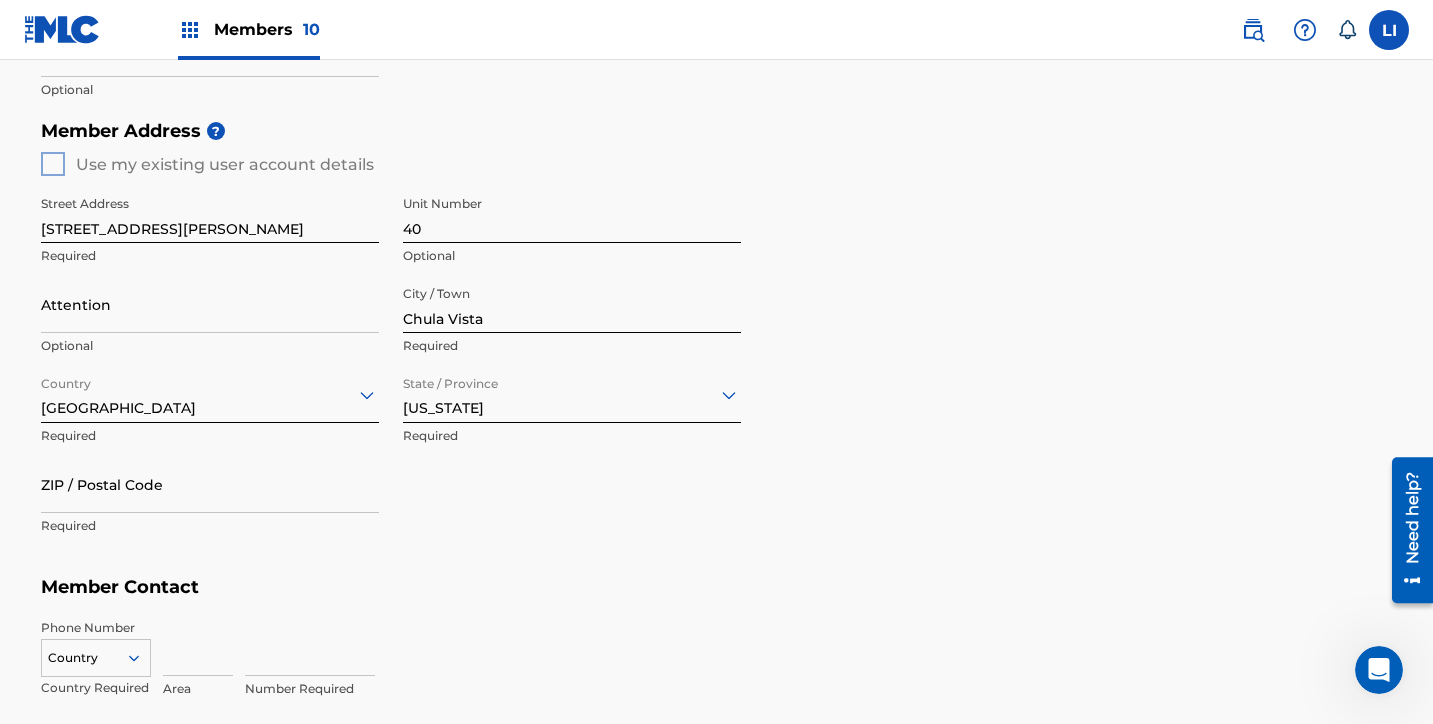 click on "ZIP / Postal Code" at bounding box center (210, 484) 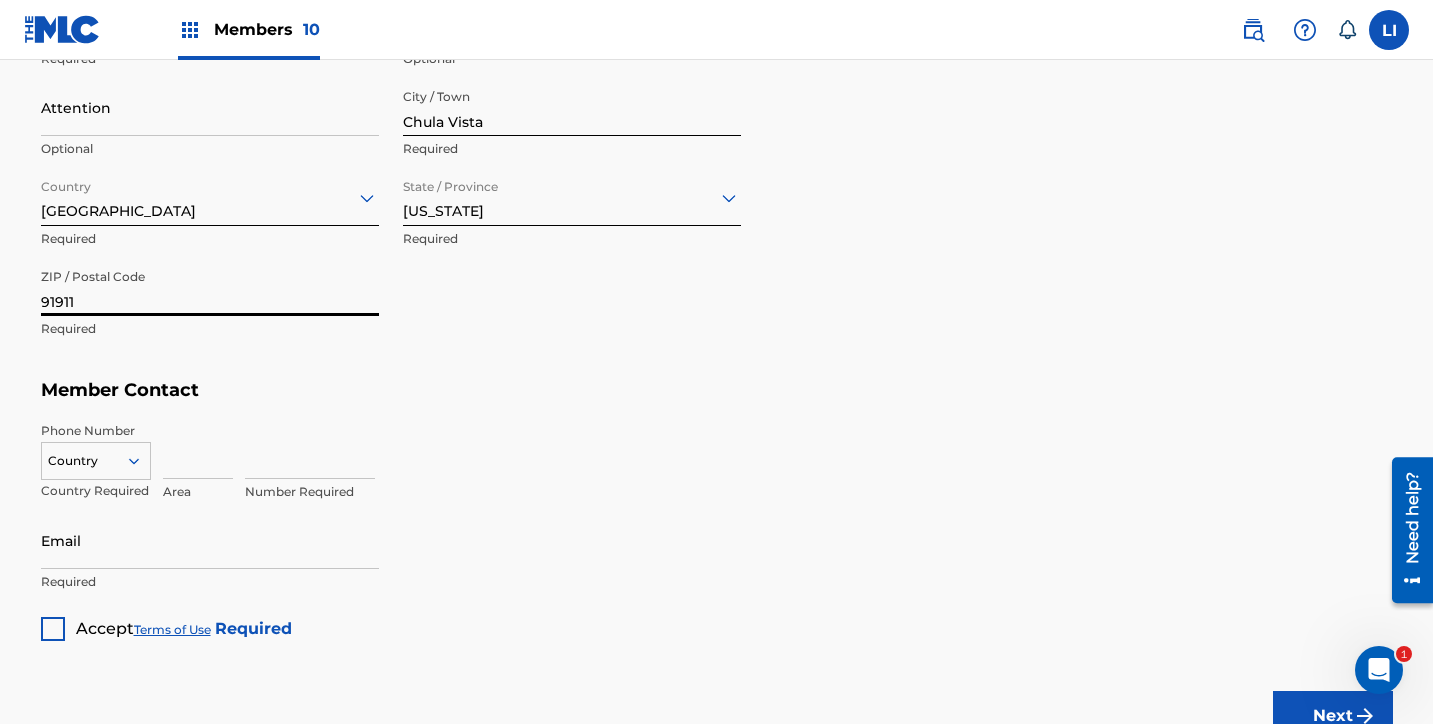scroll, scrollTop: 1006, scrollLeft: 0, axis: vertical 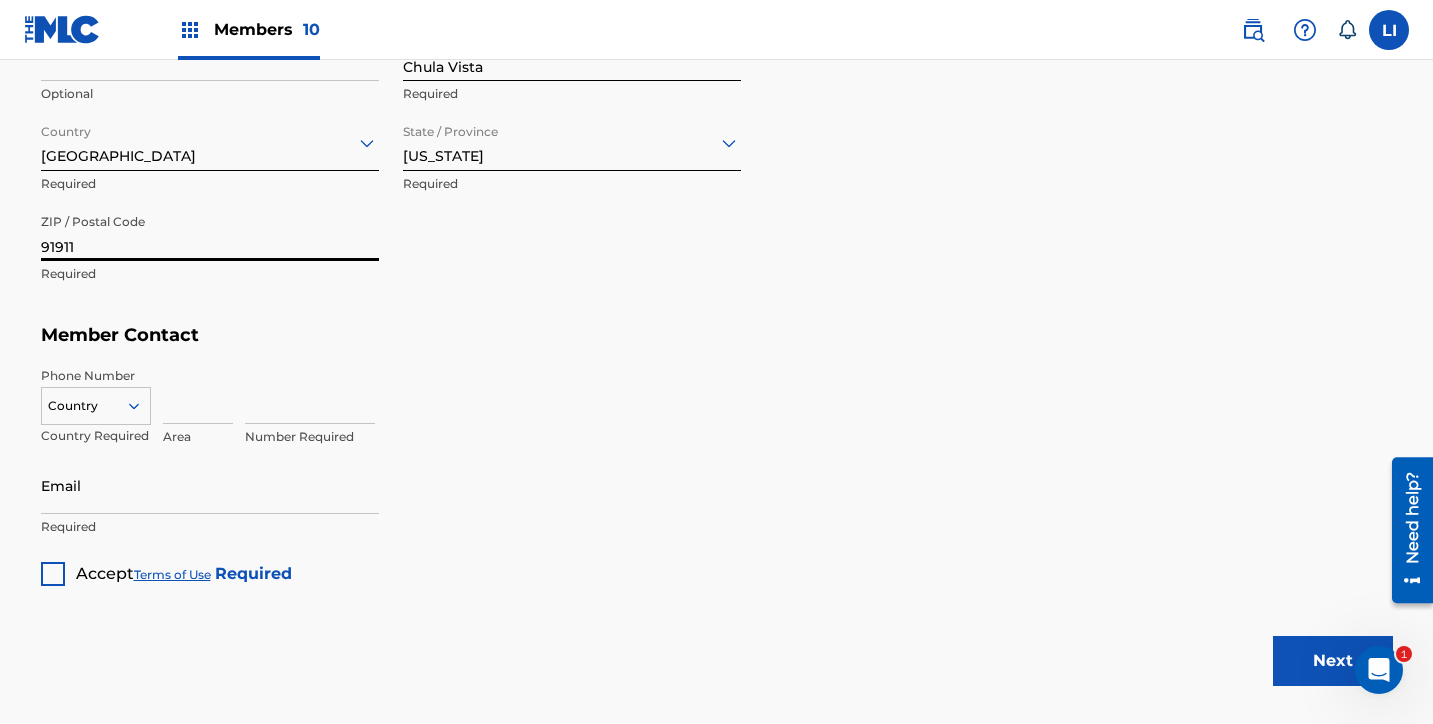 type on "91911" 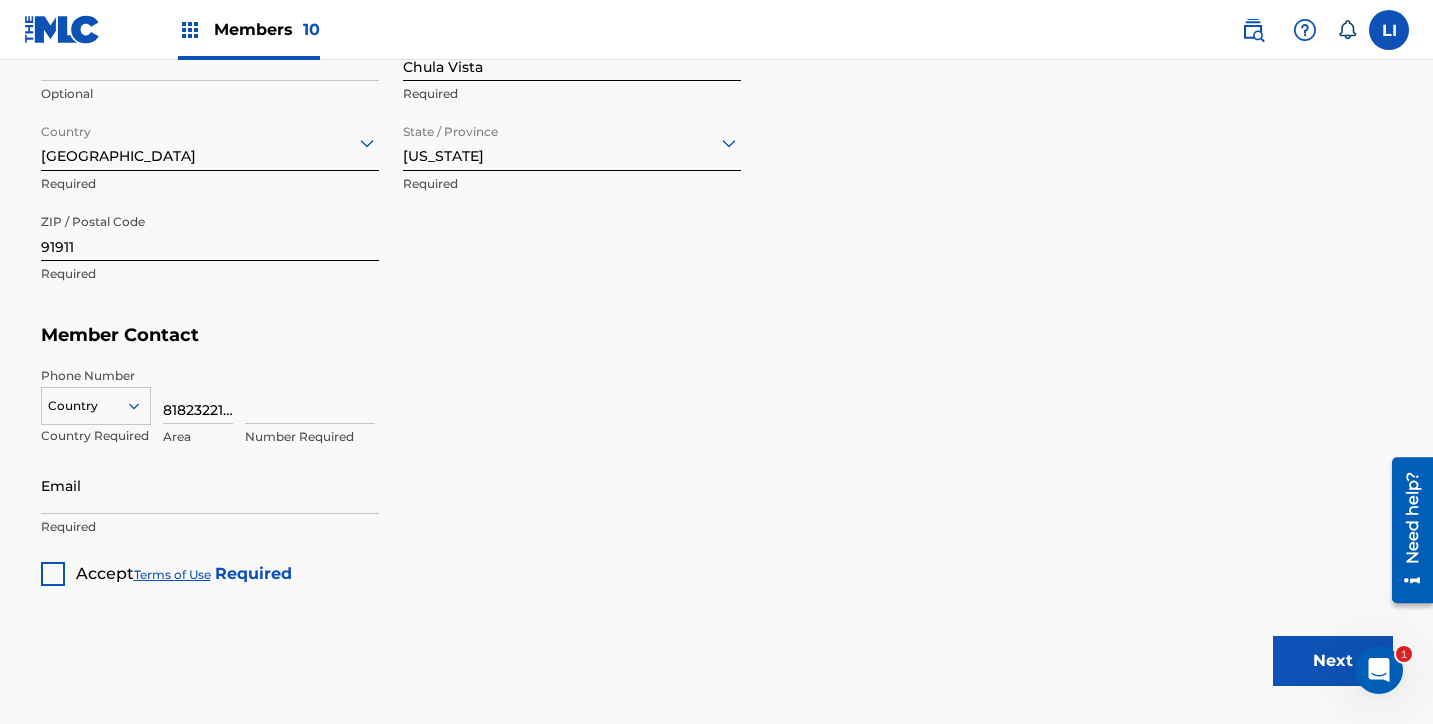 scroll, scrollTop: 0, scrollLeft: 6, axis: horizontal 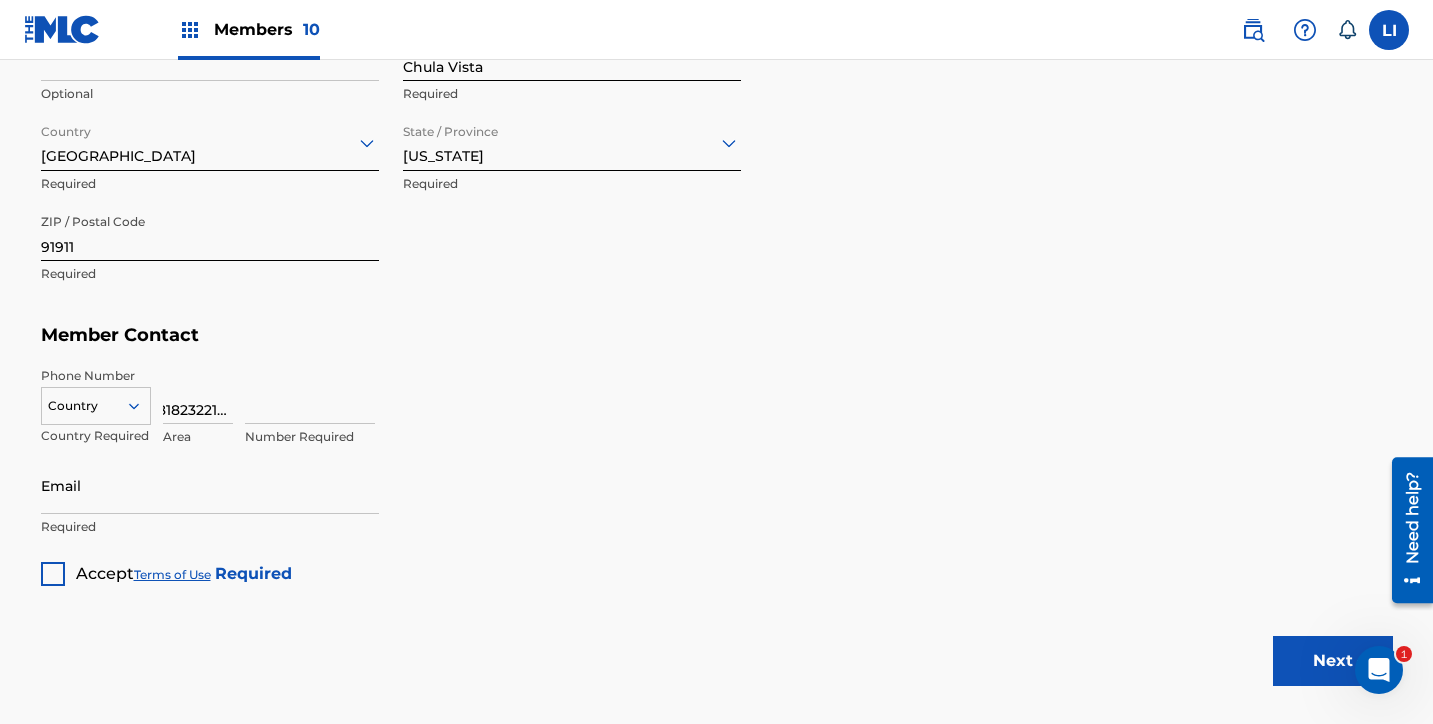 click on "8182322125" at bounding box center [198, 395] 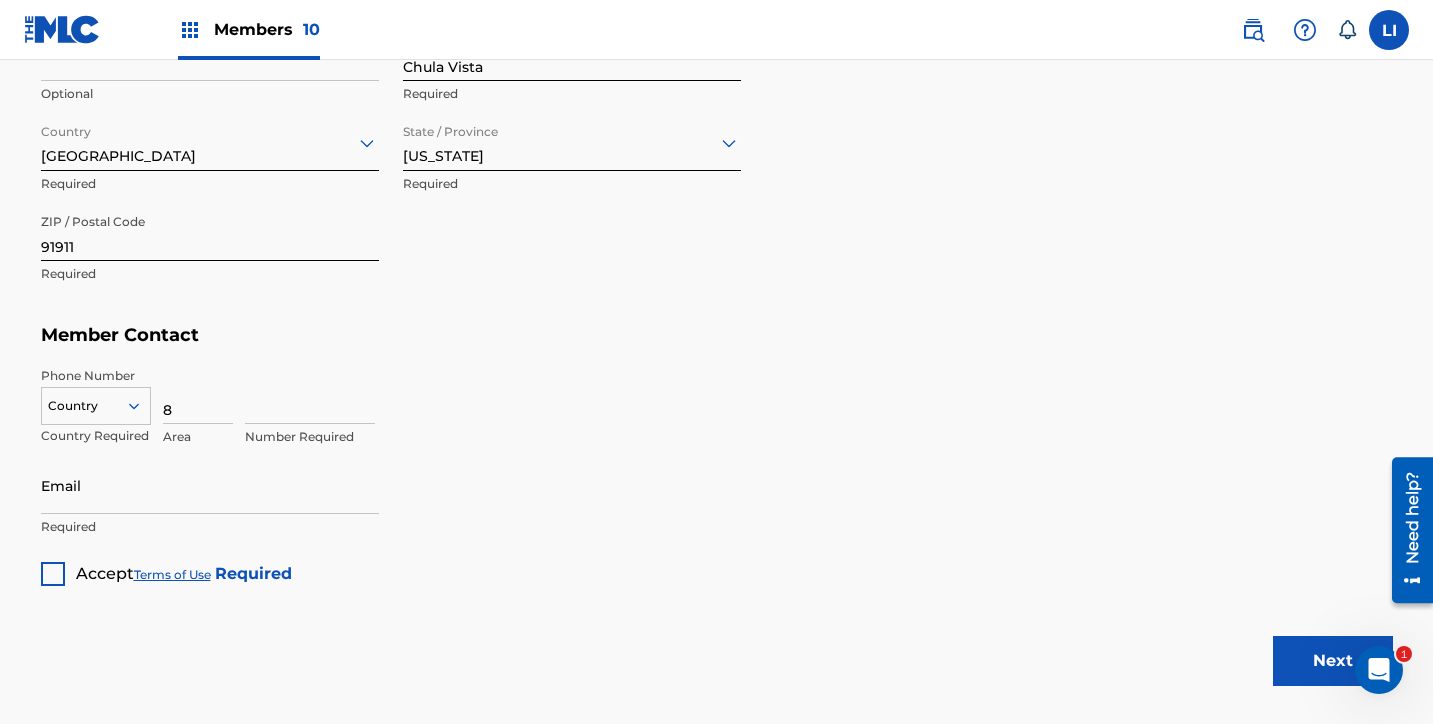 scroll, scrollTop: 0, scrollLeft: 0, axis: both 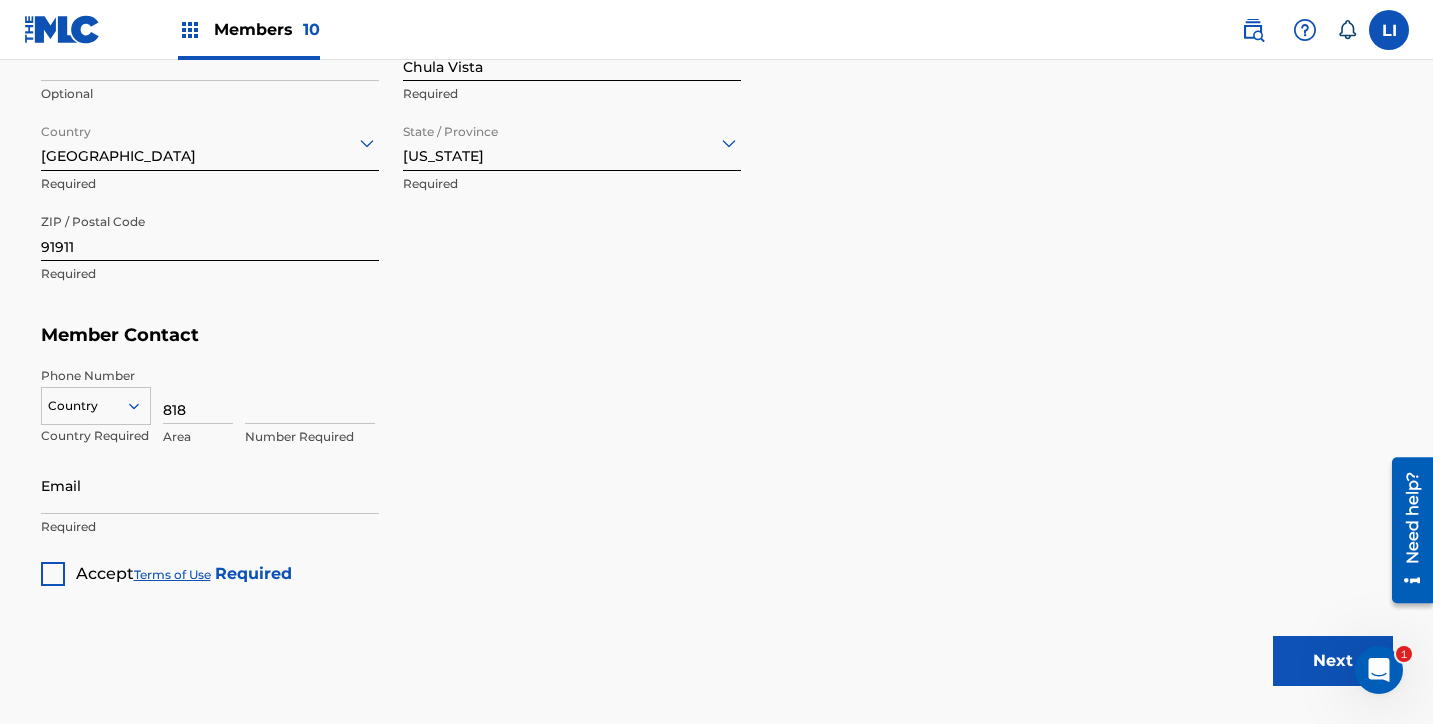 type on "818" 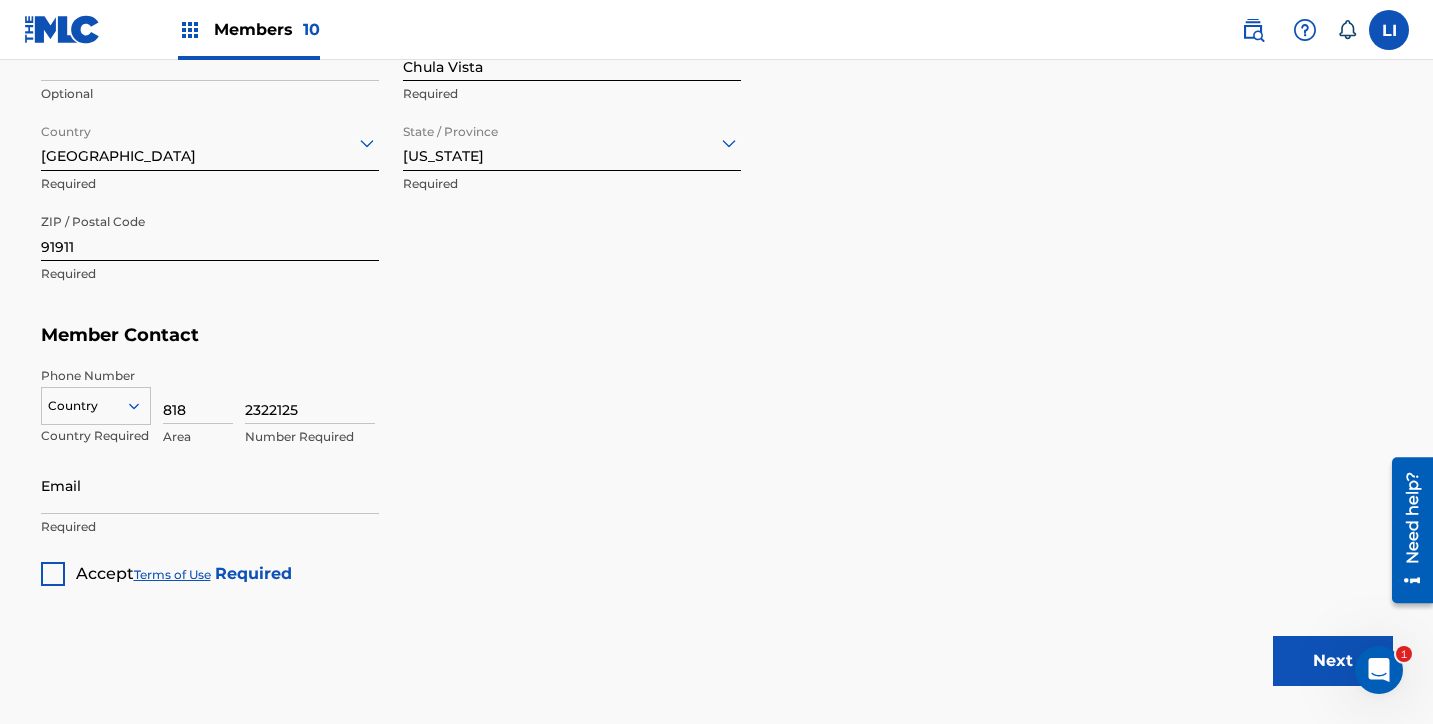 type on "2322125" 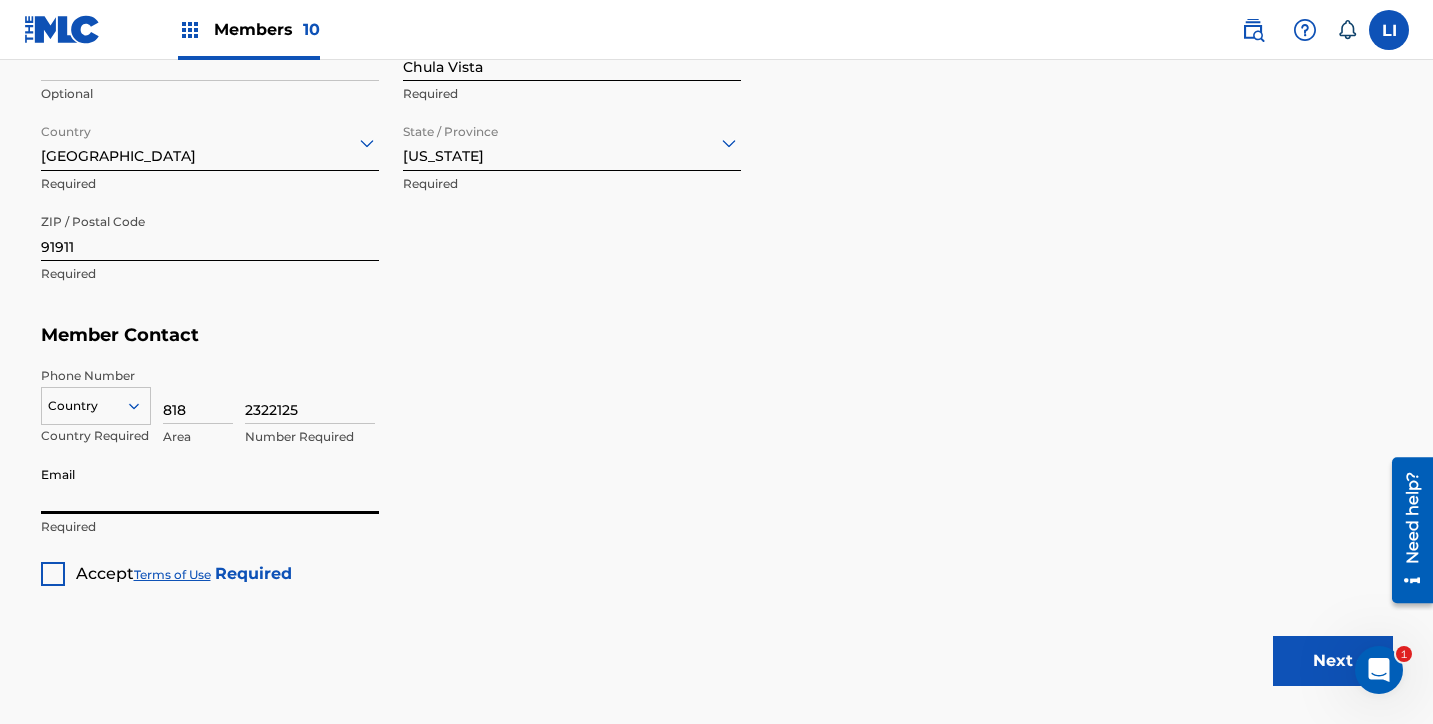 click on "Email" at bounding box center [210, 485] 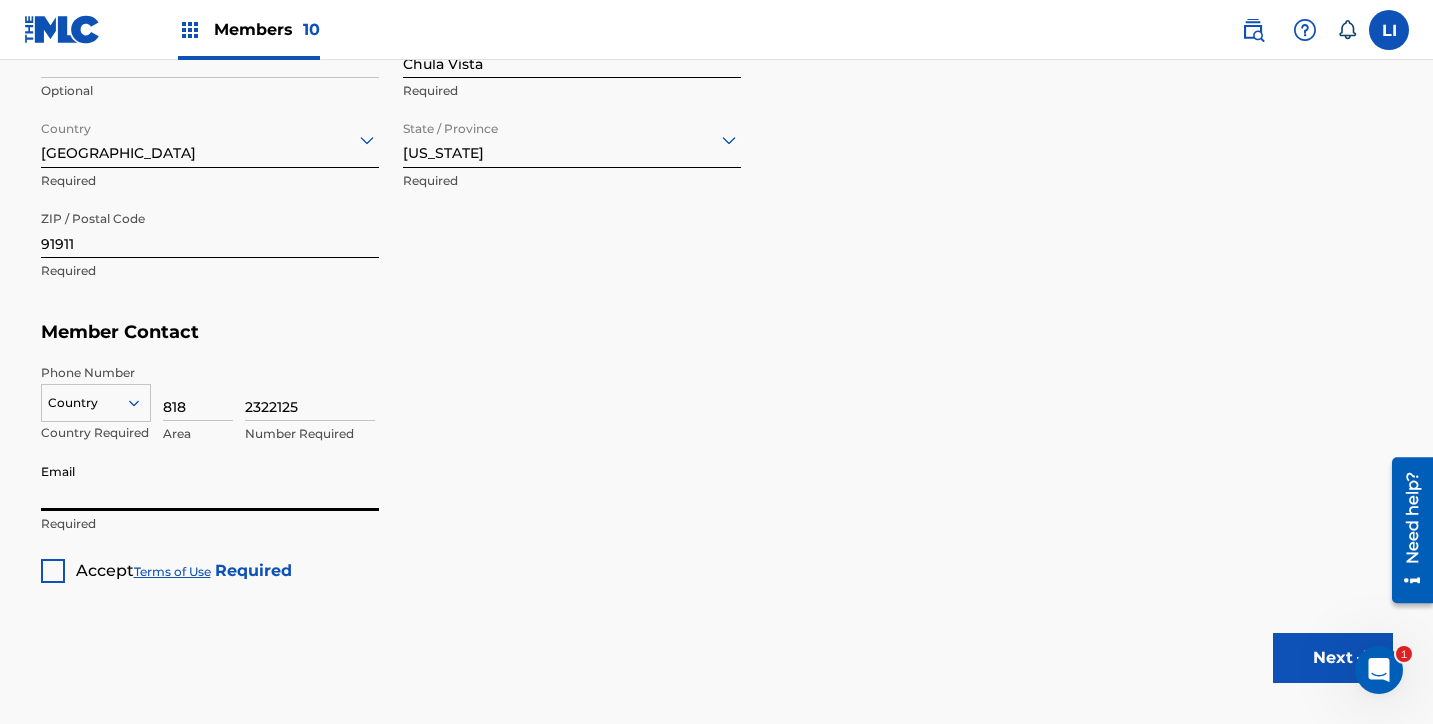scroll, scrollTop: 1010, scrollLeft: 0, axis: vertical 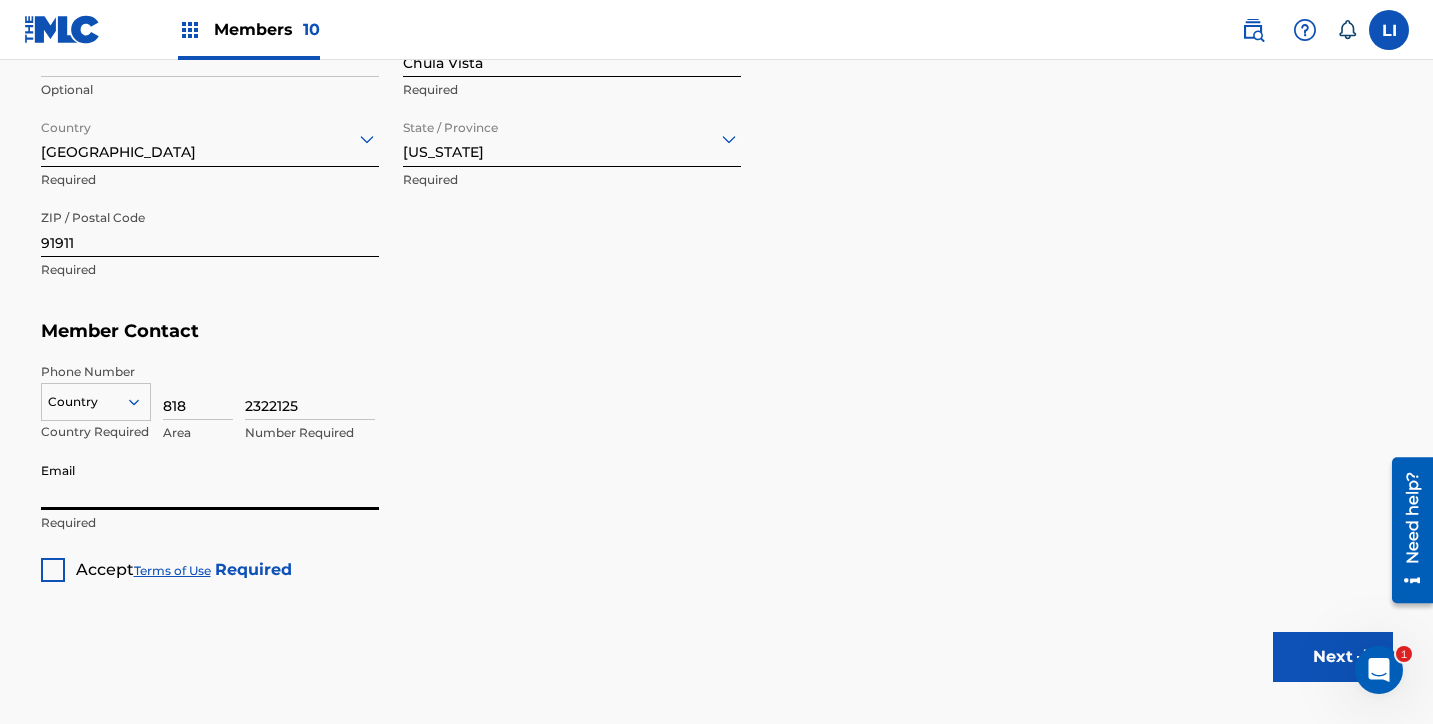click on "Email" at bounding box center (210, 481) 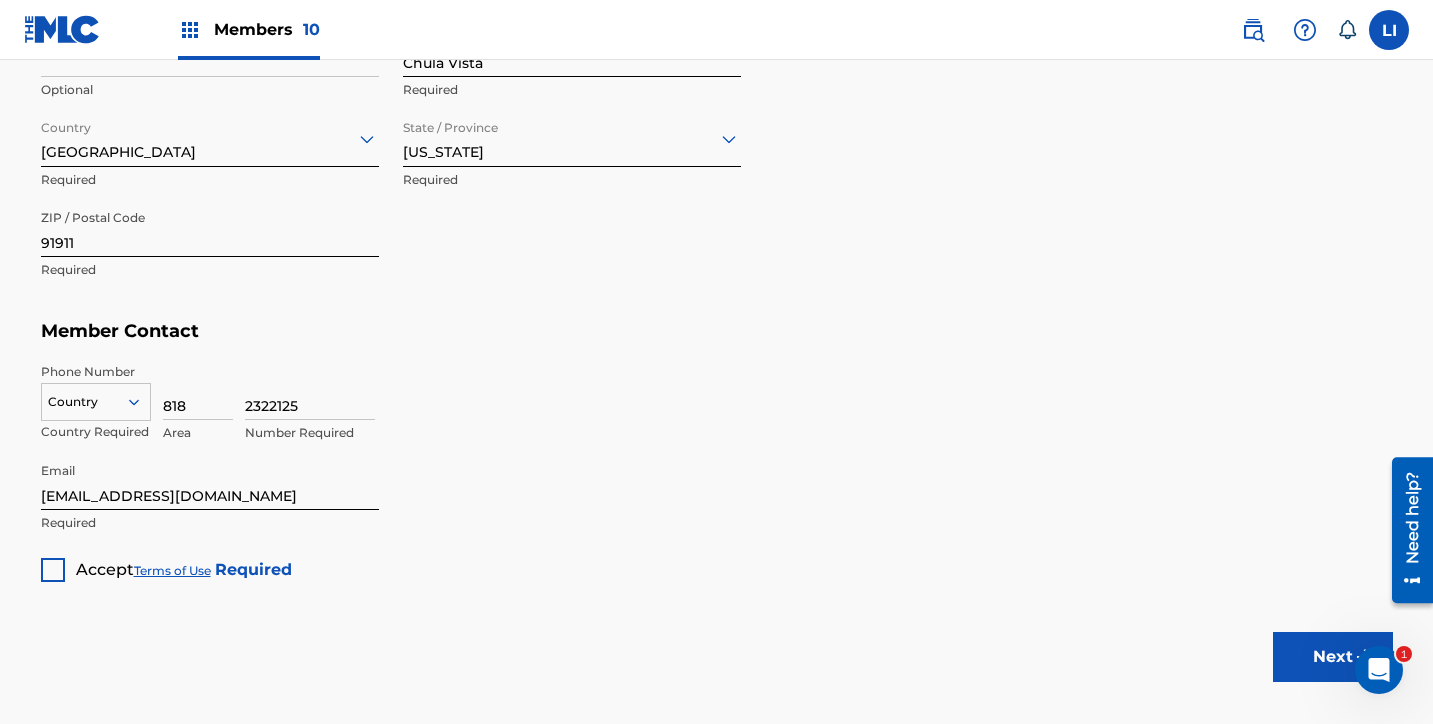 click on "2322125 Number Required" at bounding box center [819, 408] 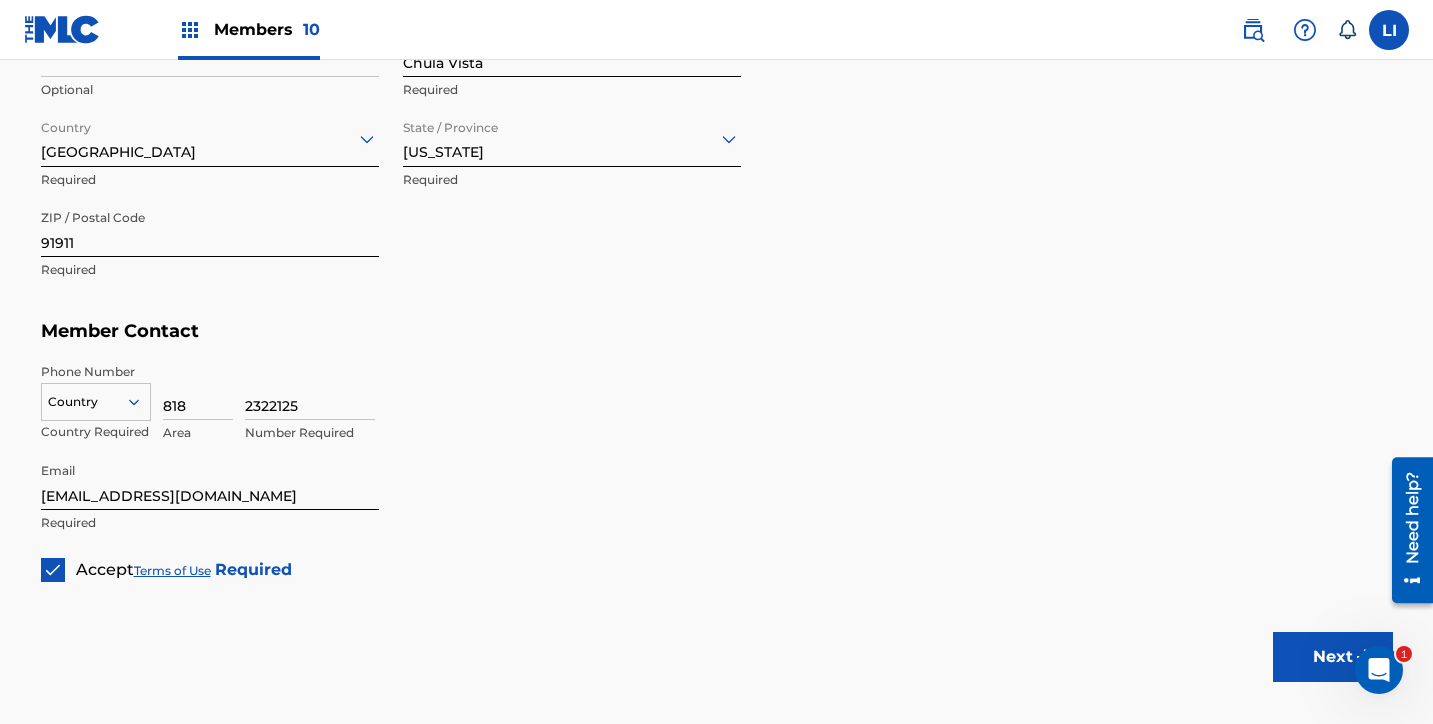 click on "Next" at bounding box center [1333, 657] 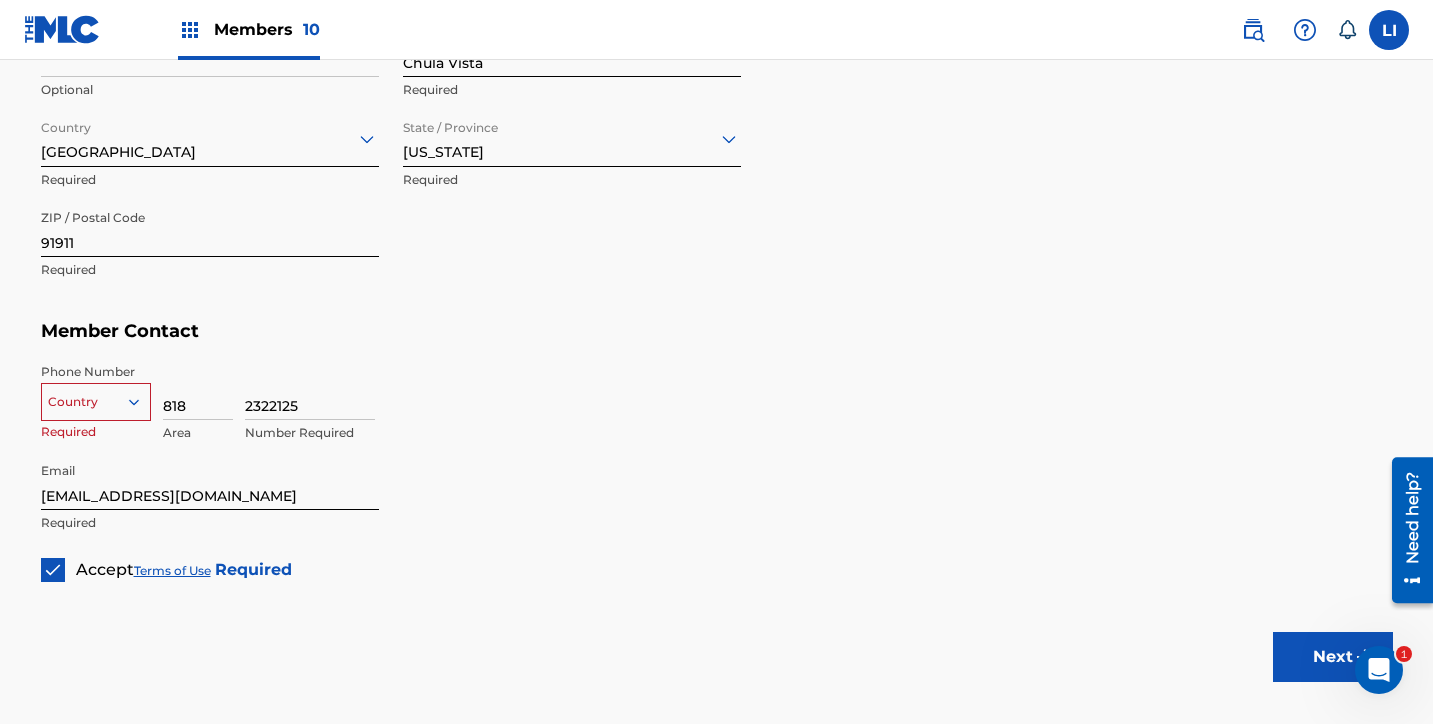 click 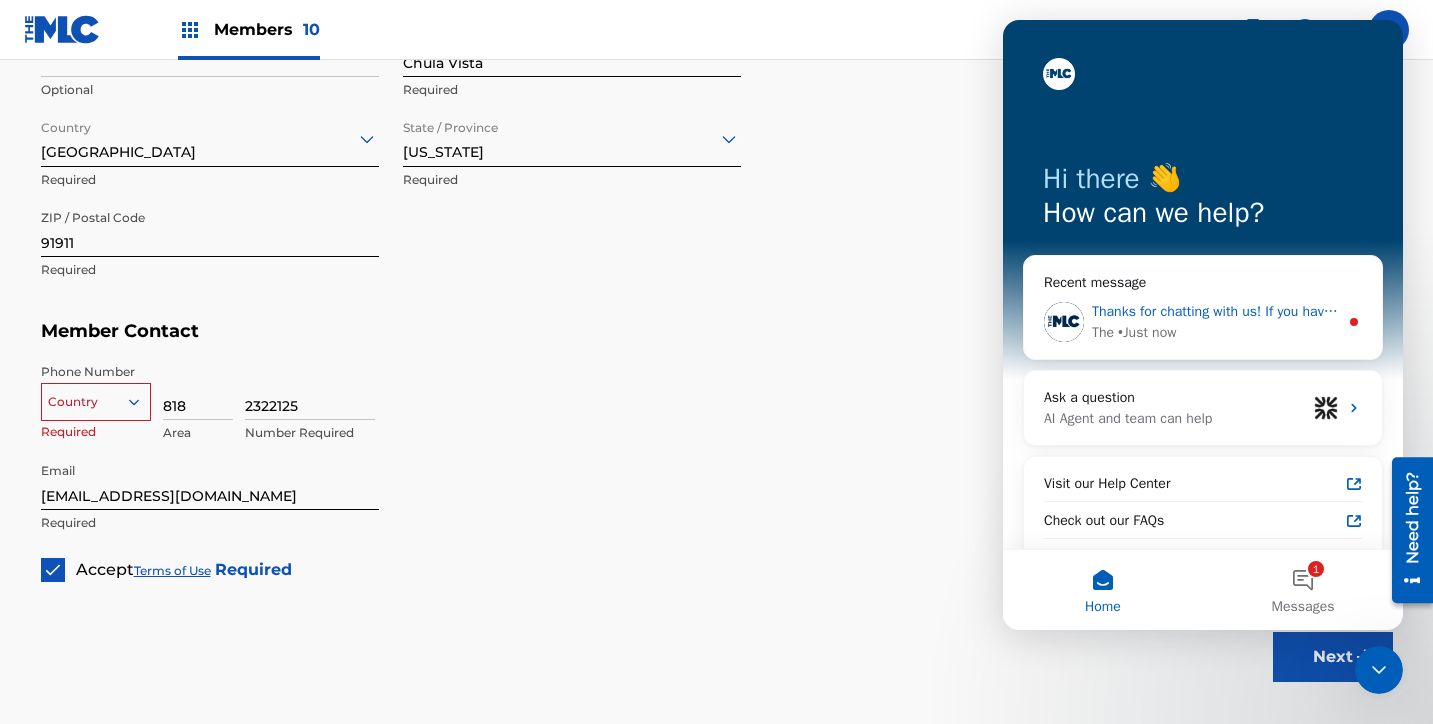 click on "The •  Just now" at bounding box center [1215, 332] 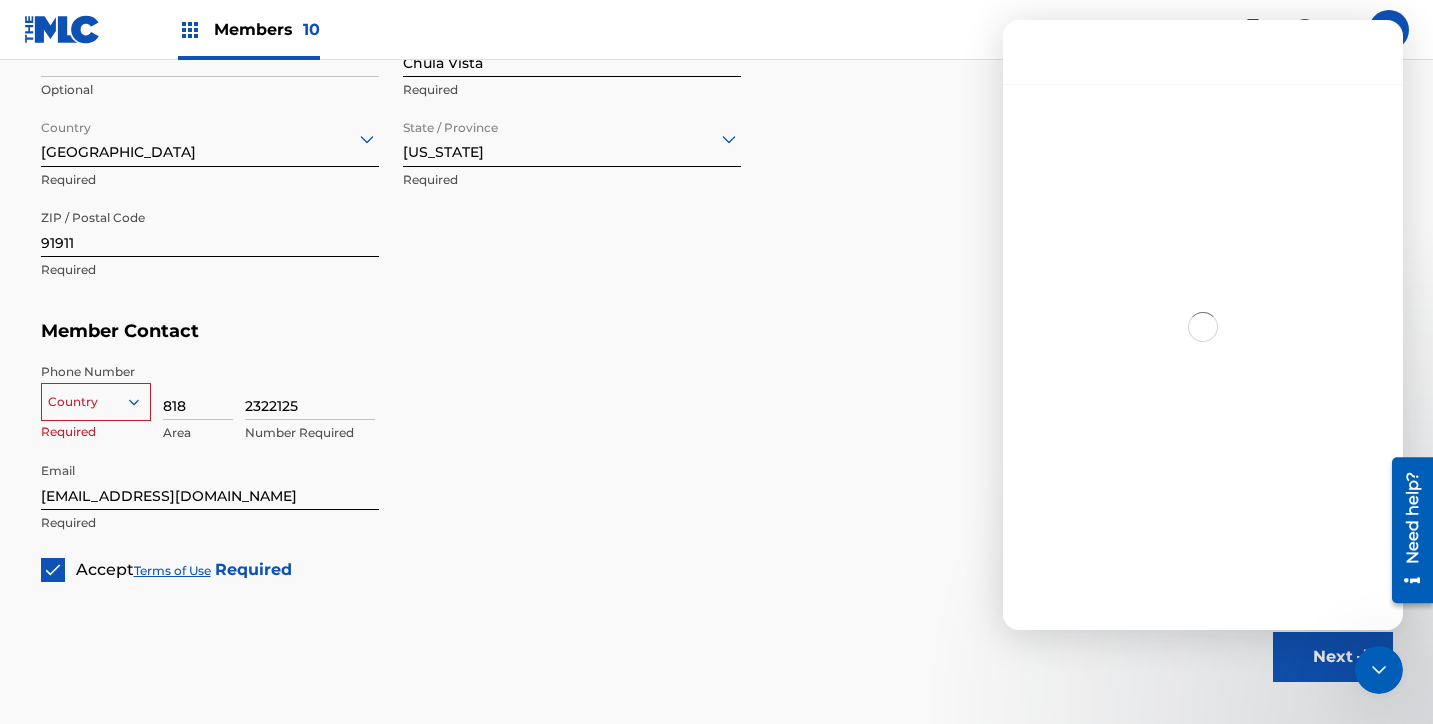 scroll, scrollTop: 3, scrollLeft: 0, axis: vertical 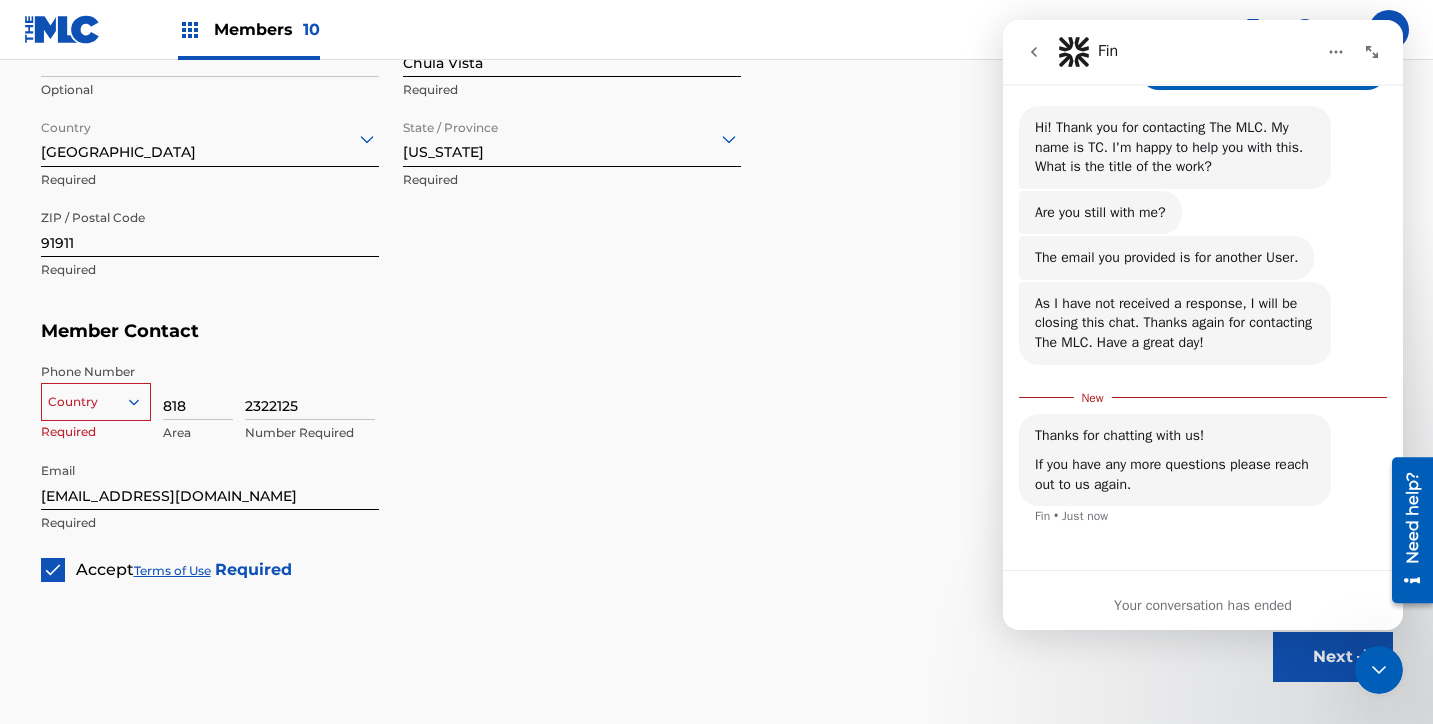click at bounding box center (1034, 52) 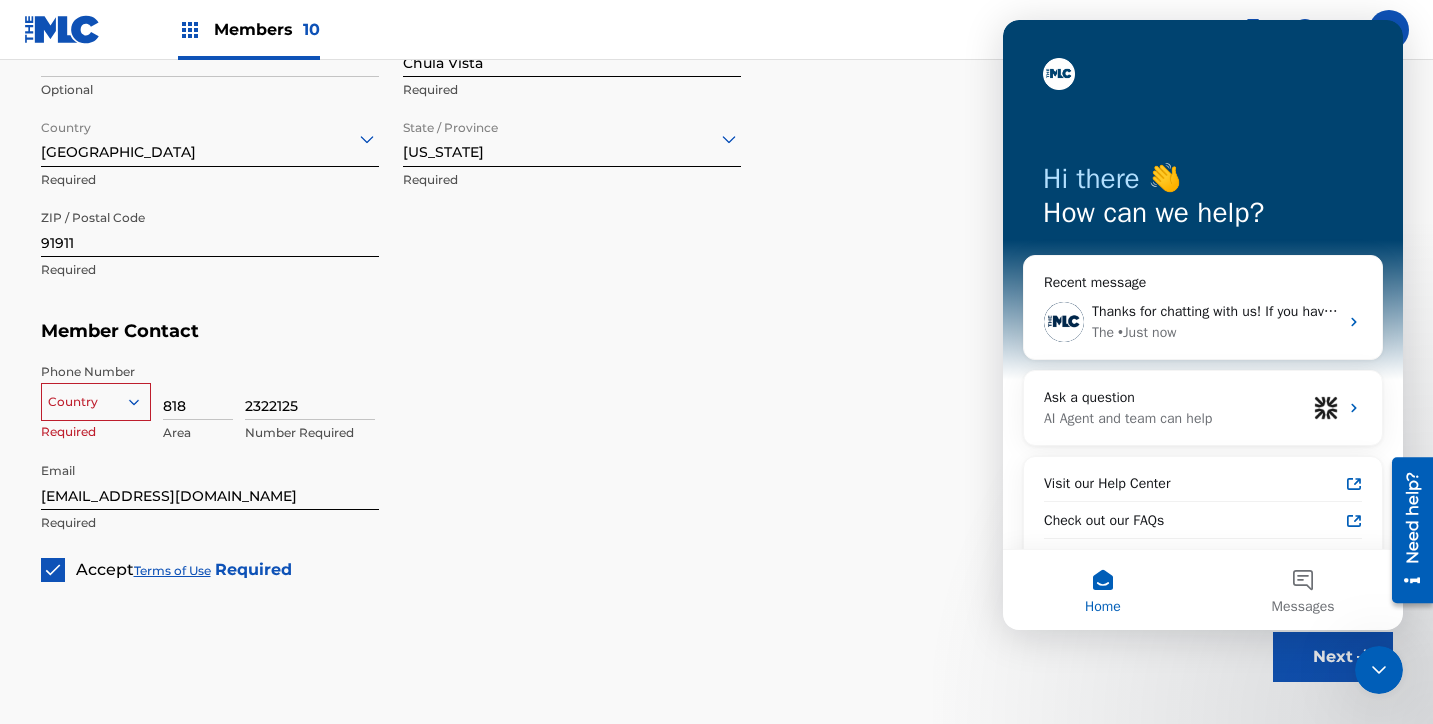 scroll, scrollTop: 0, scrollLeft: 0, axis: both 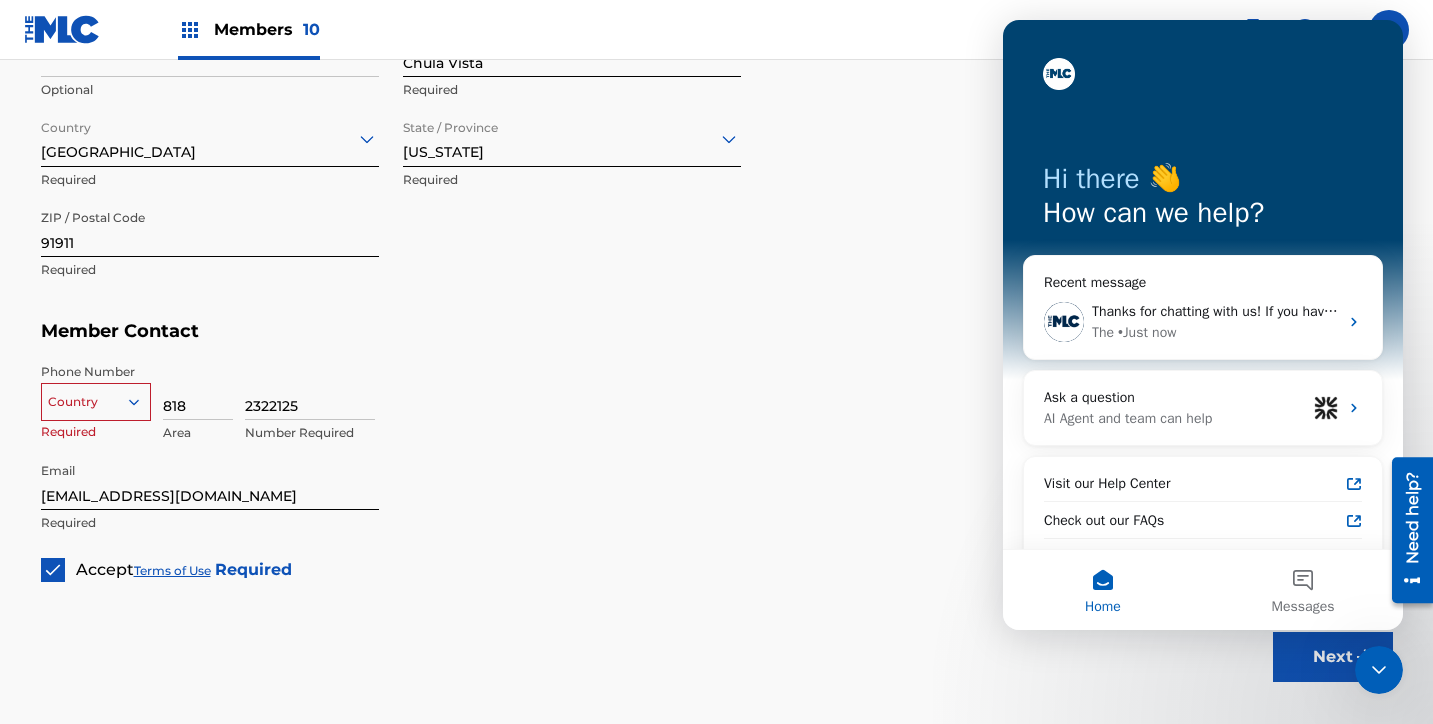 click at bounding box center [1379, 670] 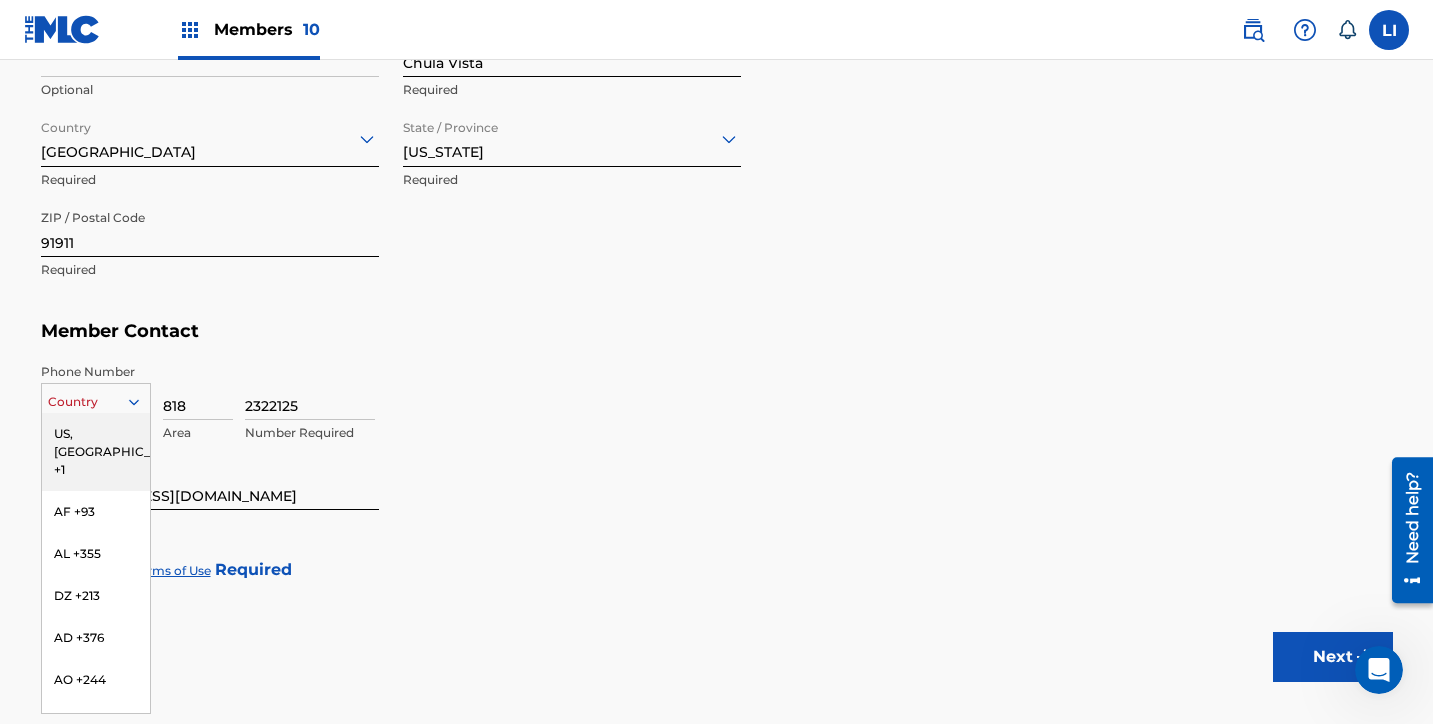 click at bounding box center [96, 402] 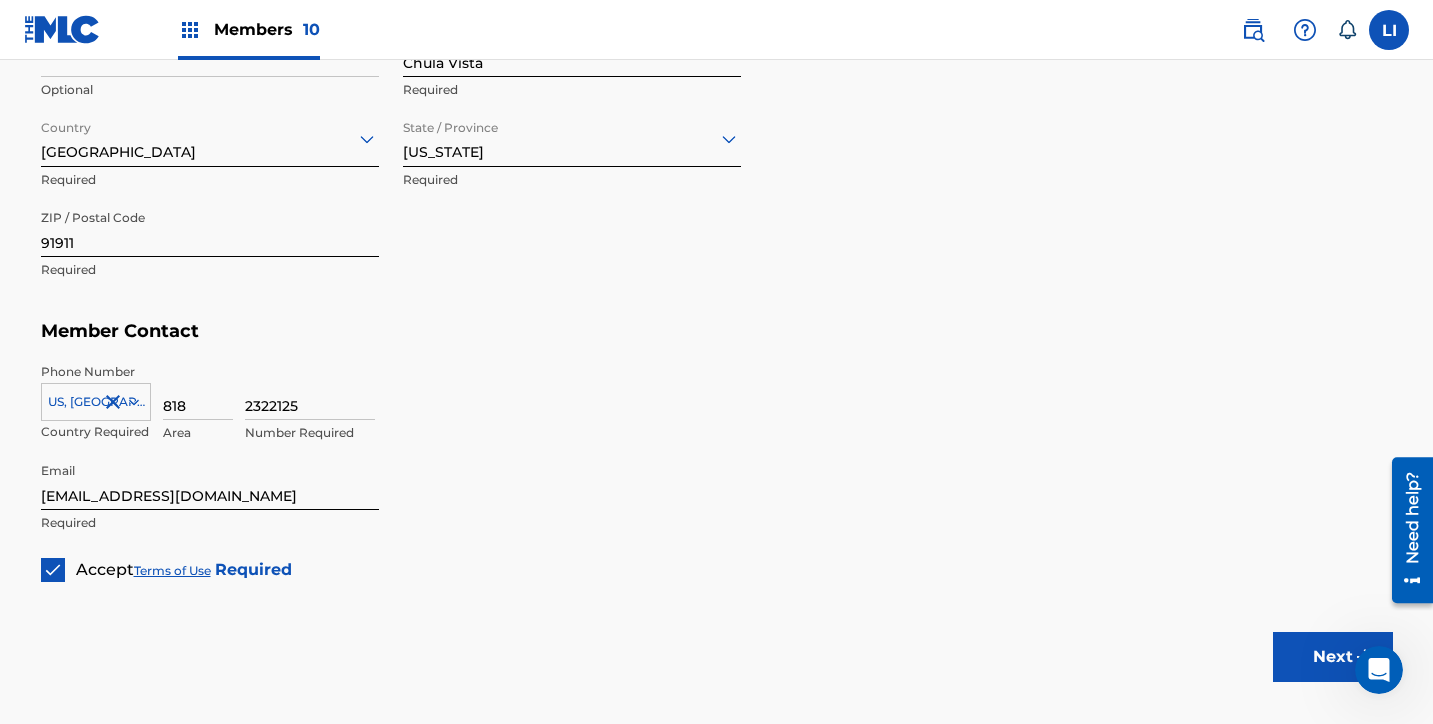 click on "Next" at bounding box center [1333, 657] 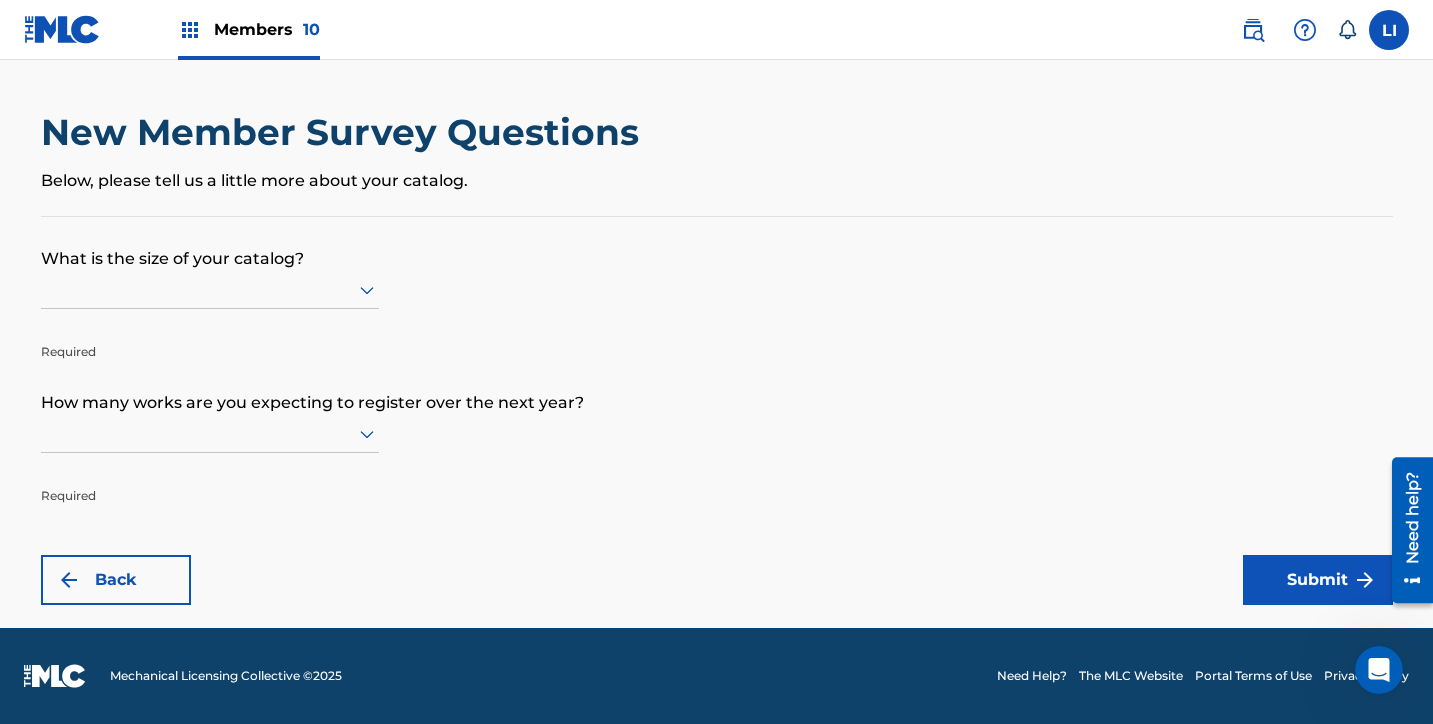 click at bounding box center [210, 289] 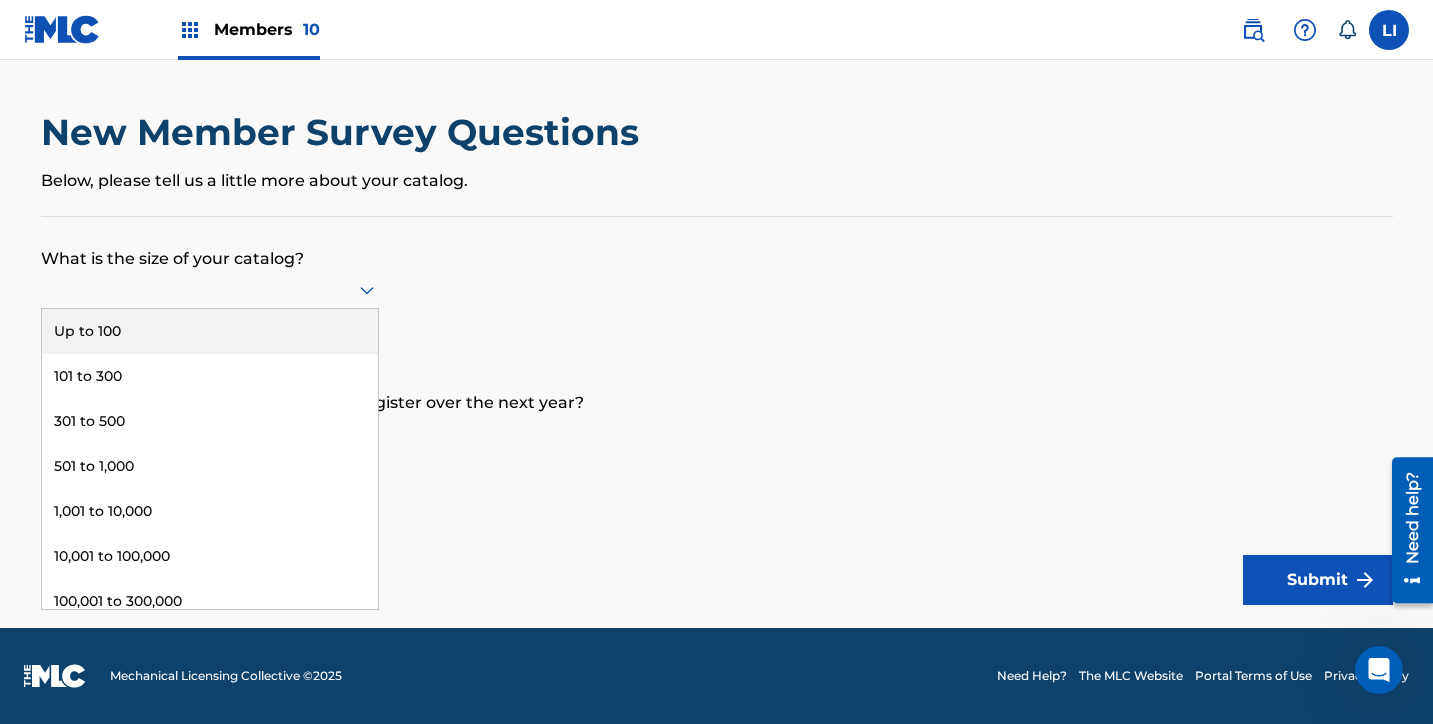 click on "Up to 100" at bounding box center [210, 331] 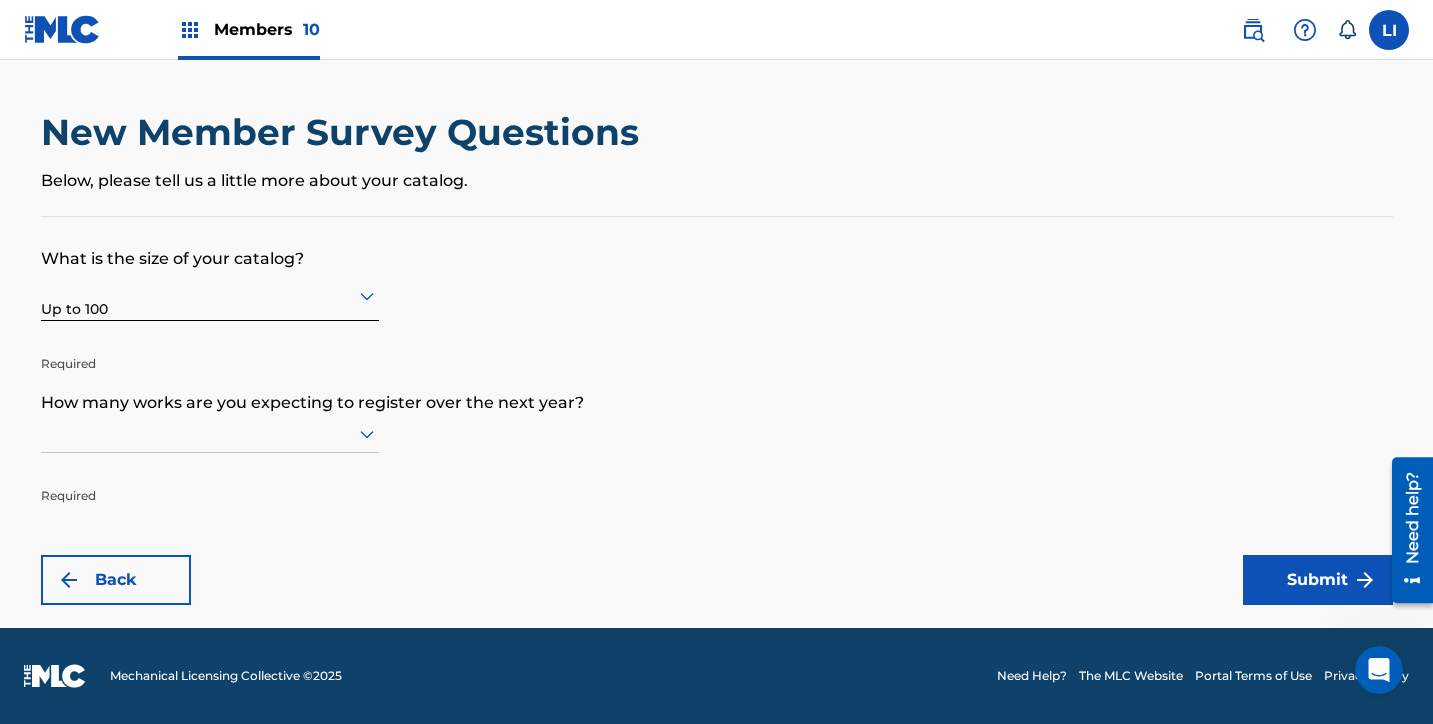 click on "Required" at bounding box center (210, 349) 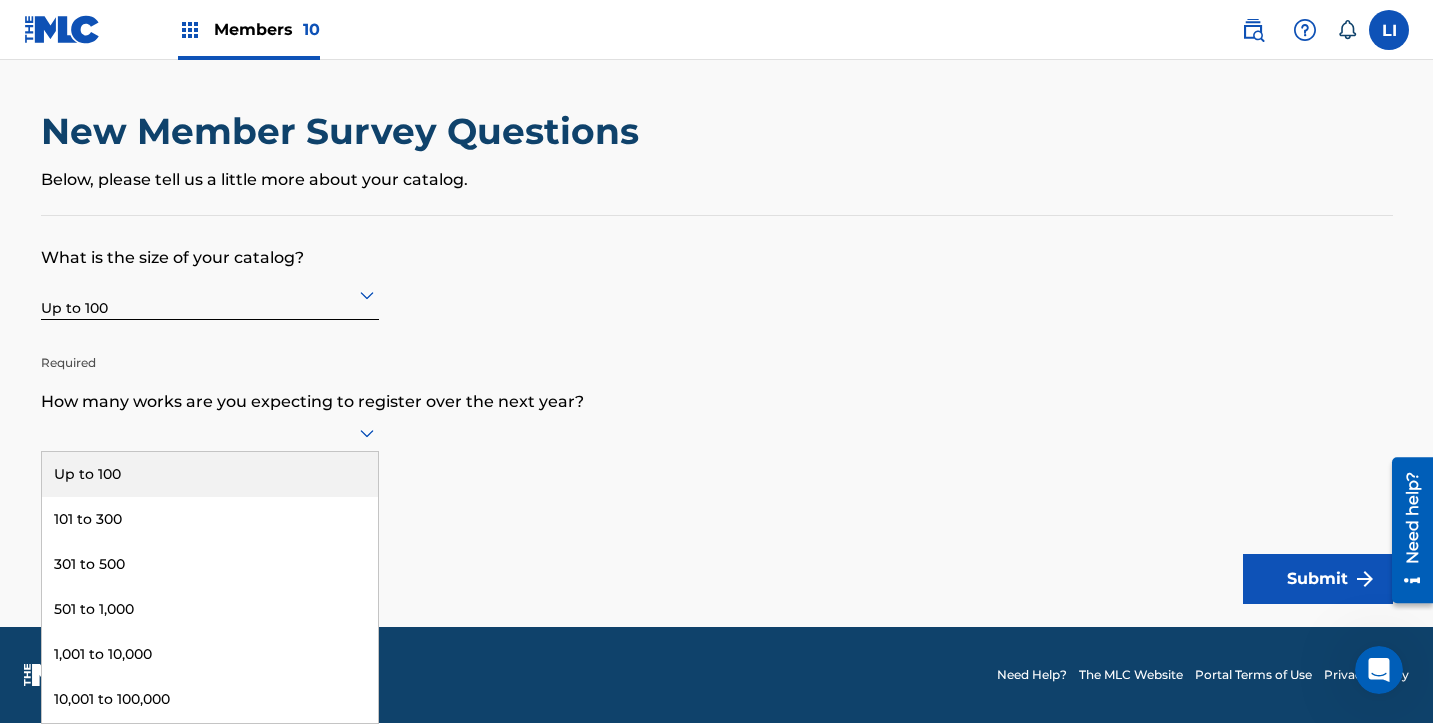 drag, startPoint x: 116, startPoint y: 474, endPoint x: 143, endPoint y: 480, distance: 27.658634 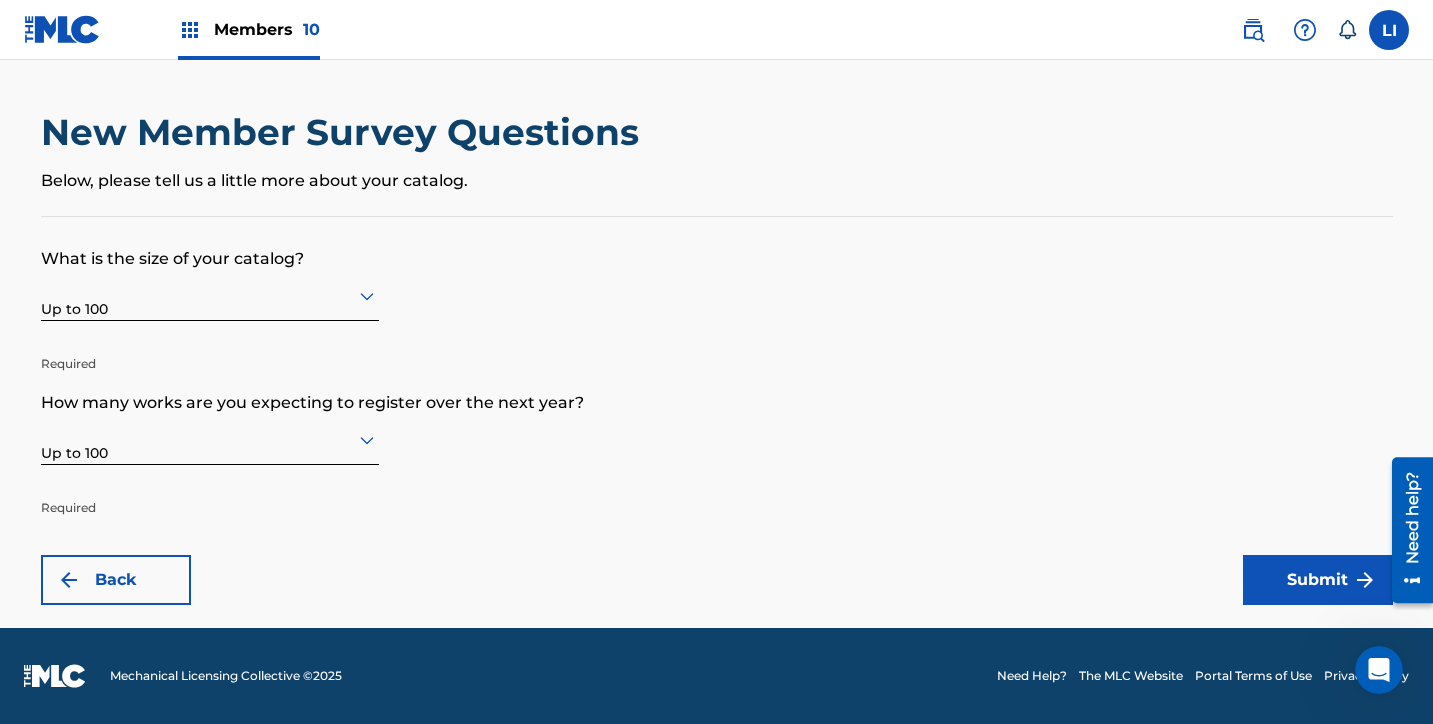 click on "Submit" at bounding box center [1318, 580] 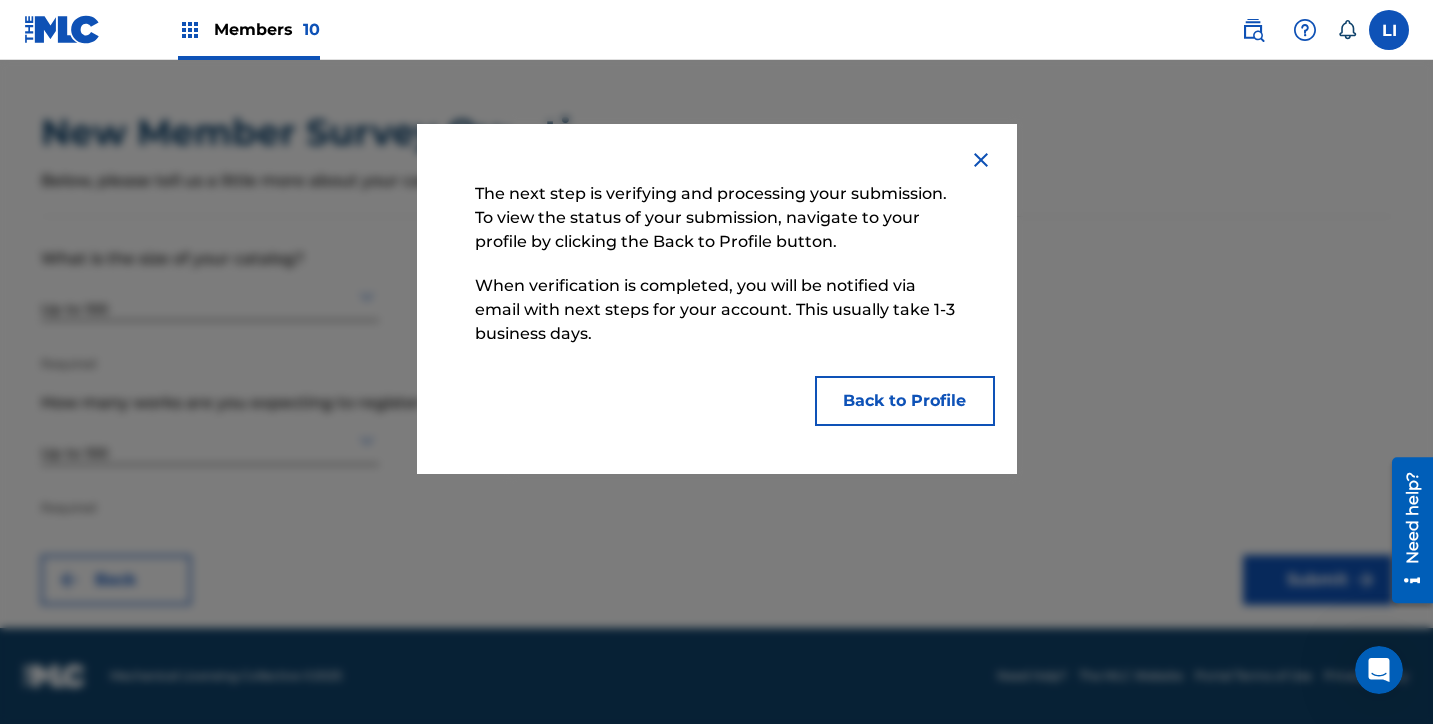 click on "Back to Profile" at bounding box center [905, 401] 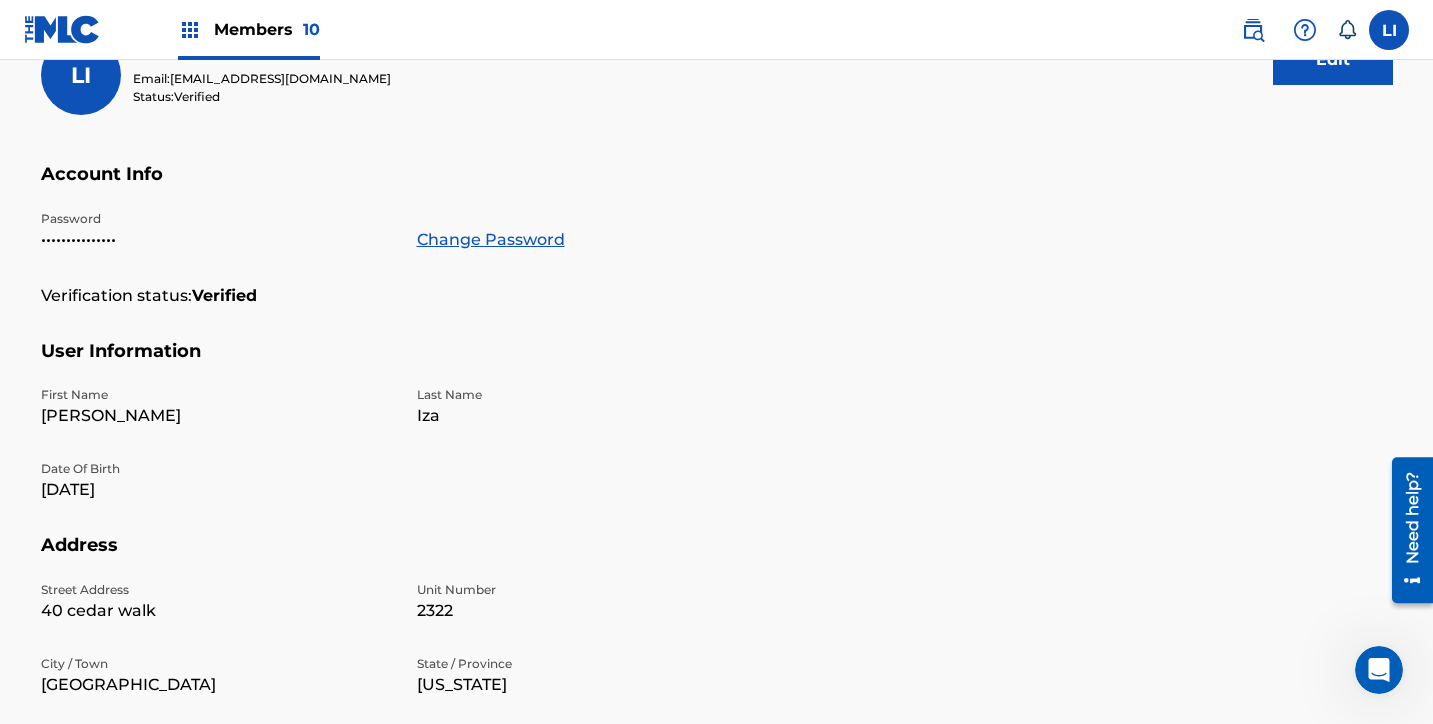 scroll, scrollTop: 307, scrollLeft: 0, axis: vertical 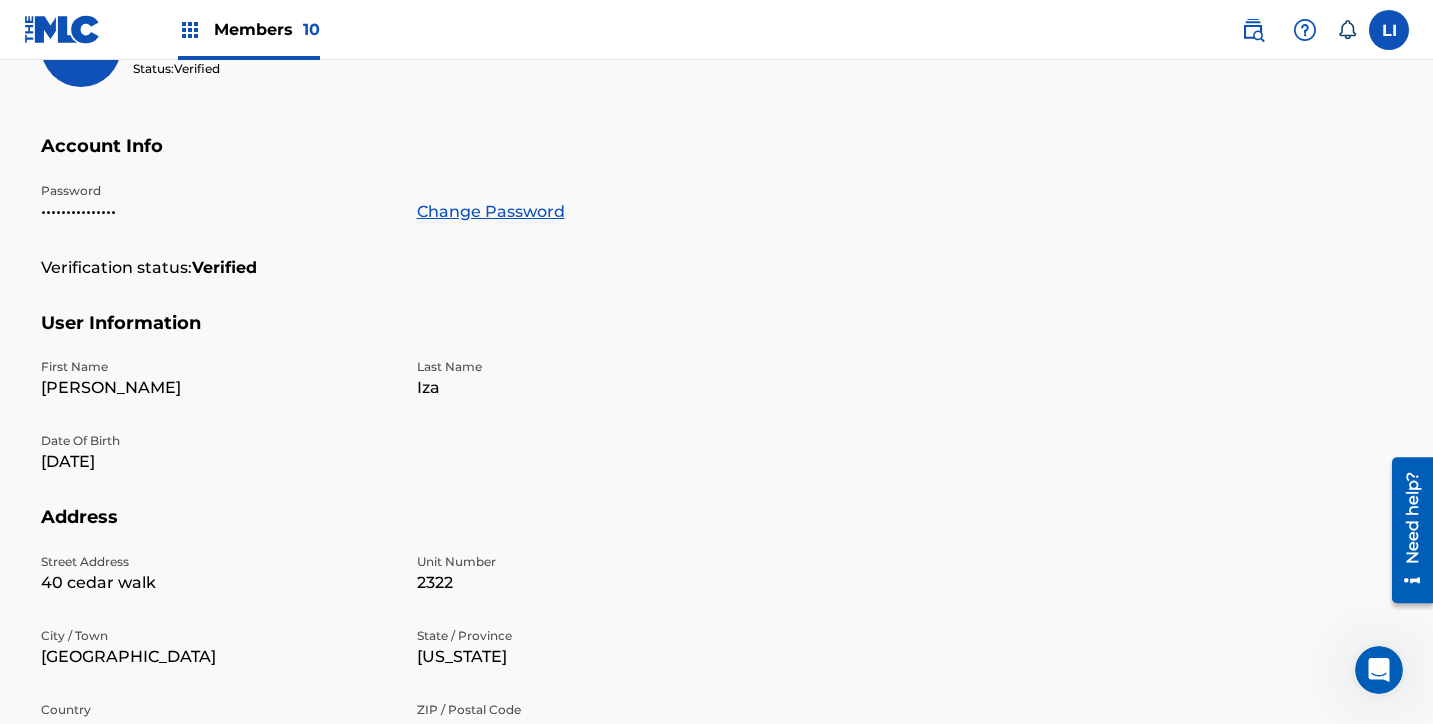 click on "Account Info Password ••••••••••••••• Change Password Verification status:   Verified" at bounding box center [717, 223] 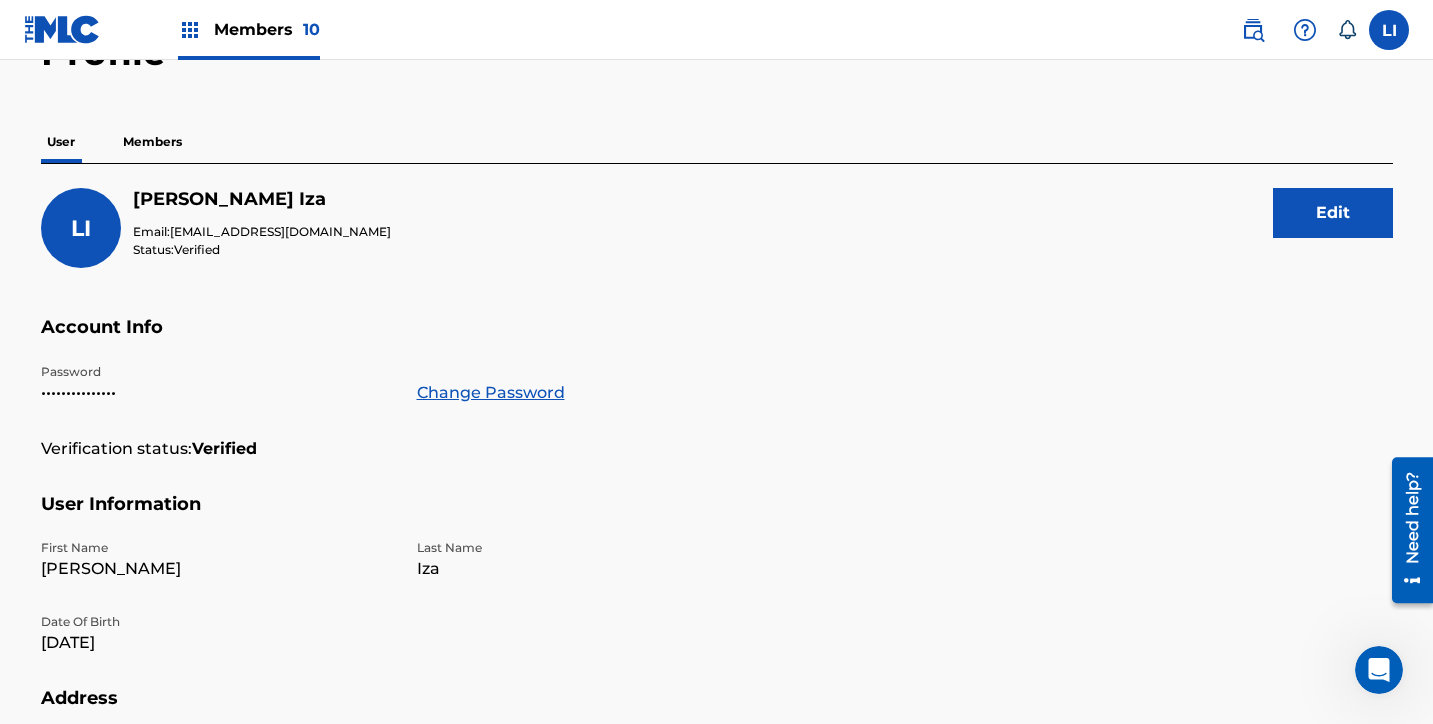 scroll, scrollTop: 0, scrollLeft: 0, axis: both 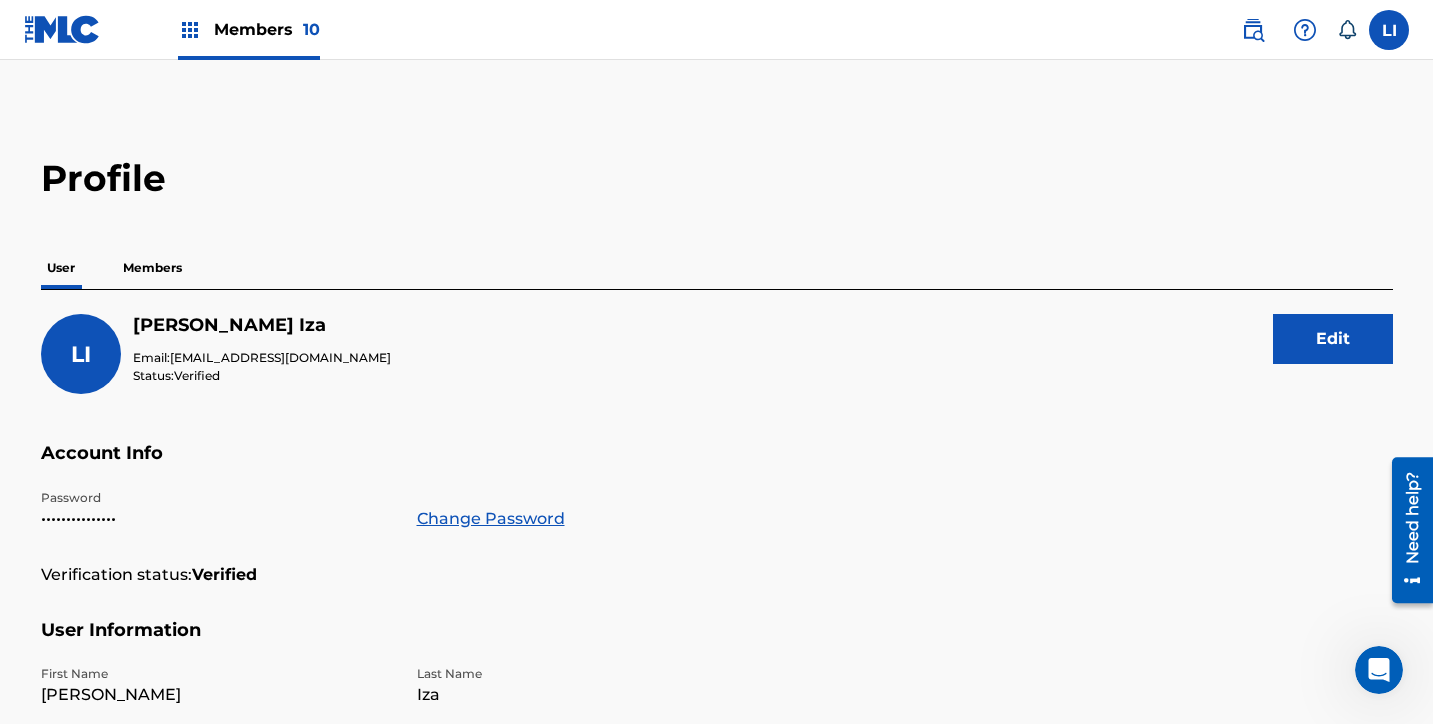 click on "Members    10" at bounding box center (267, 29) 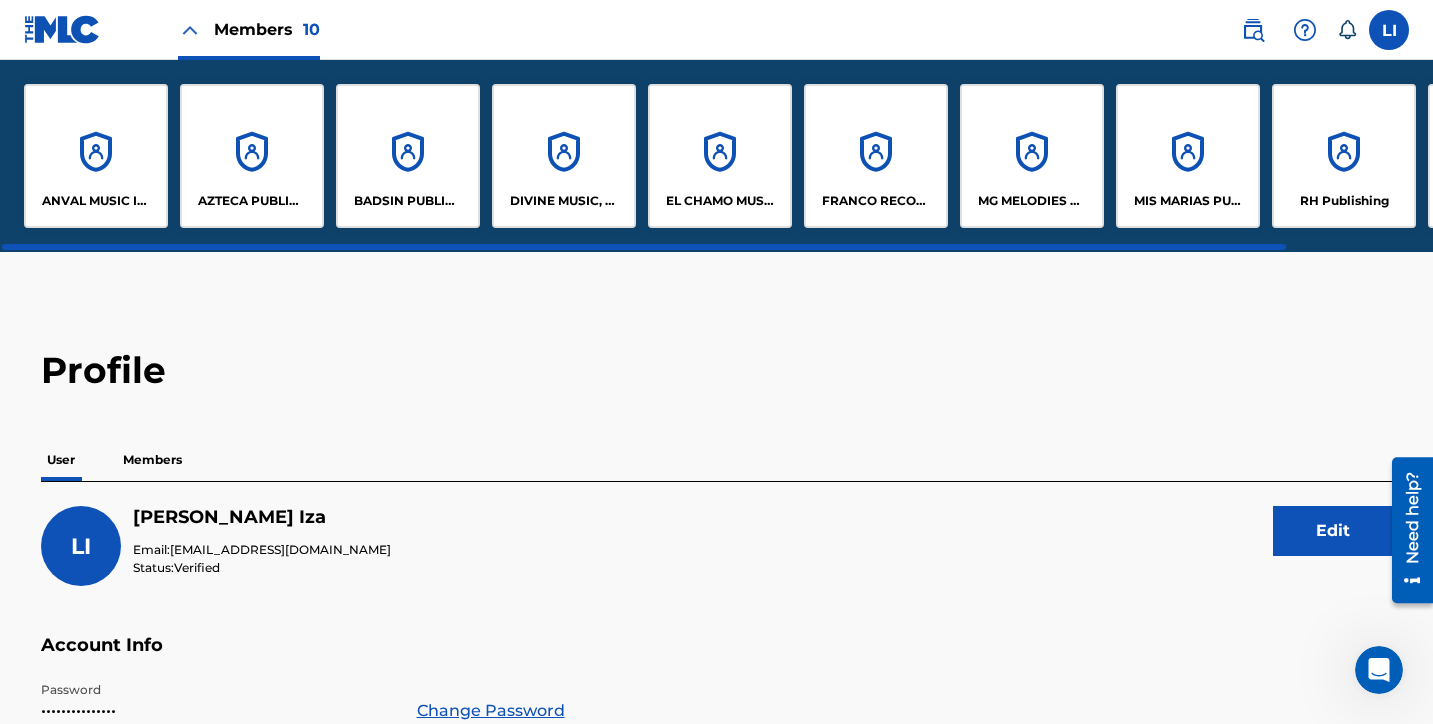 click on "Members    10" at bounding box center (267, 29) 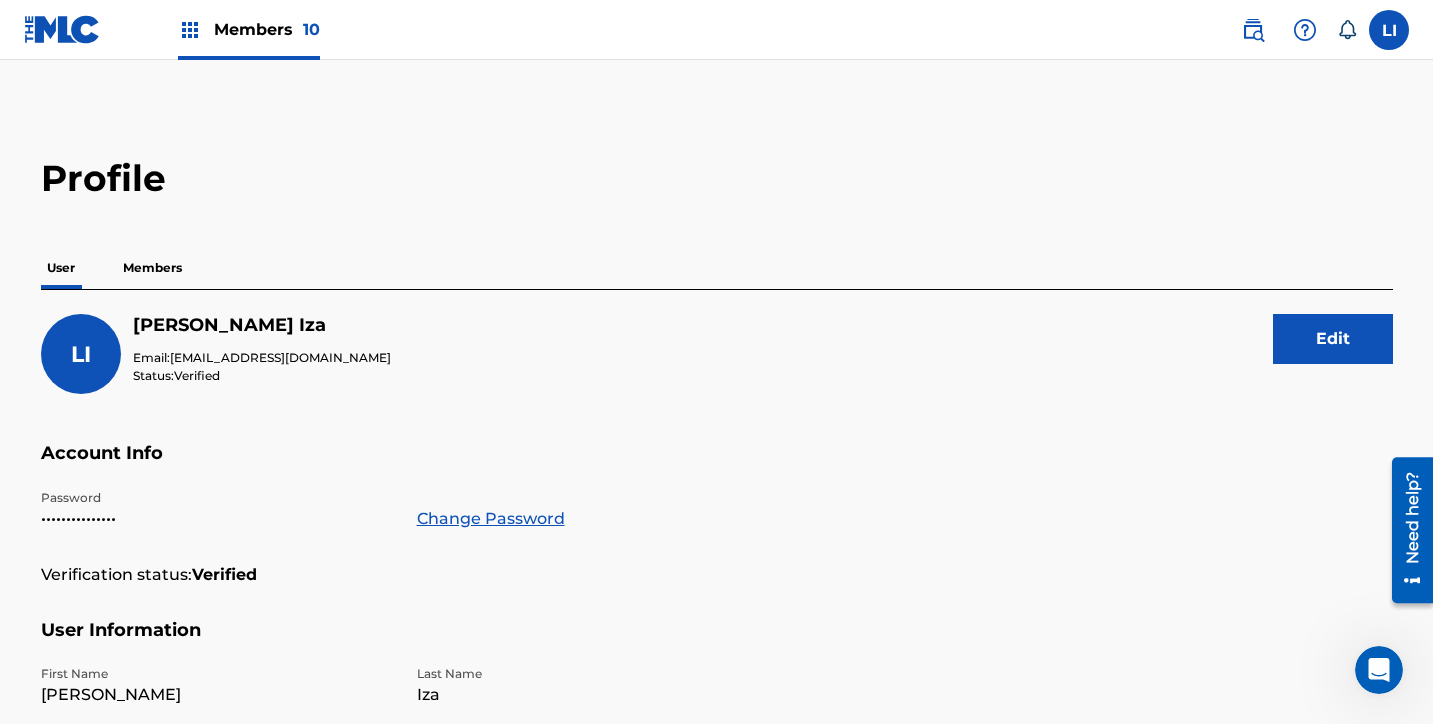 click on "Members" at bounding box center (152, 268) 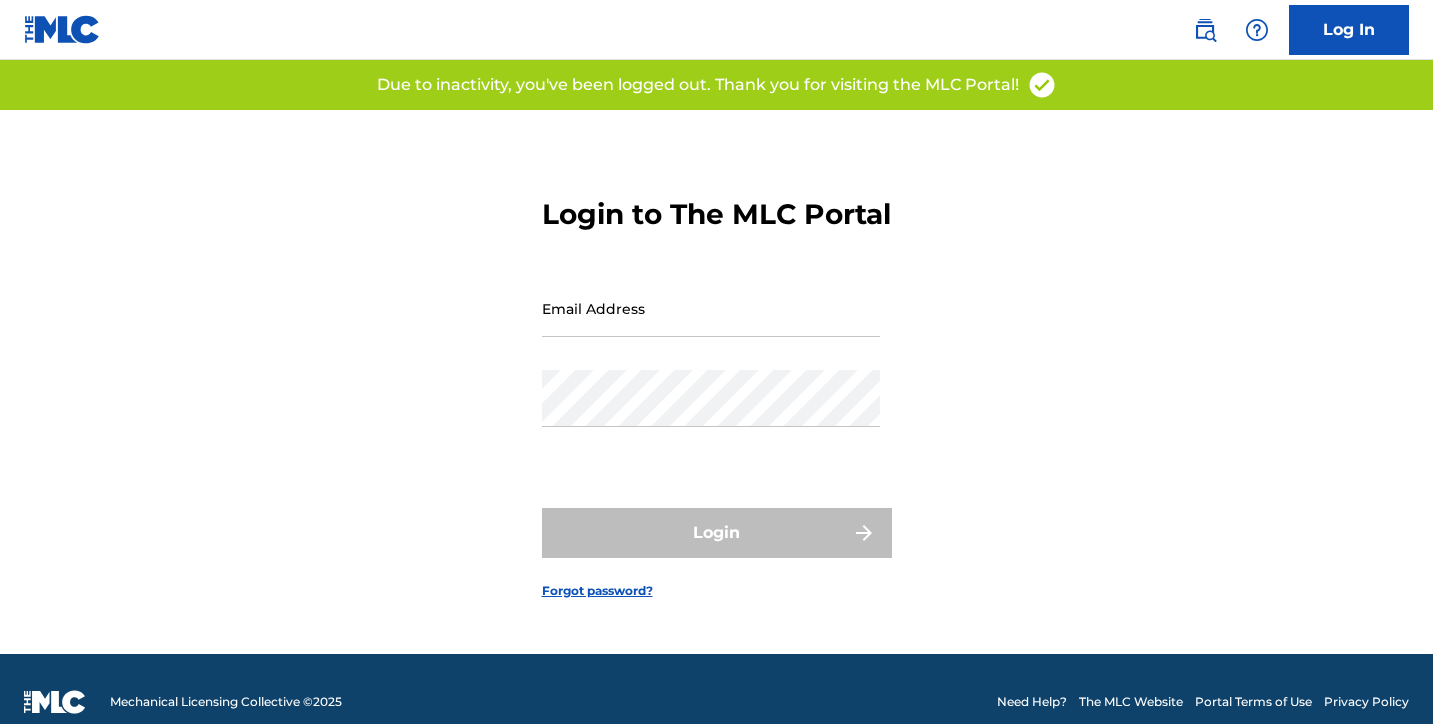 scroll, scrollTop: 0, scrollLeft: 0, axis: both 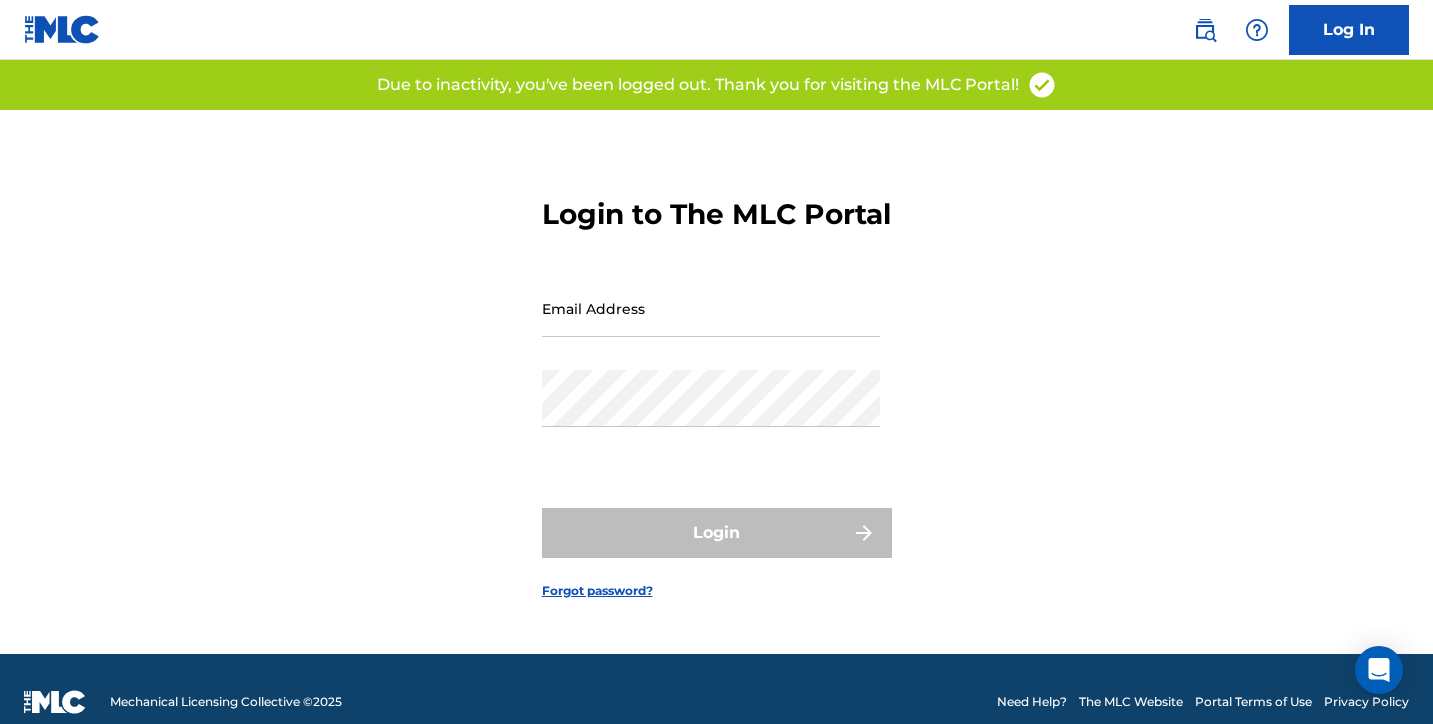 type on "[EMAIL_ADDRESS][DOMAIN_NAME]" 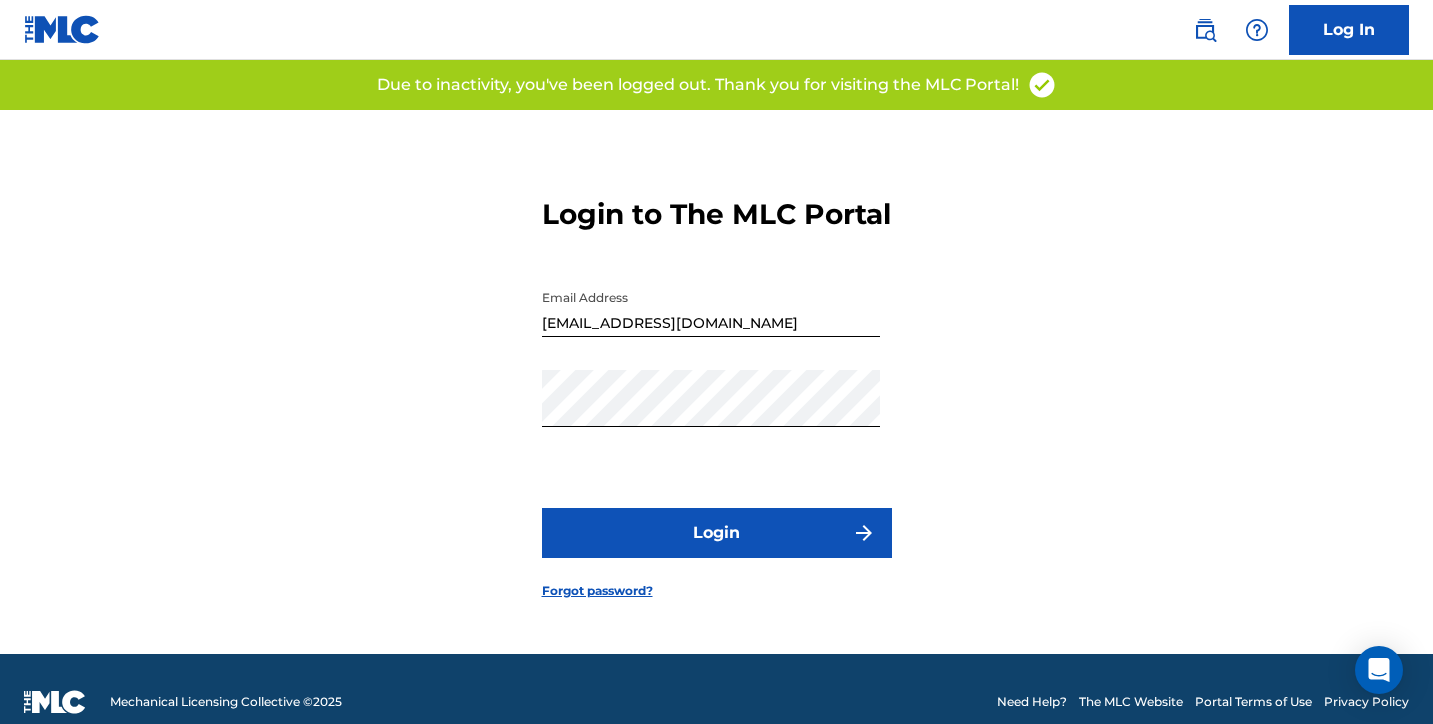 click on "[EMAIL_ADDRESS][DOMAIN_NAME]" at bounding box center [711, 308] 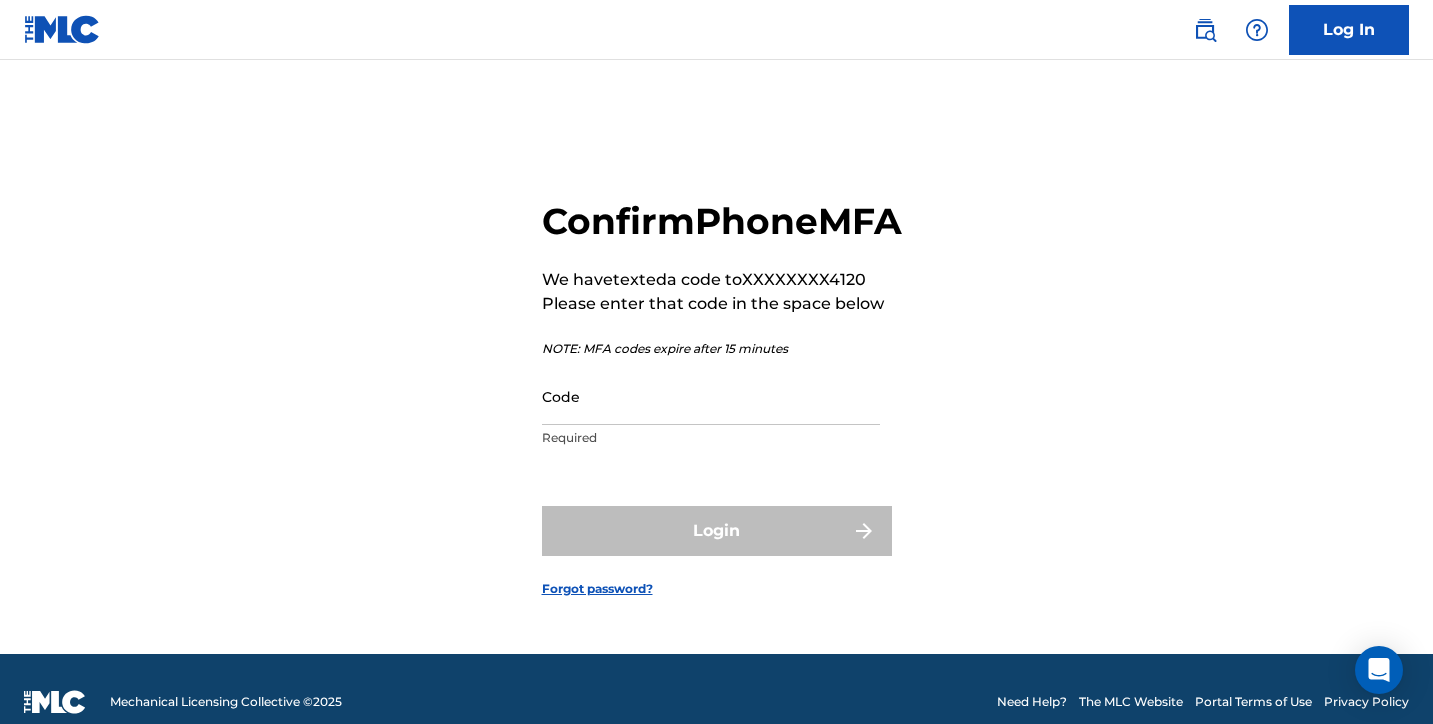 click on "Code" at bounding box center [711, 396] 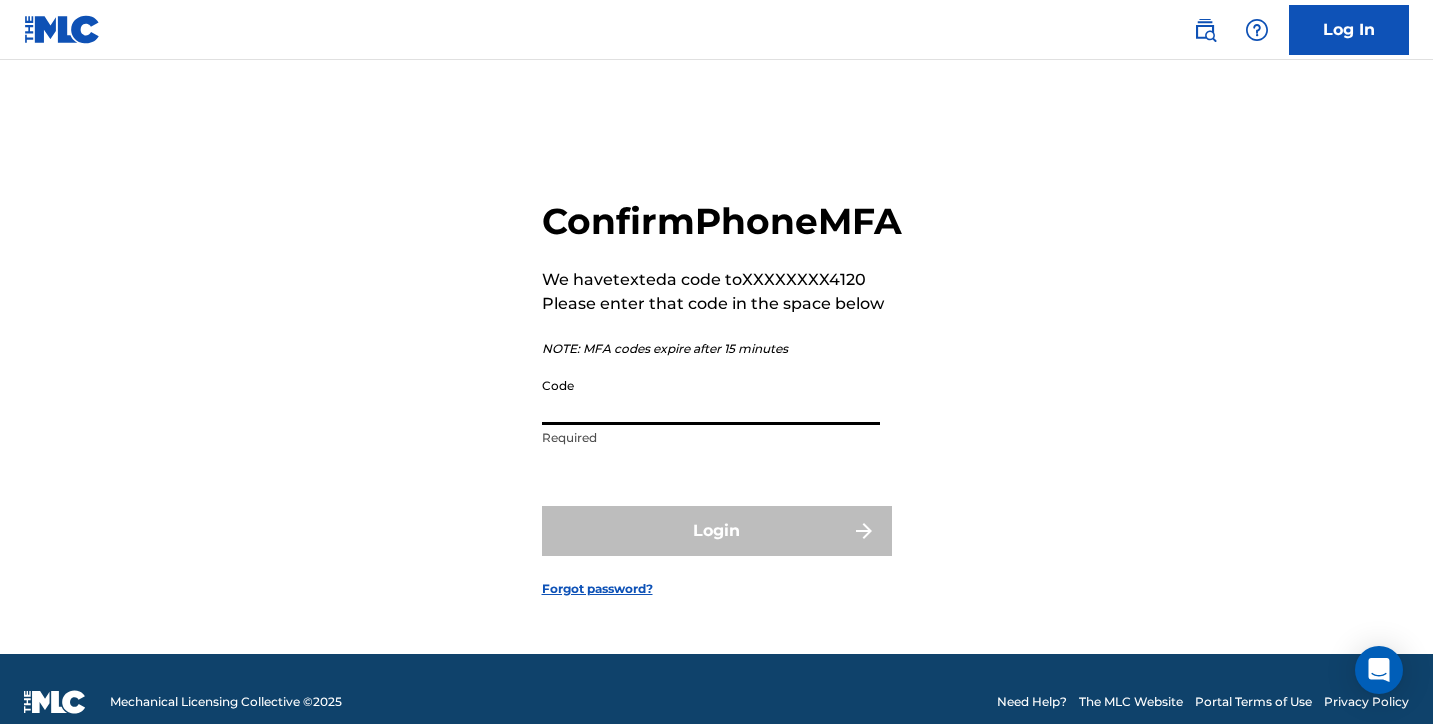 click on "Code" at bounding box center [711, 396] 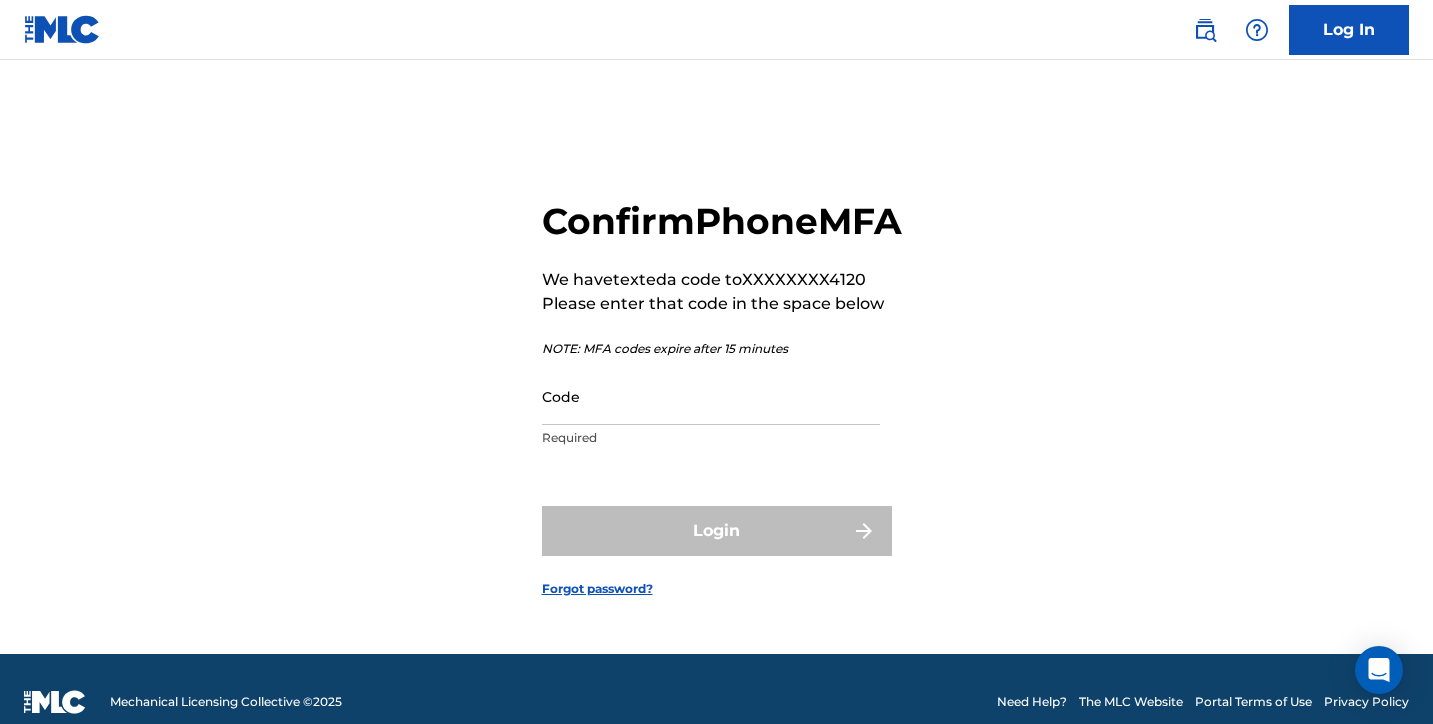 click on "NOTE: MFA codes expire after 15 minutes" at bounding box center (722, 349) 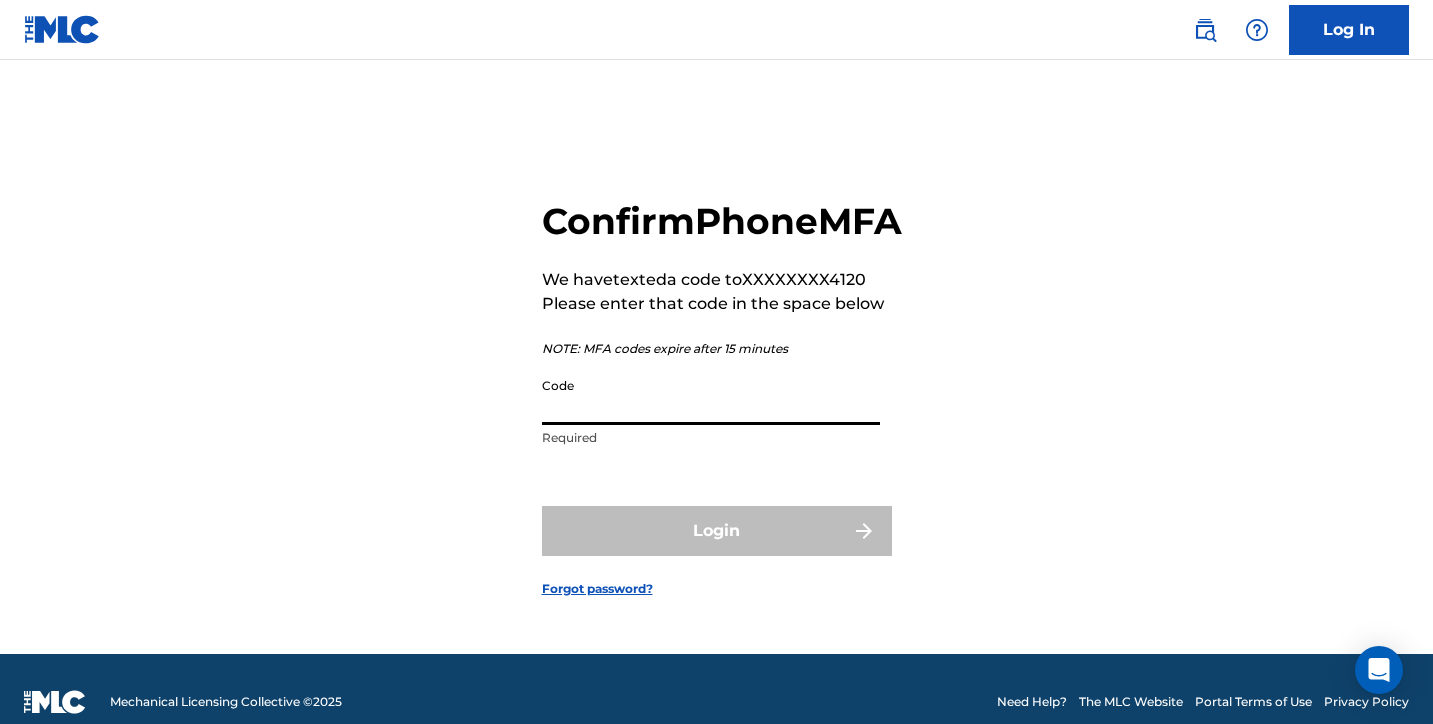 click on "Log In" at bounding box center [1349, 30] 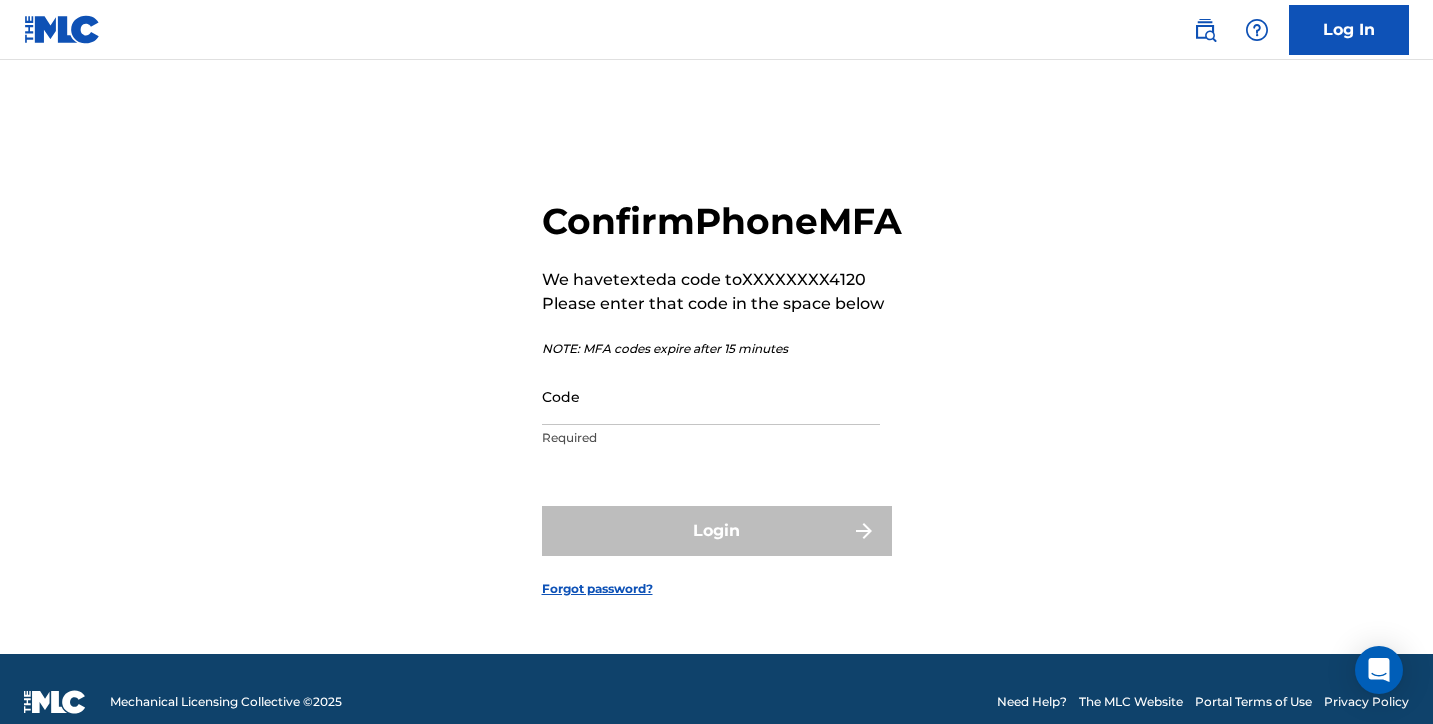 click on "Log In" at bounding box center [1349, 30] 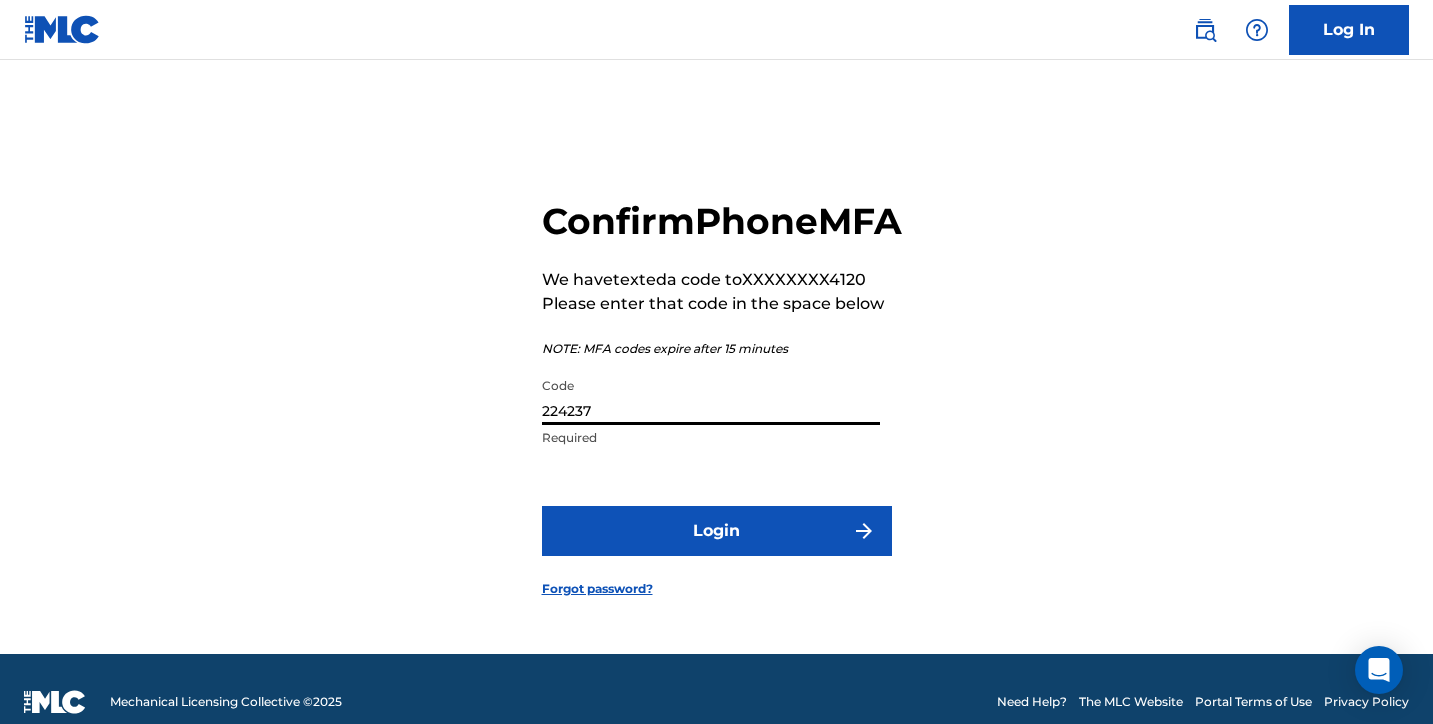 type on "224237" 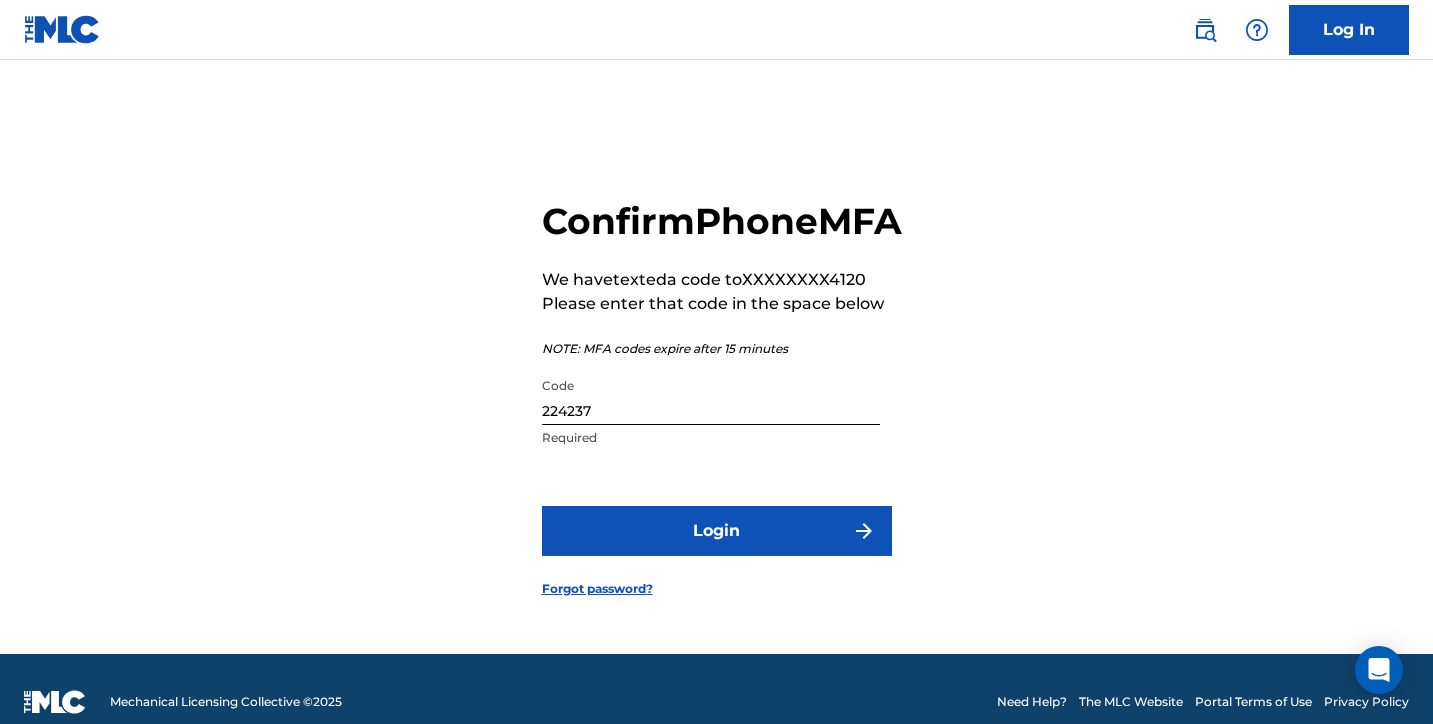 click on "Login" at bounding box center [717, 531] 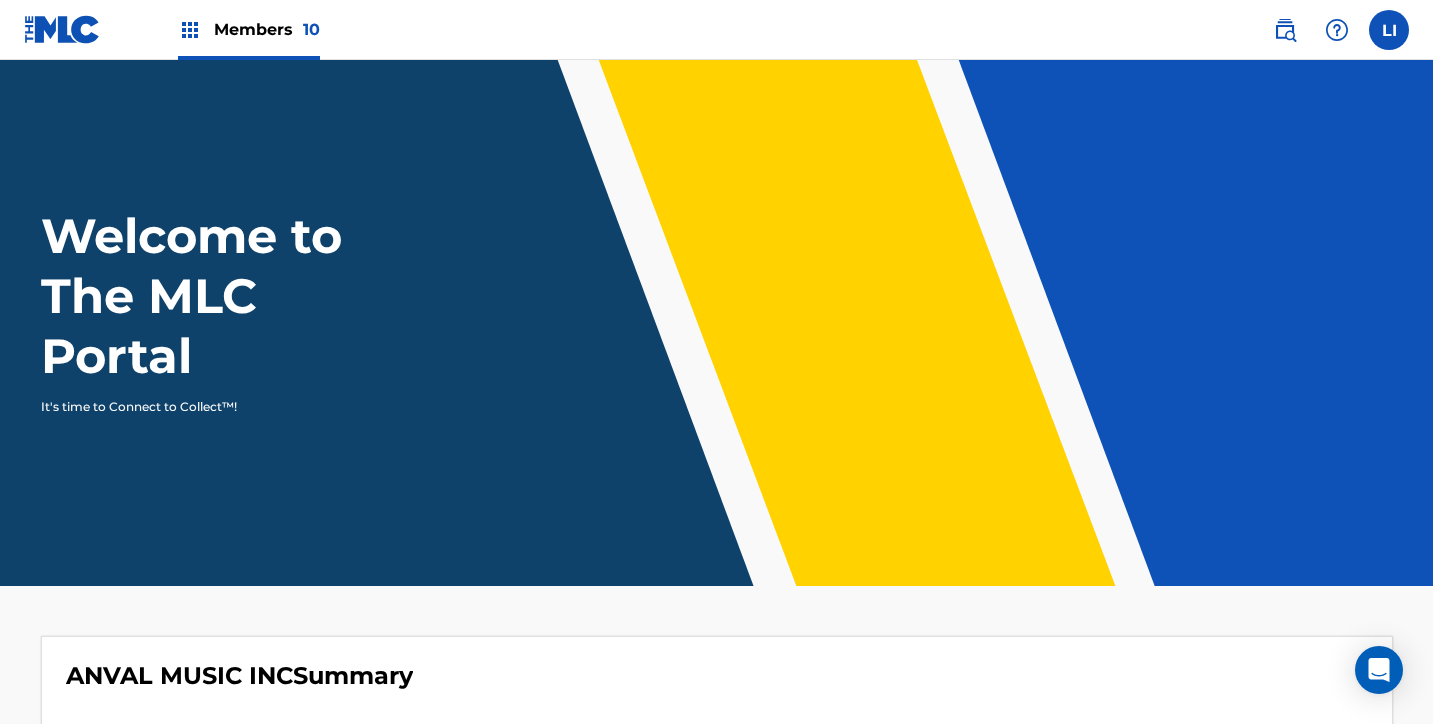 scroll, scrollTop: 0, scrollLeft: 0, axis: both 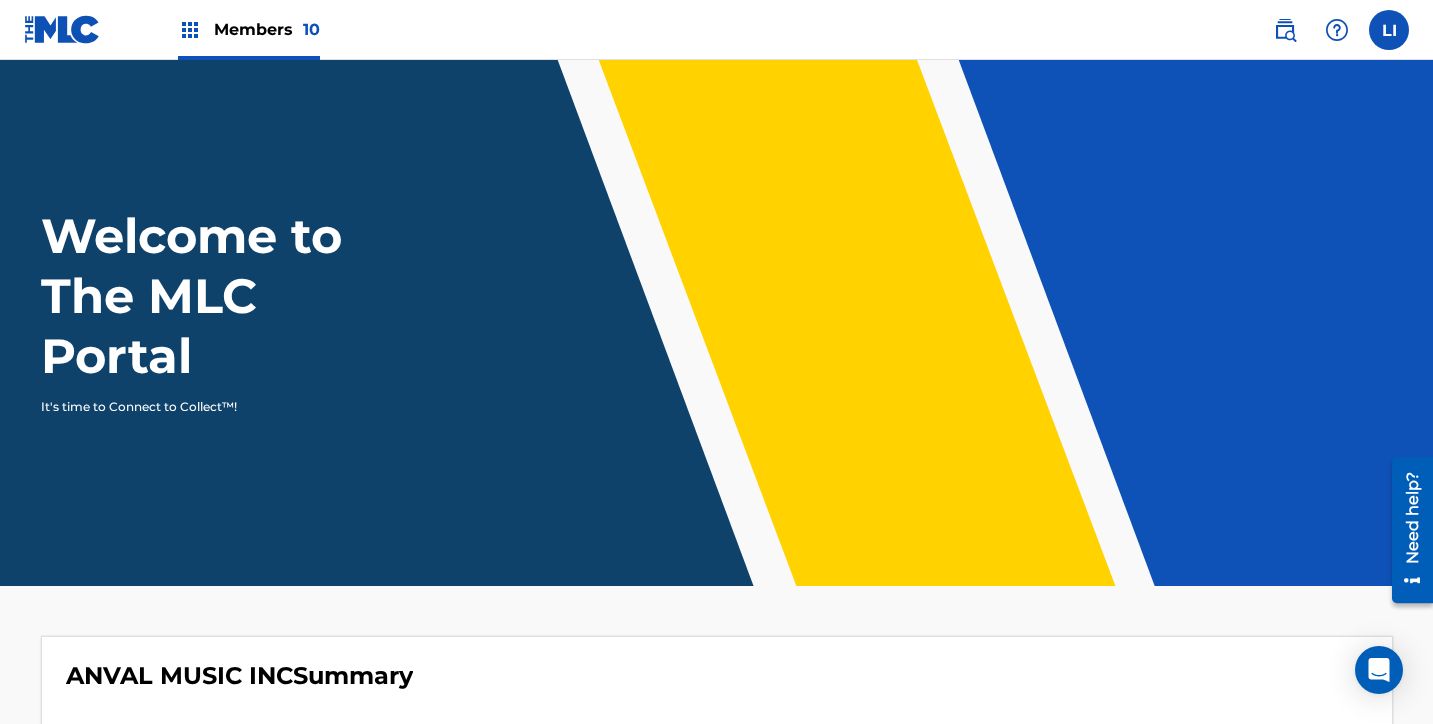 click on "Members    10" at bounding box center (249, 29) 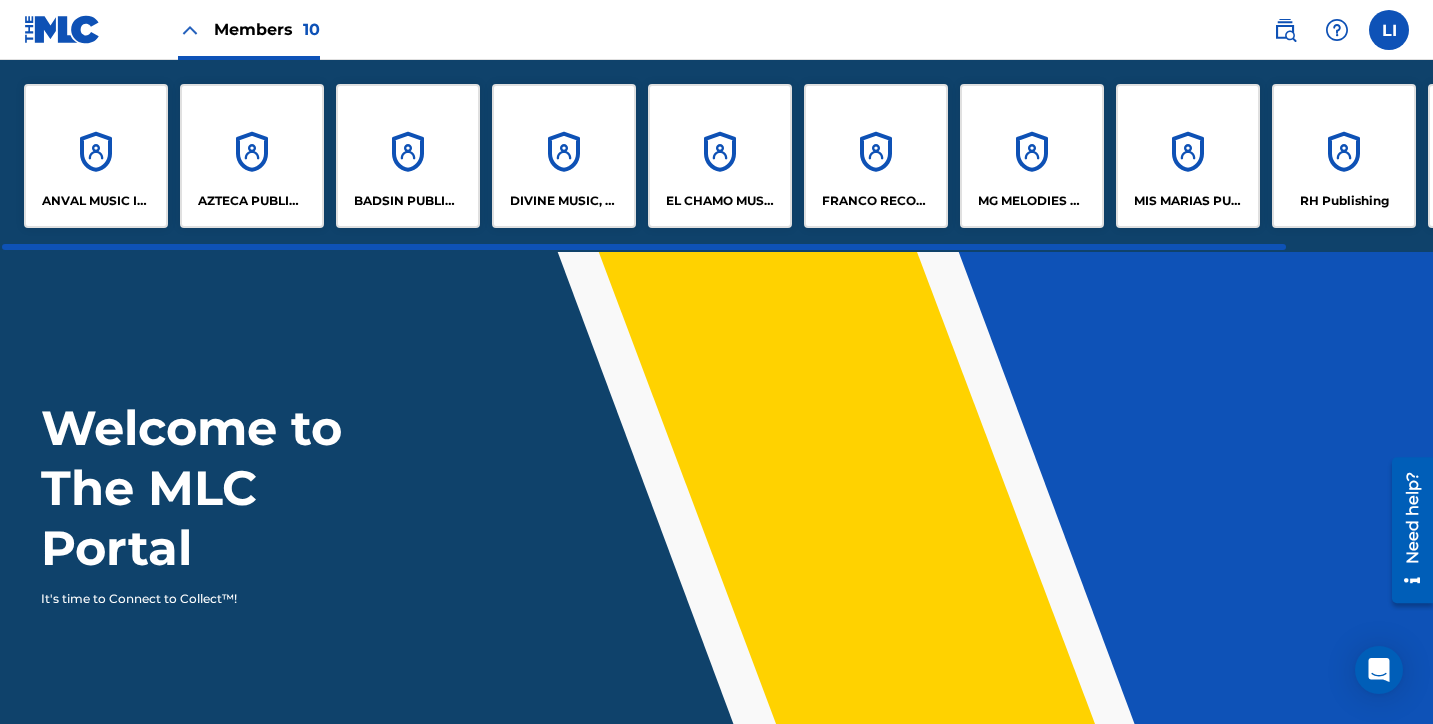 click on "ANVAL MUSIC INC" at bounding box center [96, 156] 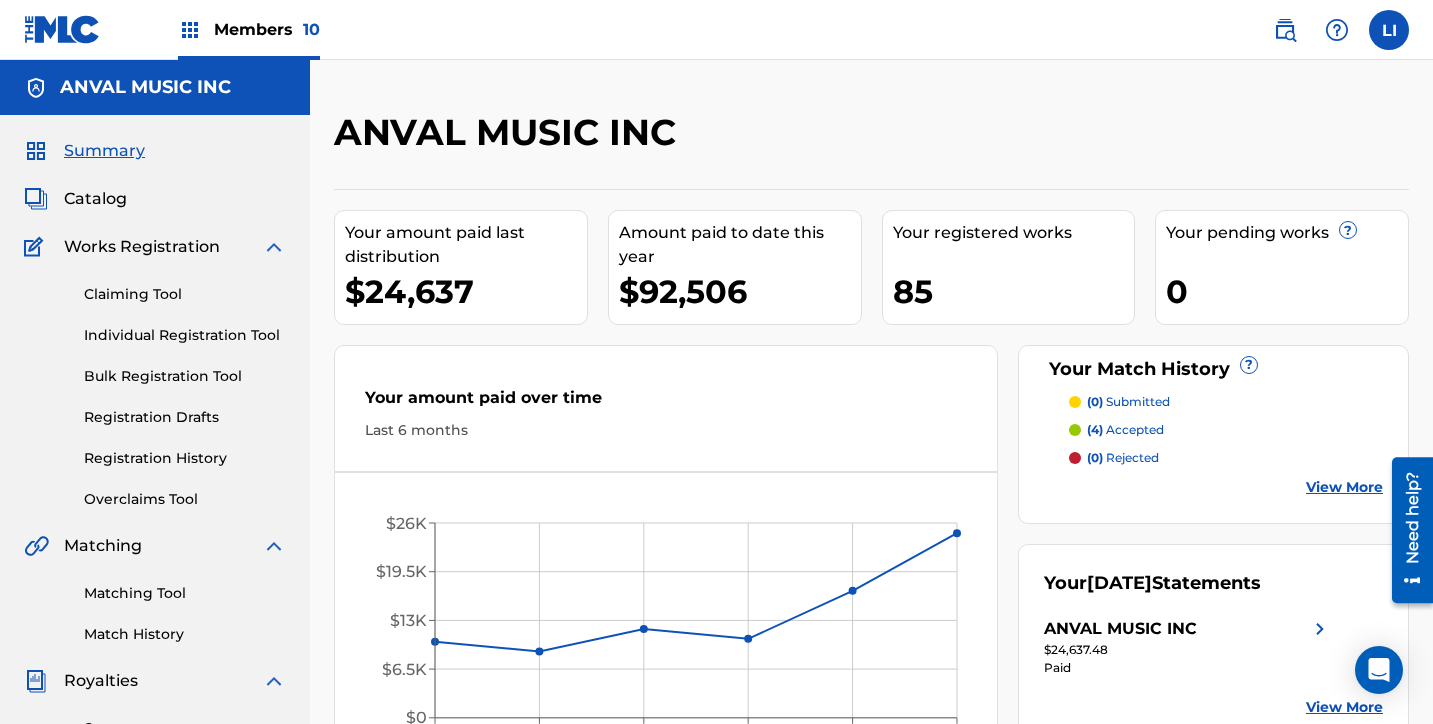 click on "Catalog" at bounding box center [95, 199] 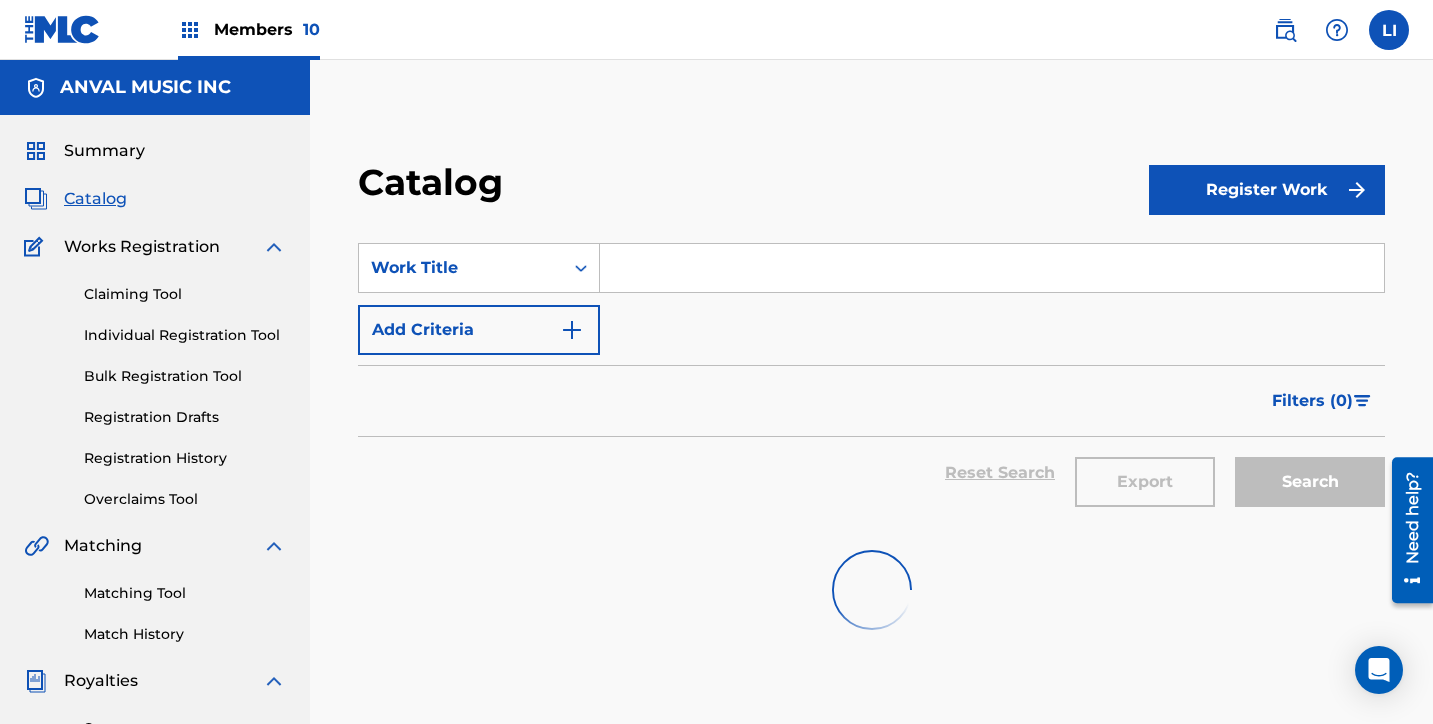 click at bounding box center (992, 268) 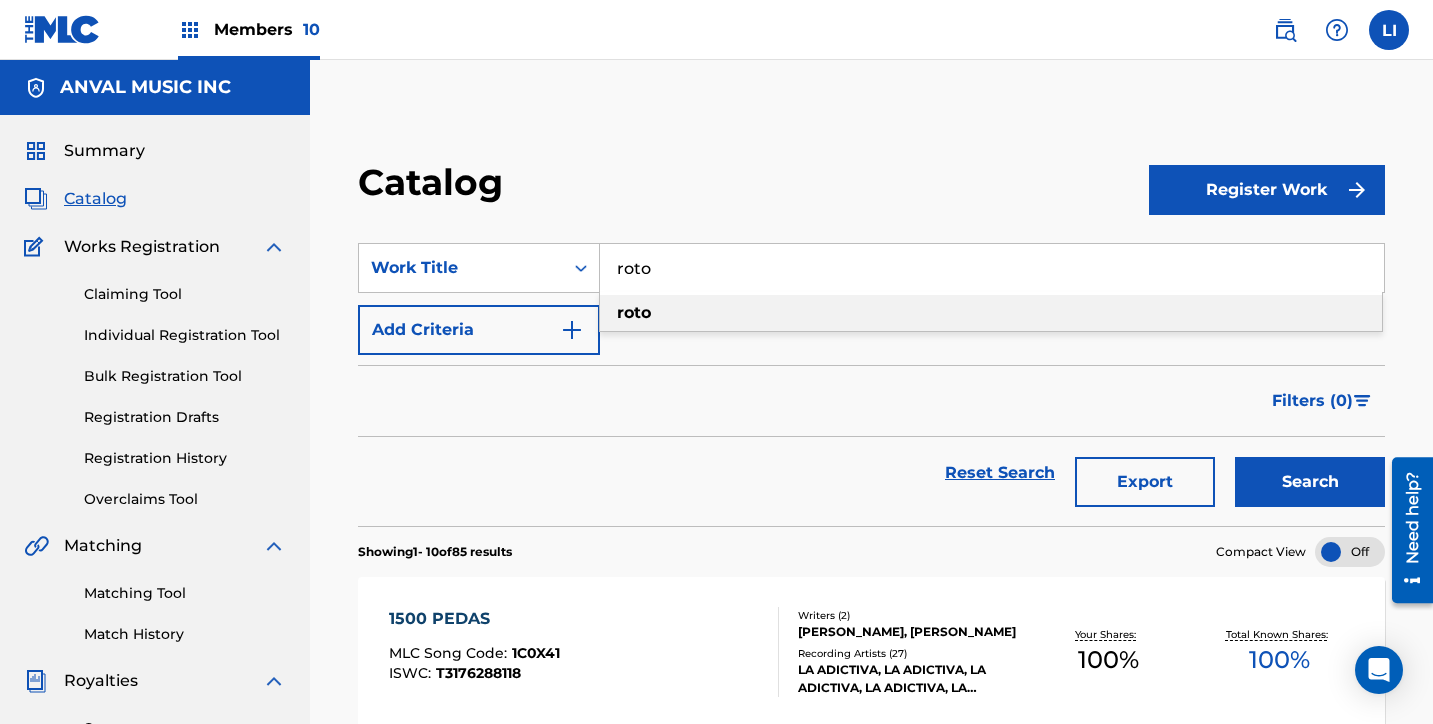 type on "roto" 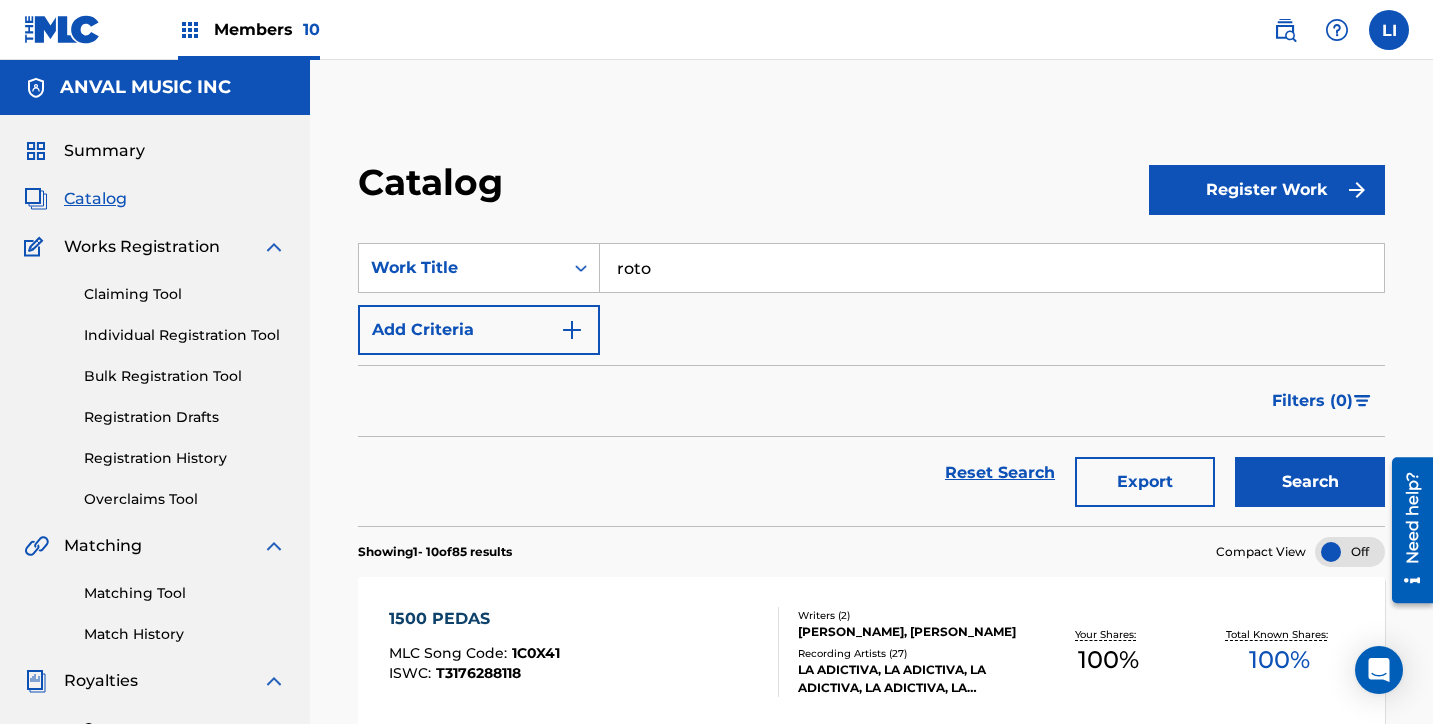 click on "Search" at bounding box center [1310, 482] 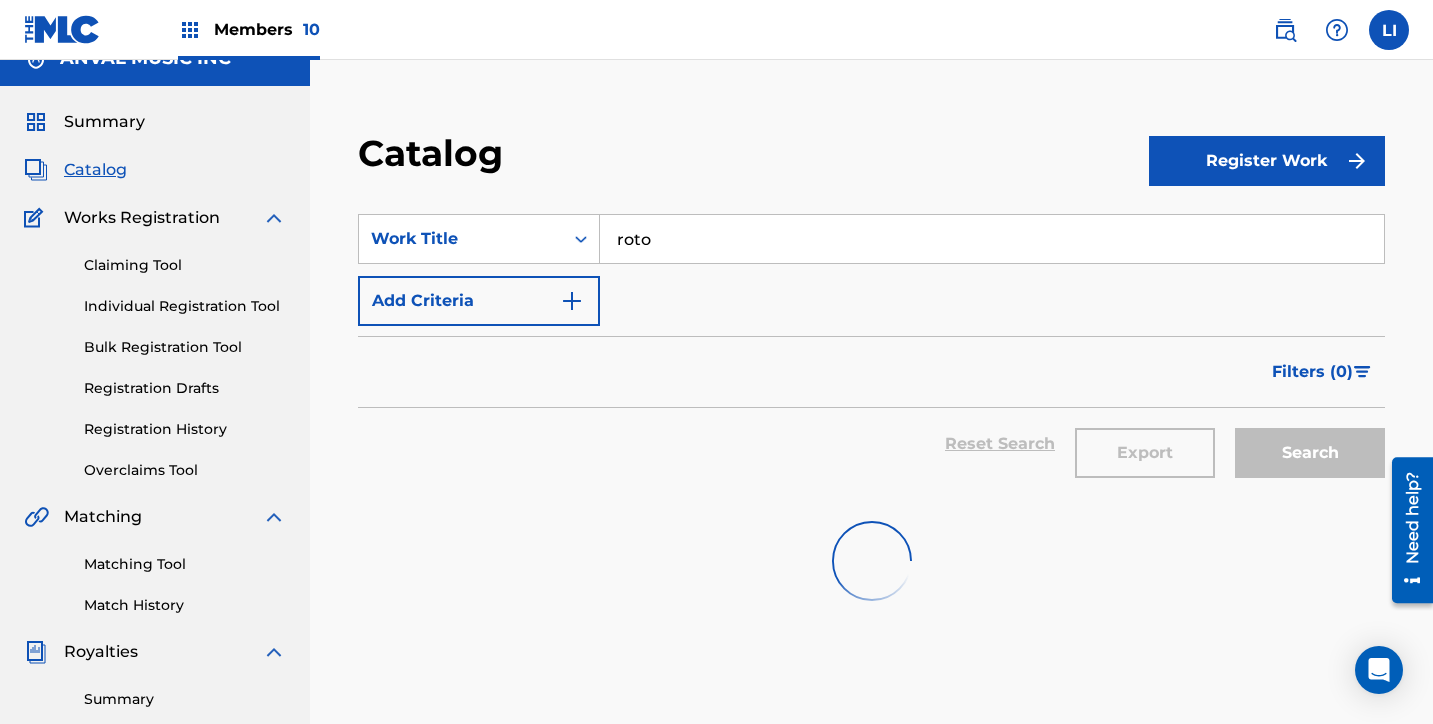 scroll, scrollTop: 118, scrollLeft: 0, axis: vertical 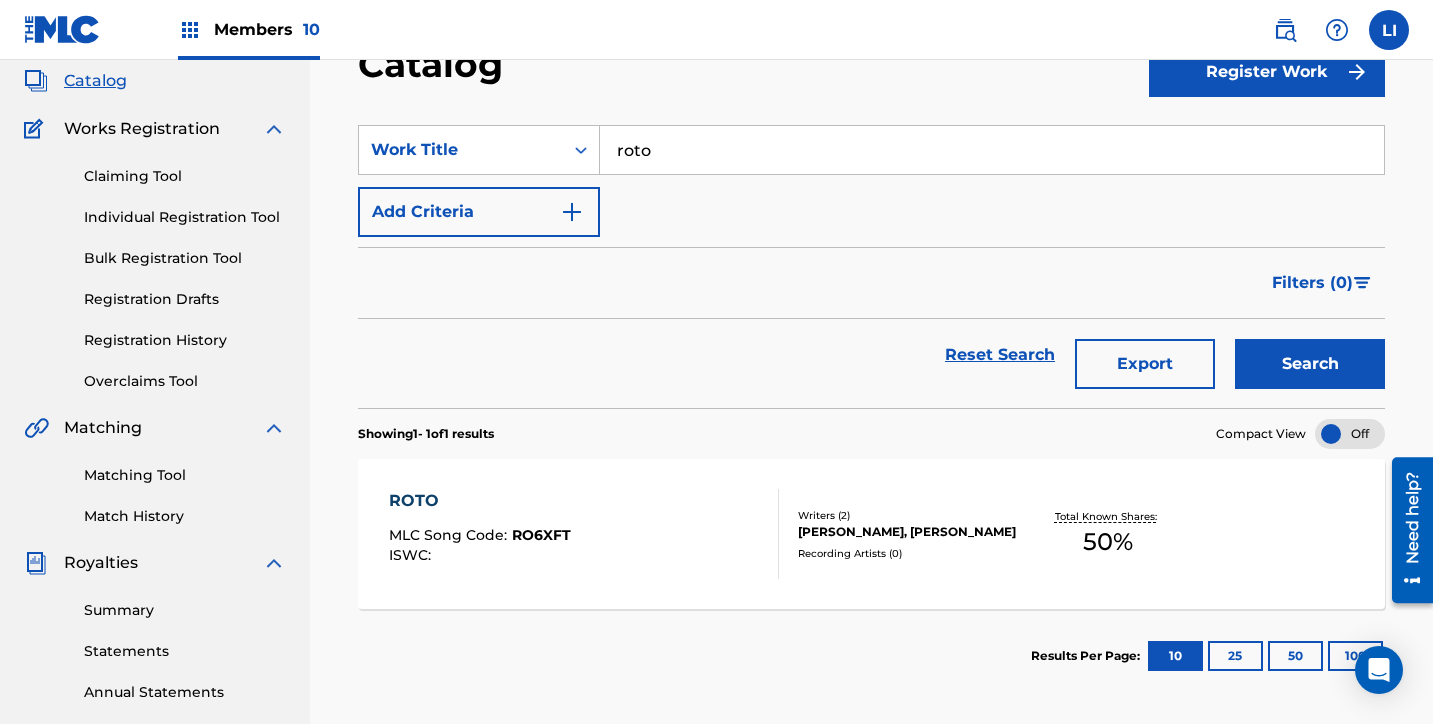 click on "ROTO MLC Song Code : RO6XFT ISWC :" at bounding box center [584, 534] 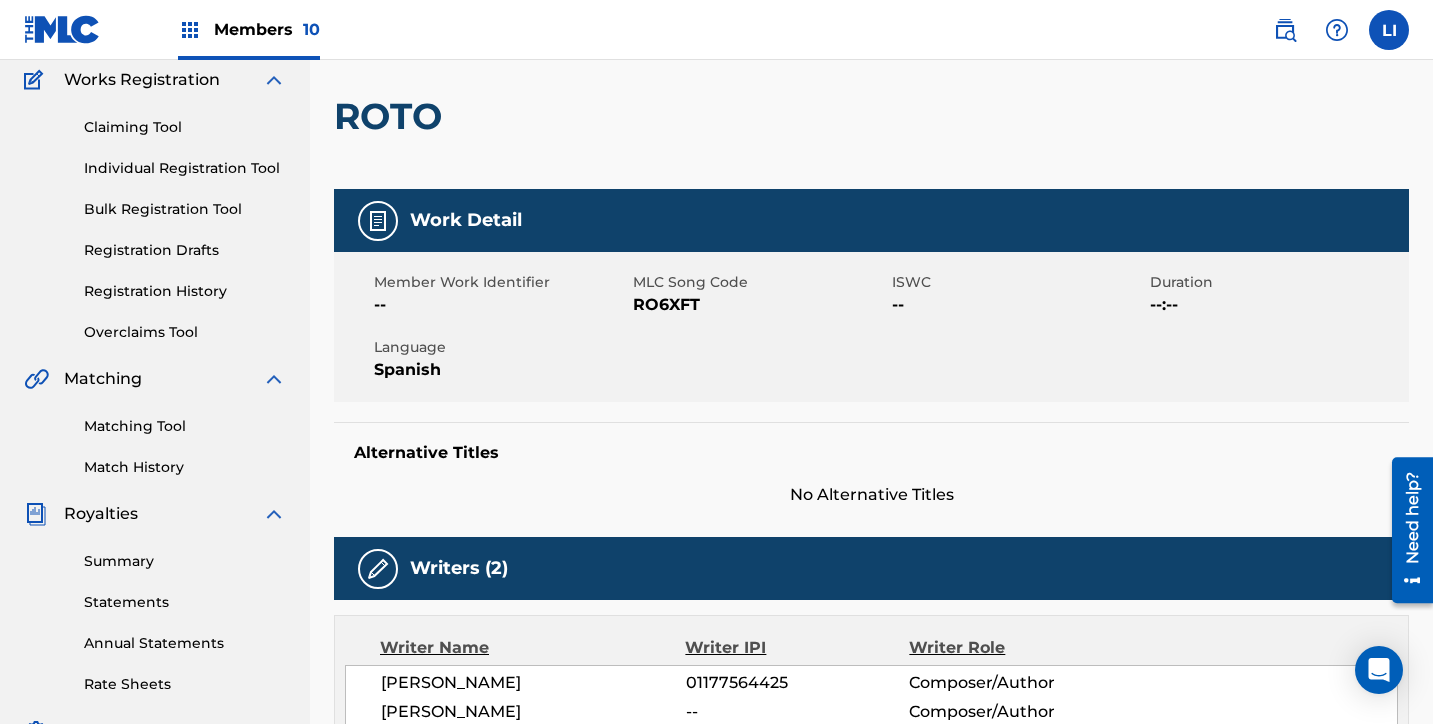 scroll, scrollTop: 217, scrollLeft: 0, axis: vertical 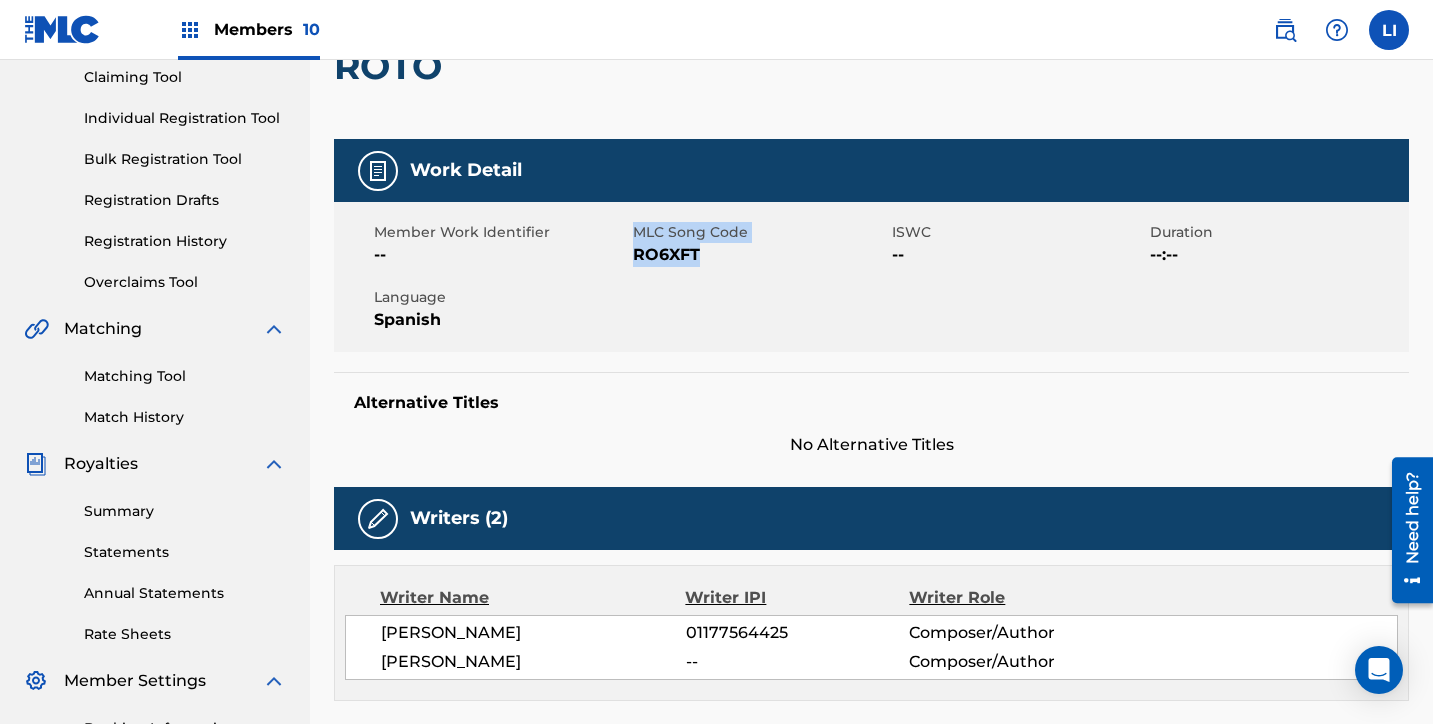 drag, startPoint x: 688, startPoint y: 248, endPoint x: 633, endPoint y: 250, distance: 55.03635 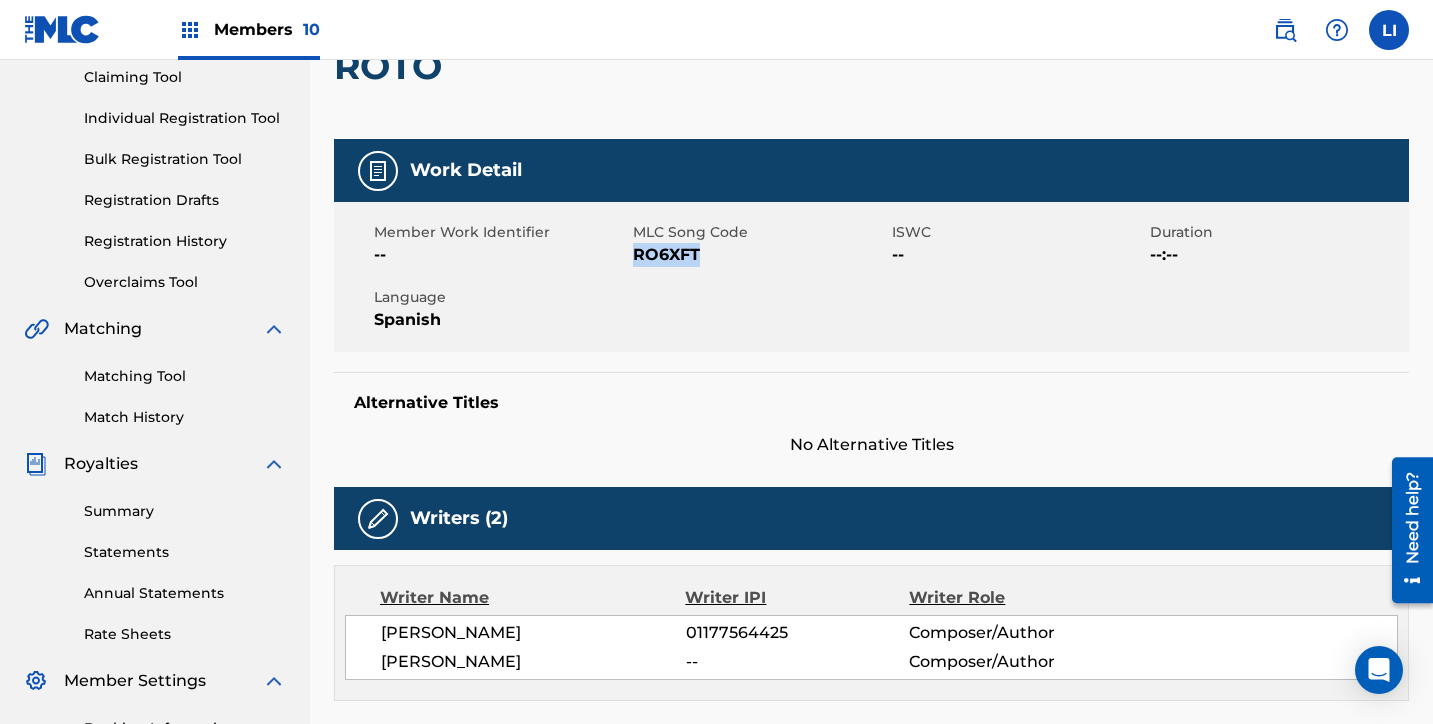 drag, startPoint x: 633, startPoint y: 253, endPoint x: 770, endPoint y: 281, distance: 139.83205 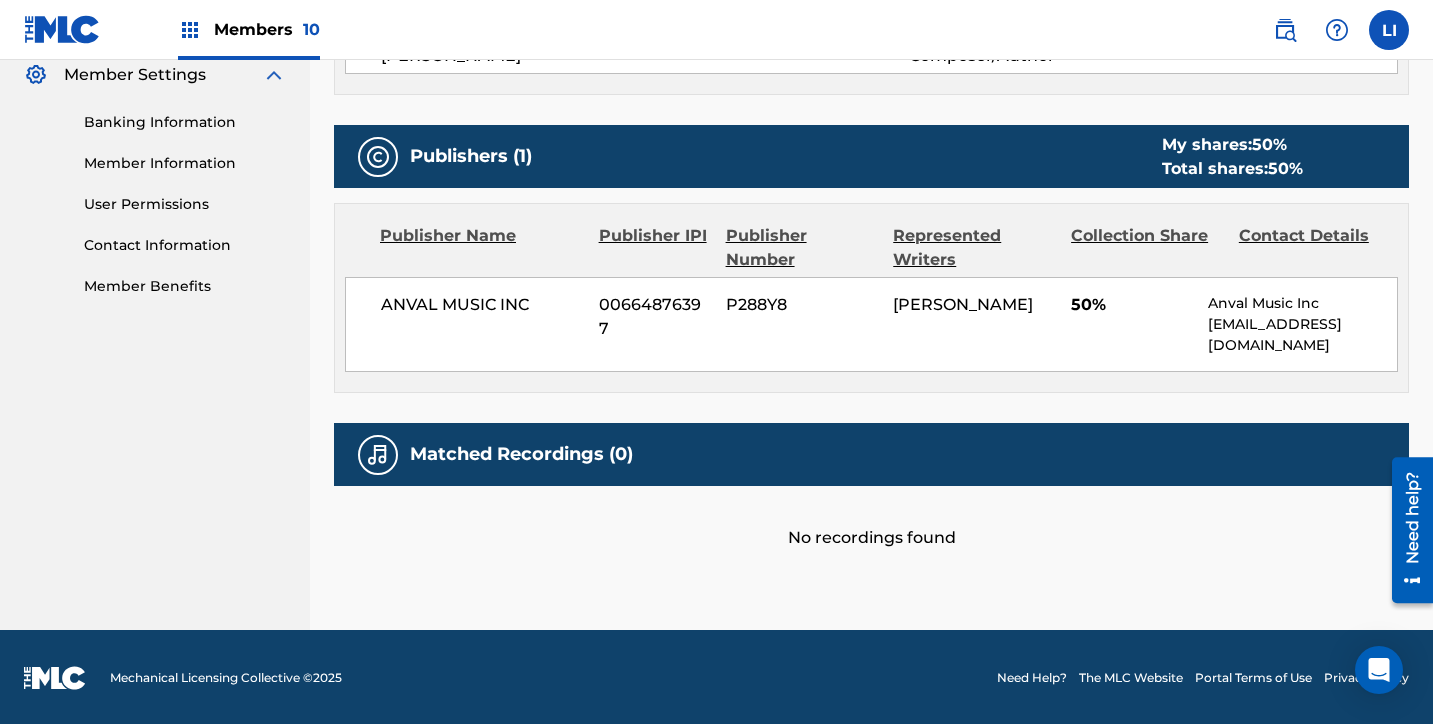scroll, scrollTop: 0, scrollLeft: 0, axis: both 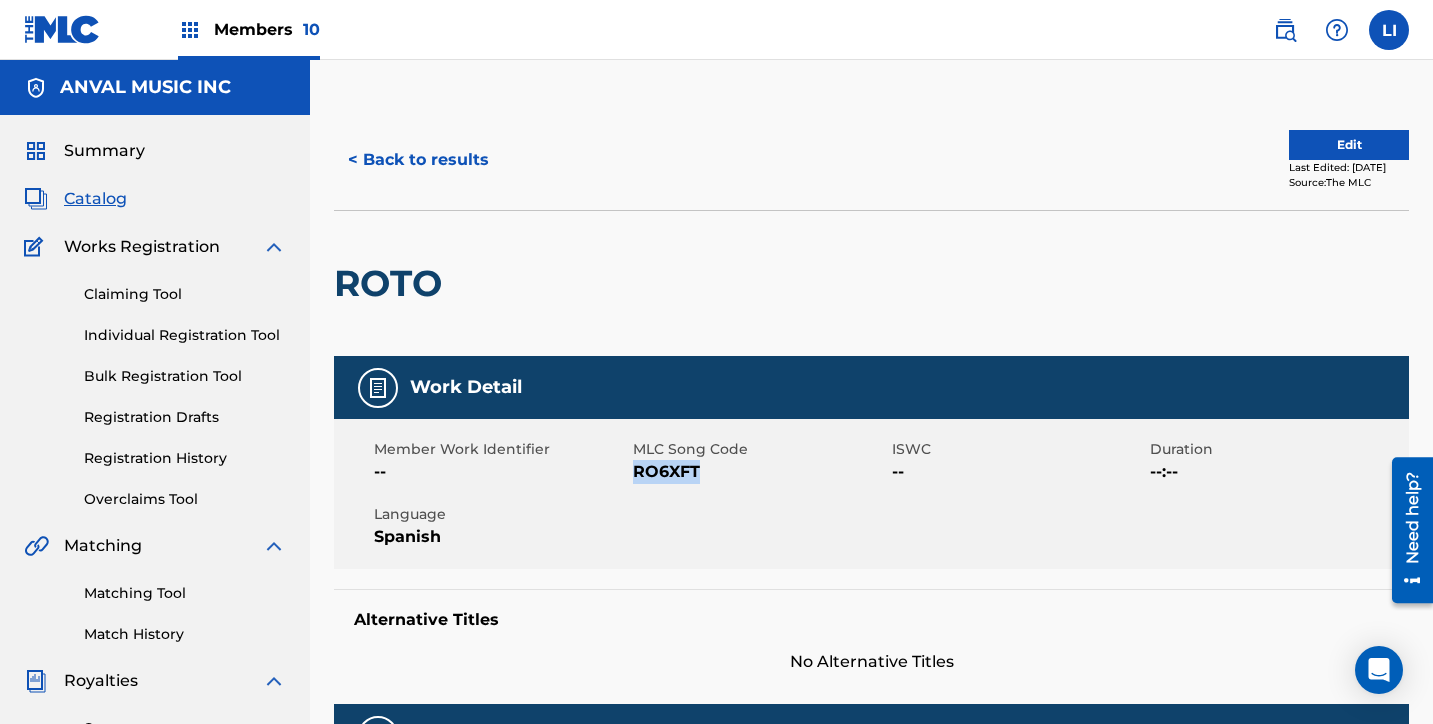click on "Matching Tool" at bounding box center [185, 593] 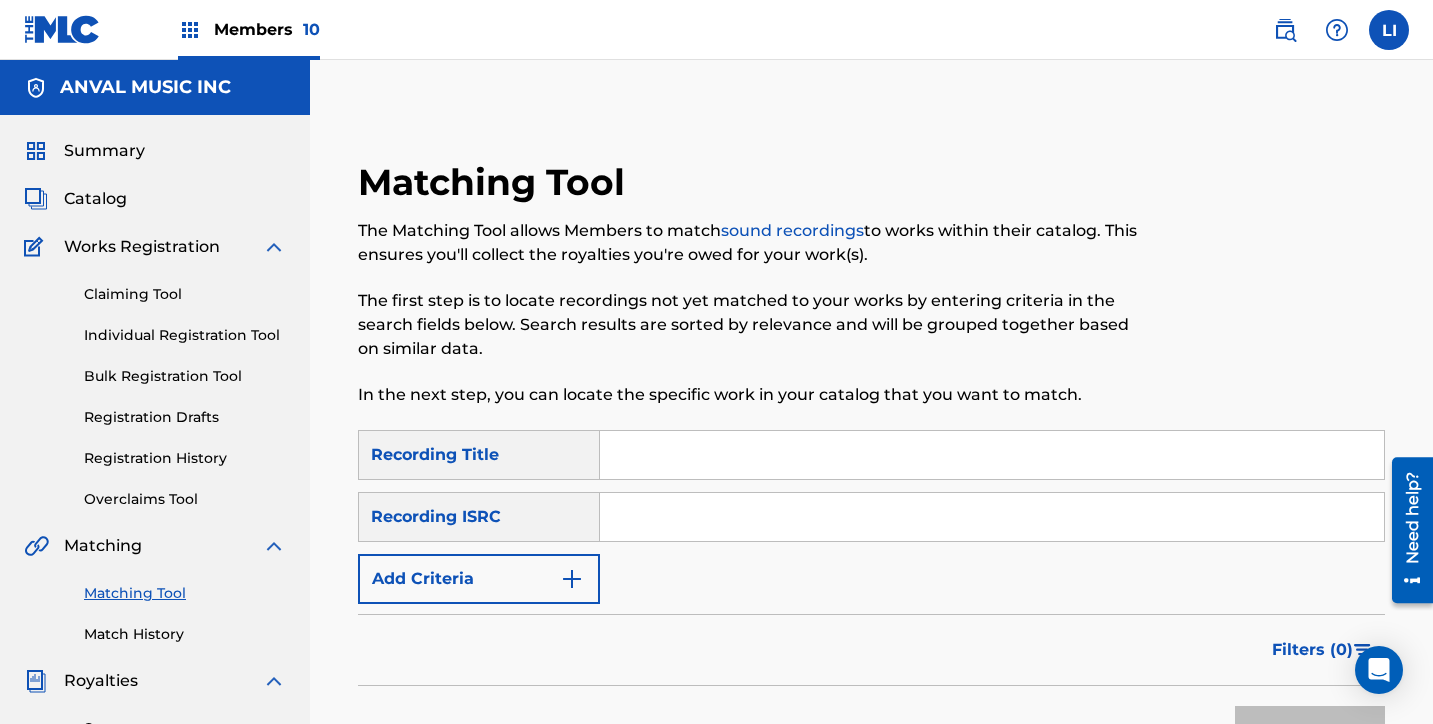 click at bounding box center (992, 455) 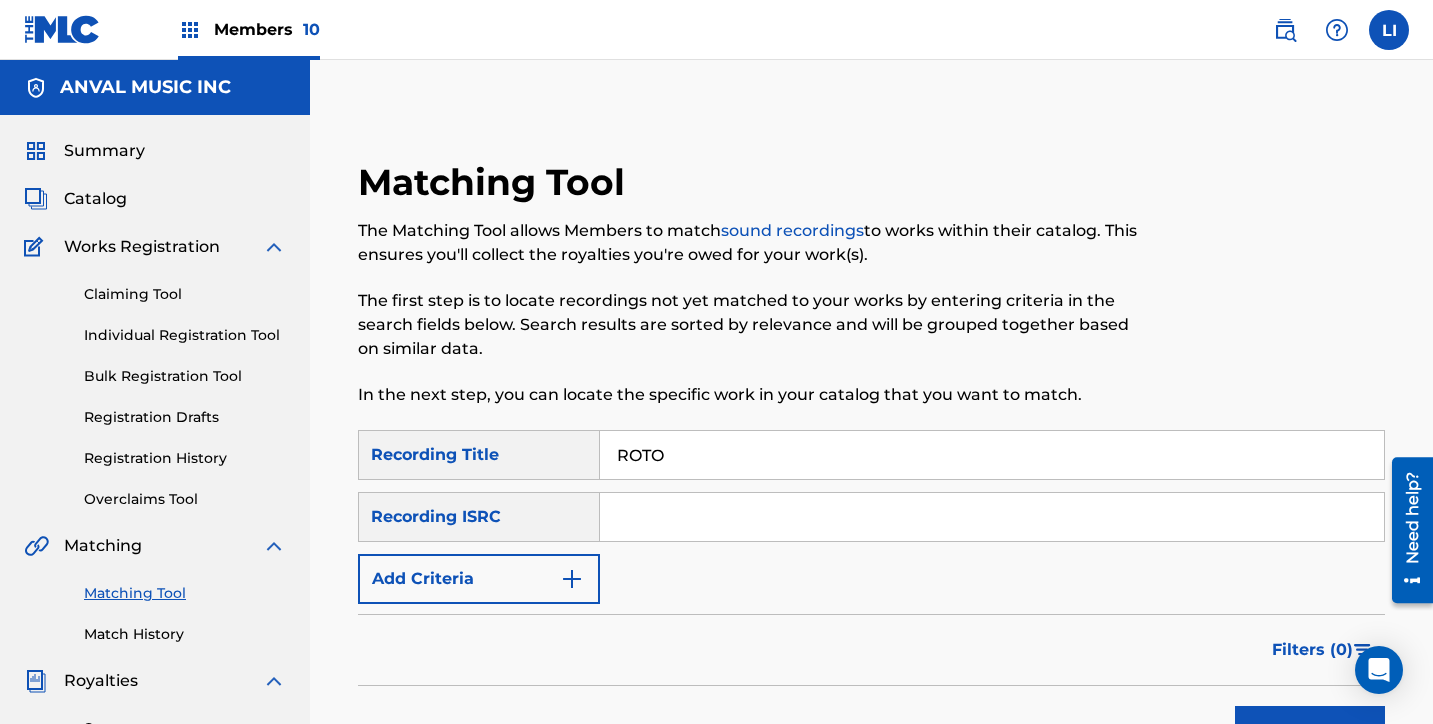 type on "ROTO" 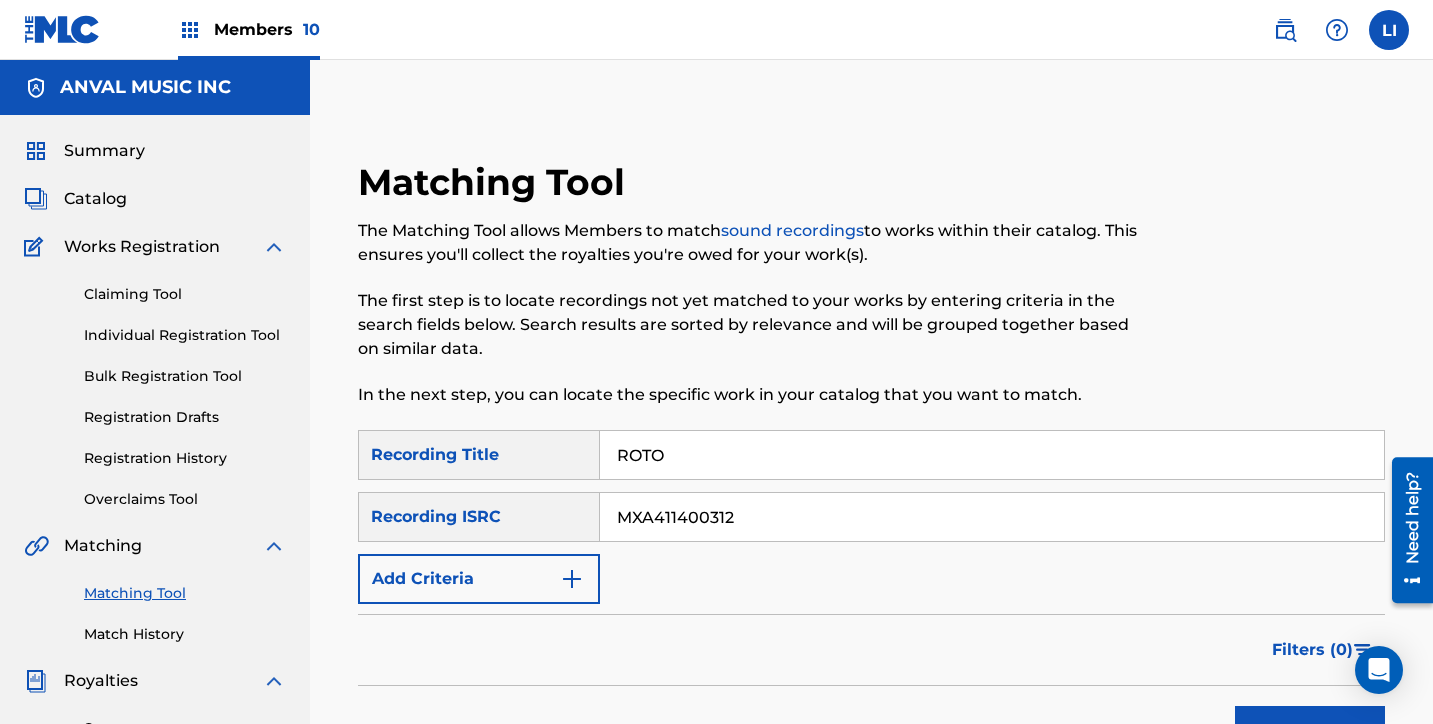 type on "MXA411400312" 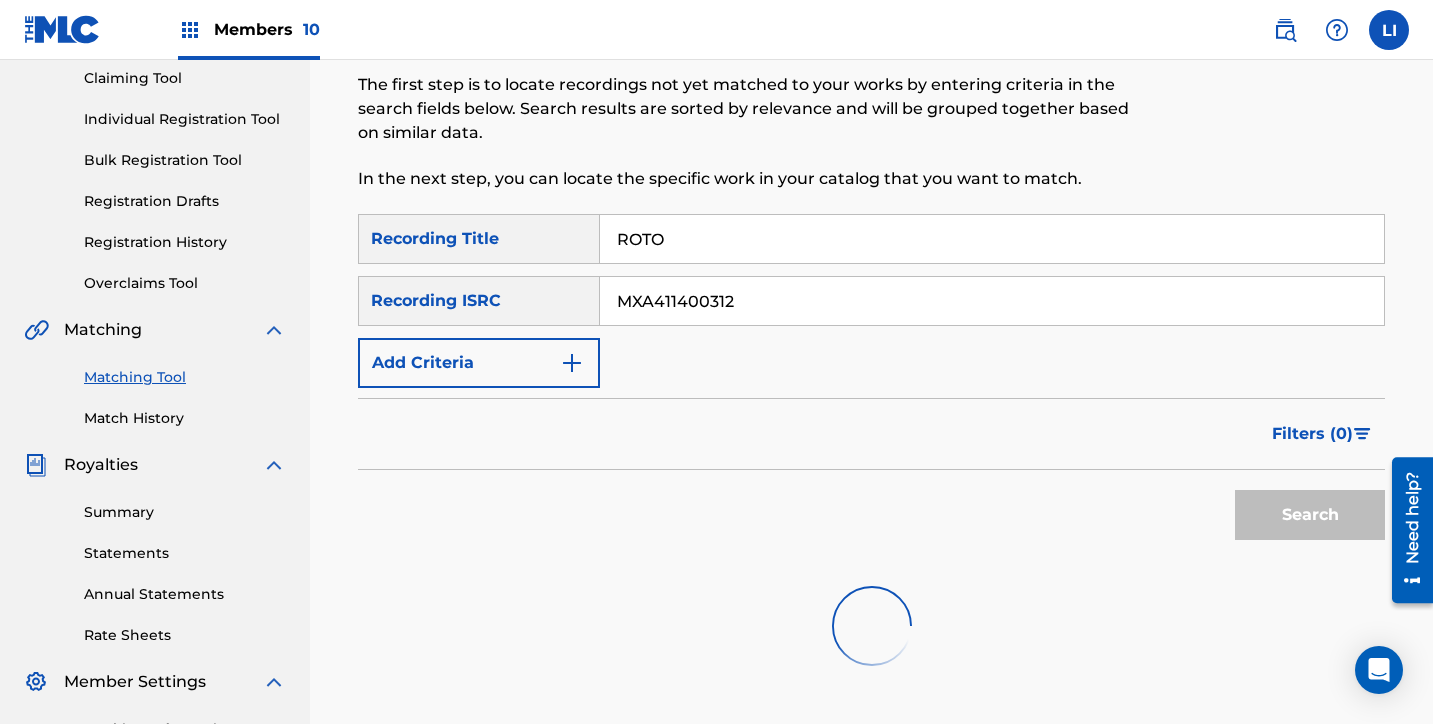scroll, scrollTop: 516, scrollLeft: 0, axis: vertical 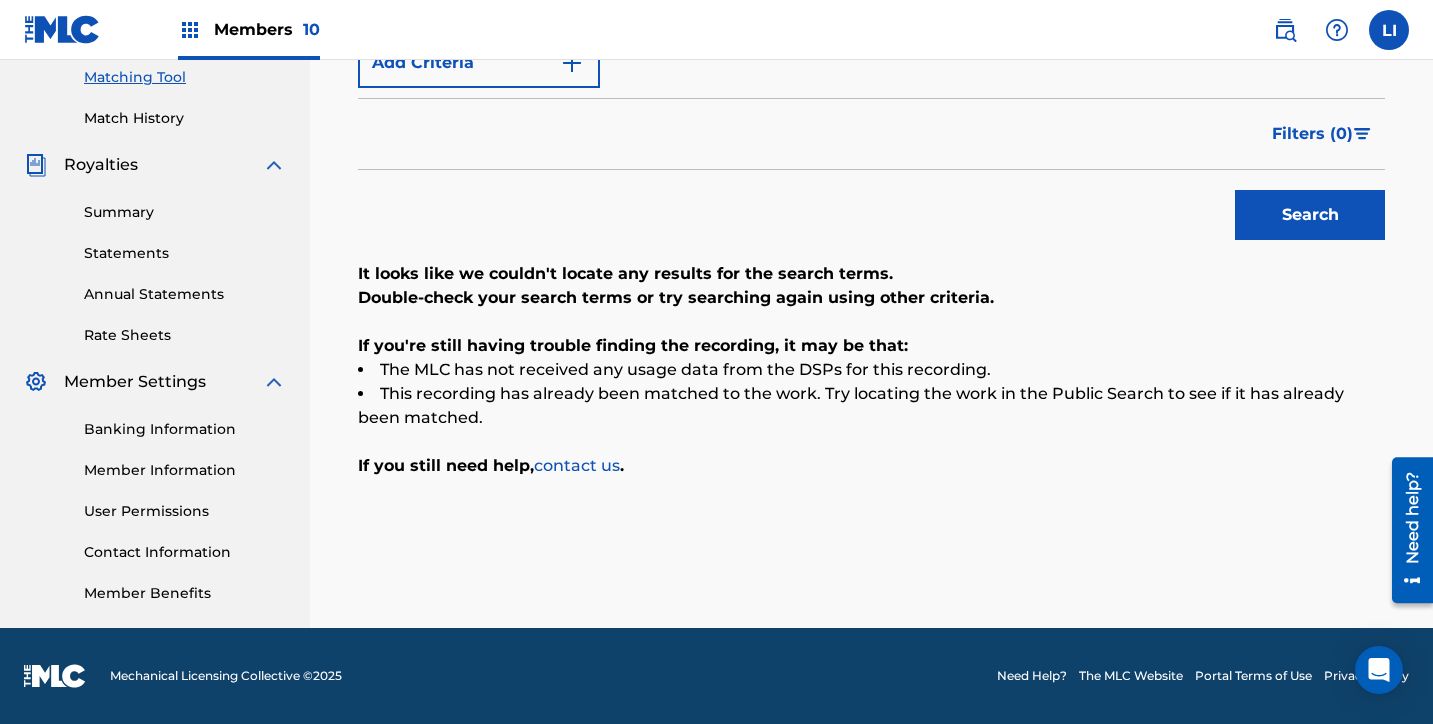 click on "Search" at bounding box center [1310, 215] 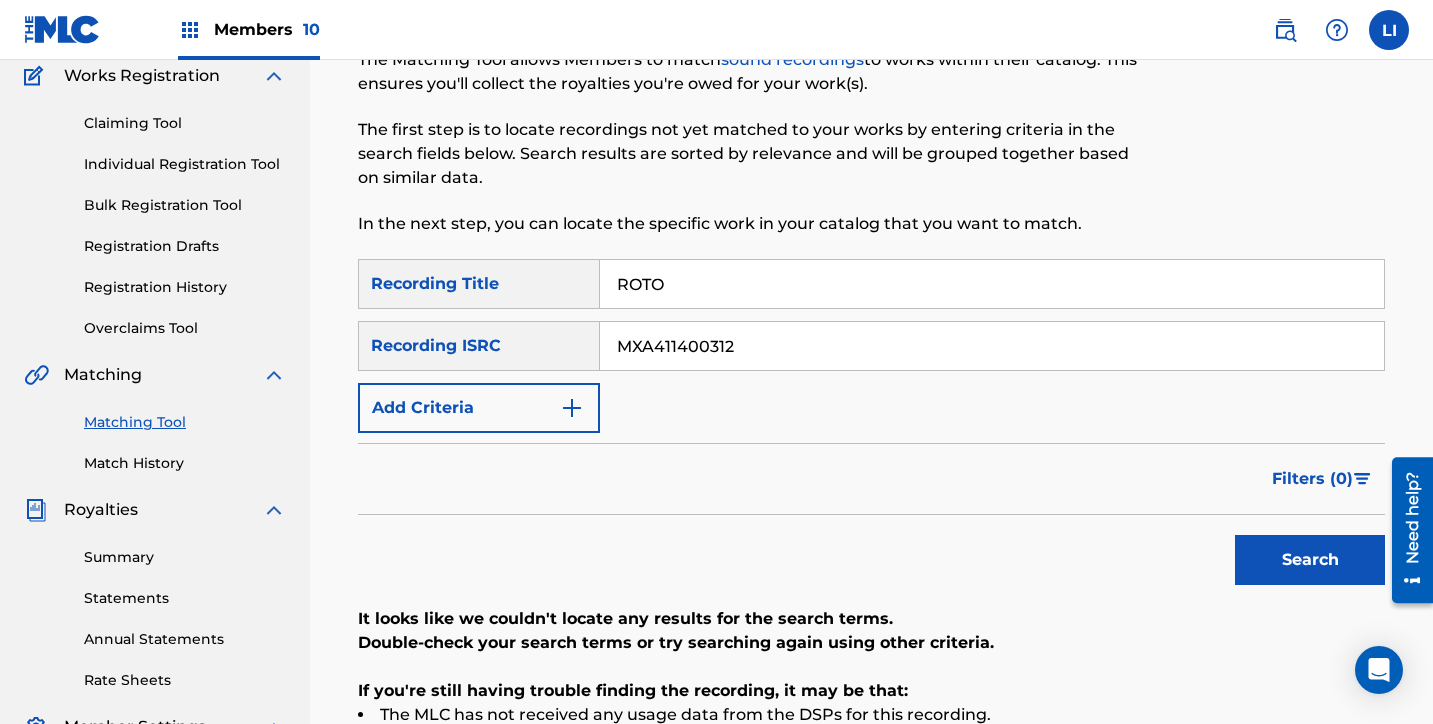 scroll, scrollTop: 89, scrollLeft: 0, axis: vertical 